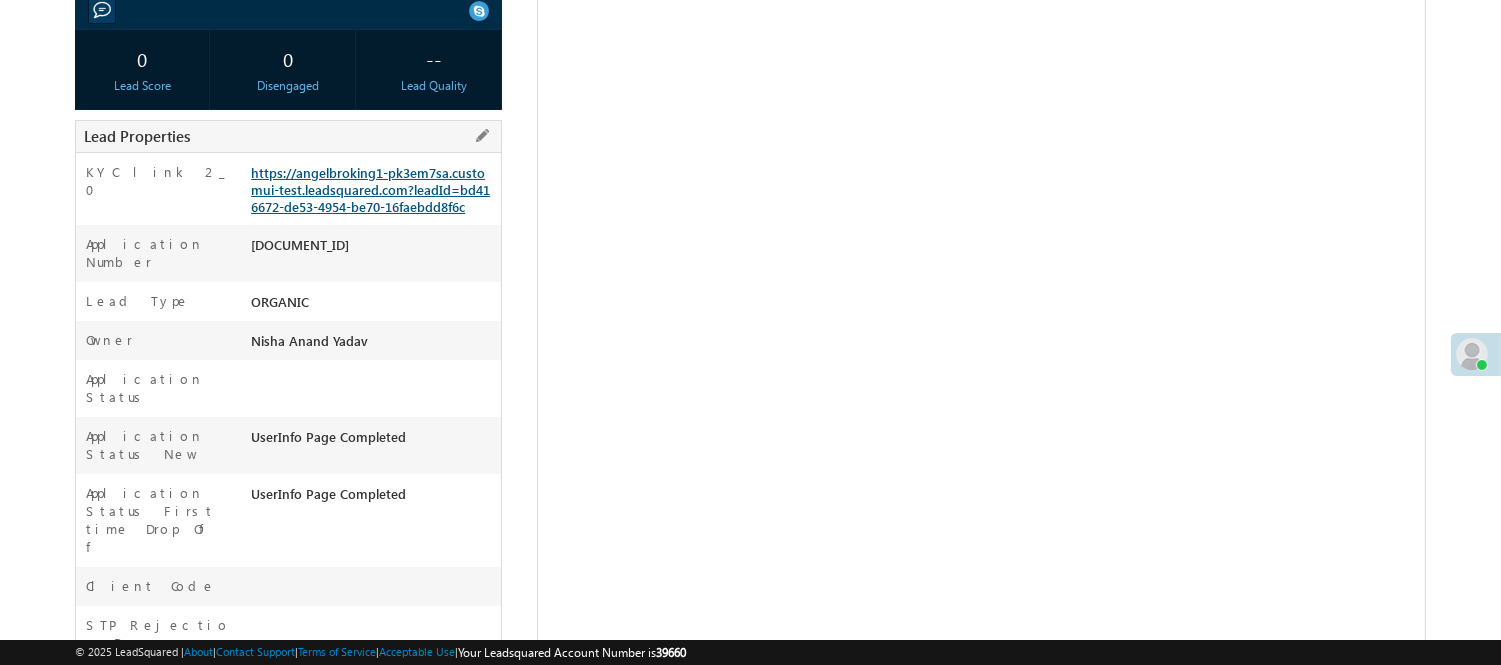 scroll, scrollTop: 0, scrollLeft: 0, axis: both 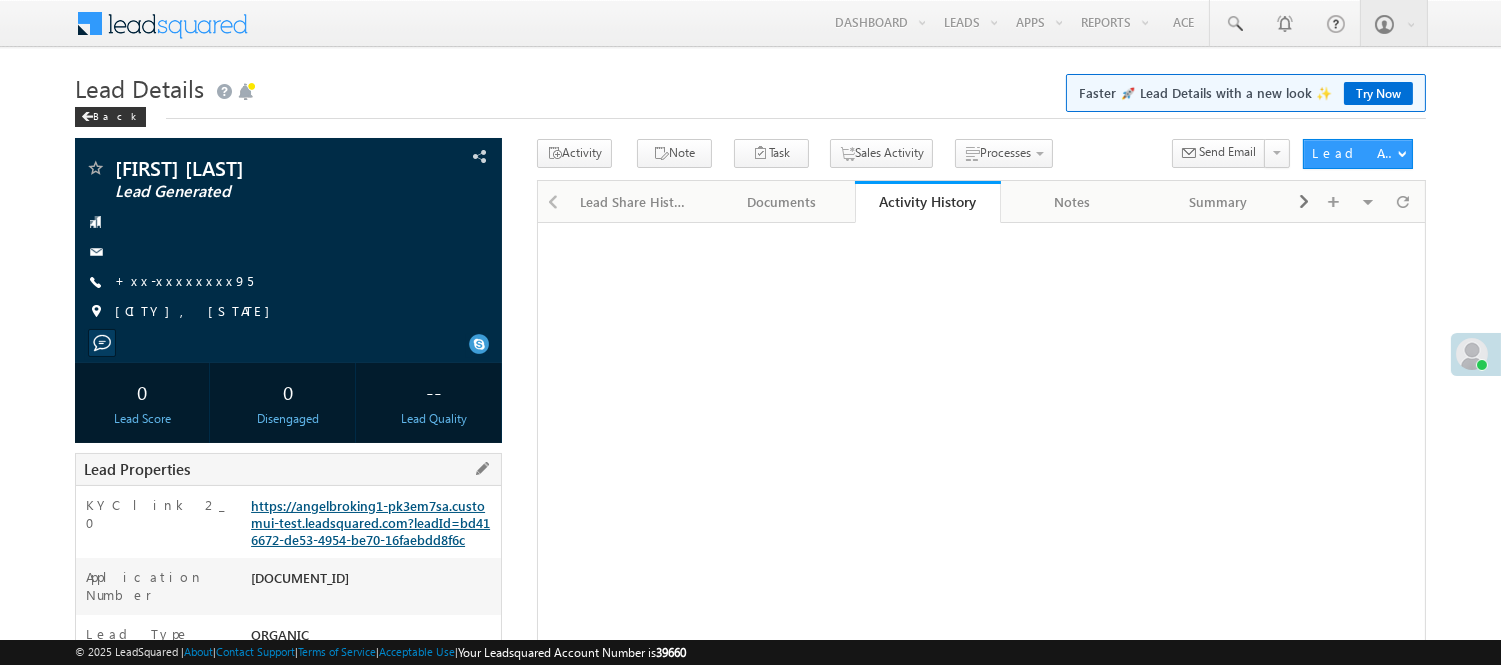 click on "https://angelbroking1-pk3em7sa.customui-test.leadsquared.com?leadId=bd416672-de53-4954-be70-16faebdd8f6c" at bounding box center (370, 522) 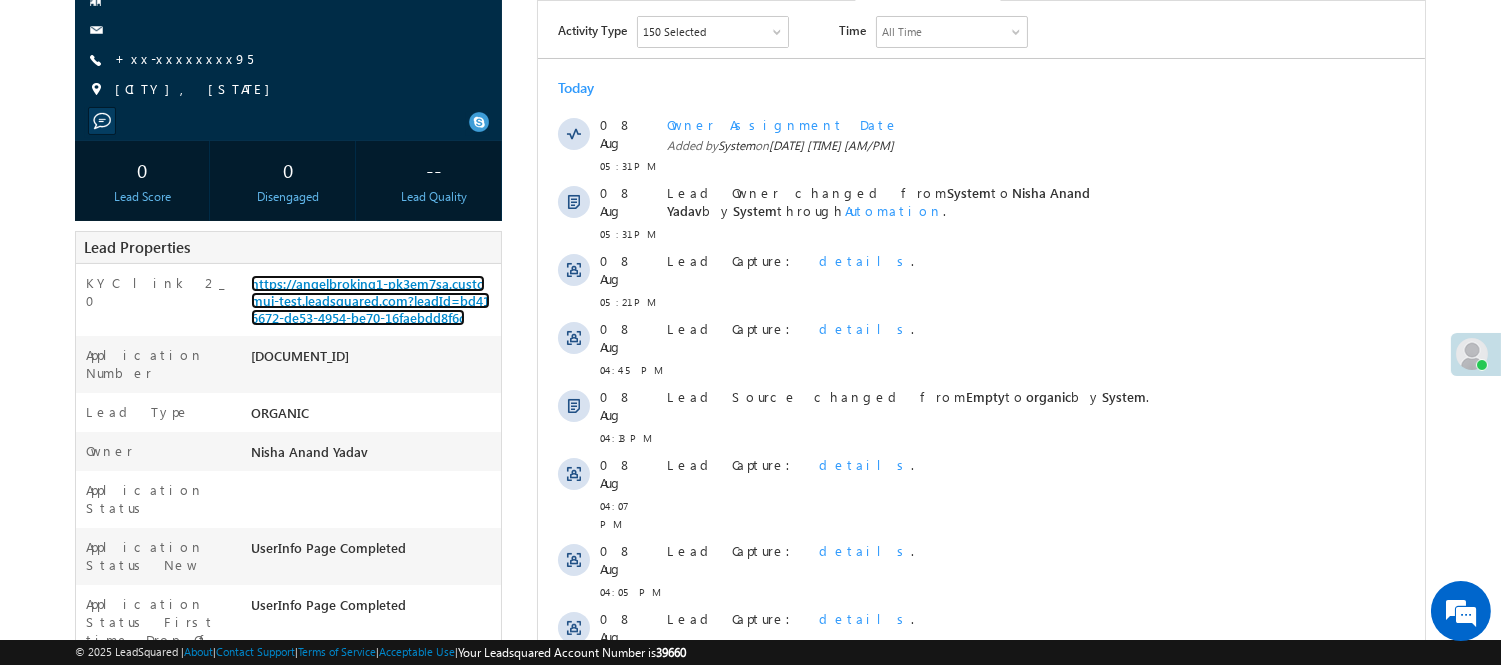 scroll, scrollTop: 0, scrollLeft: 0, axis: both 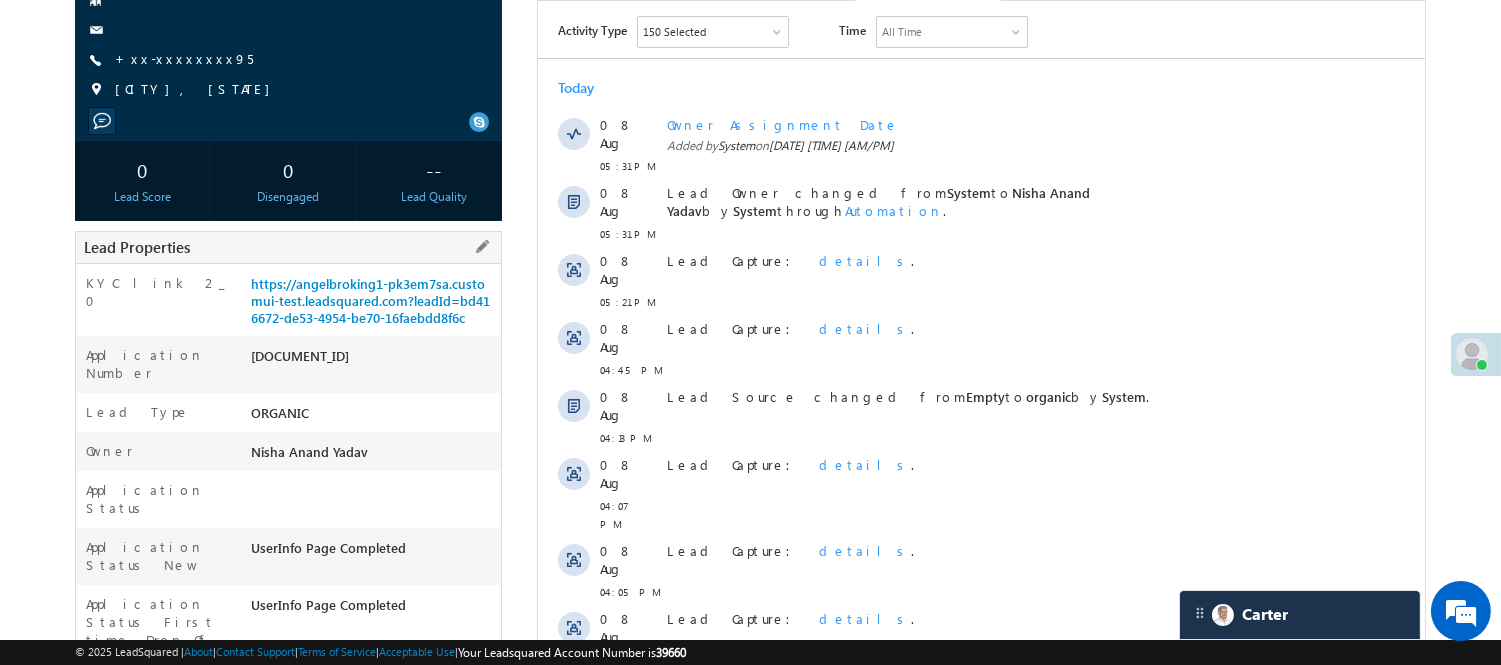 click on "EQ26880939" at bounding box center [373, 360] 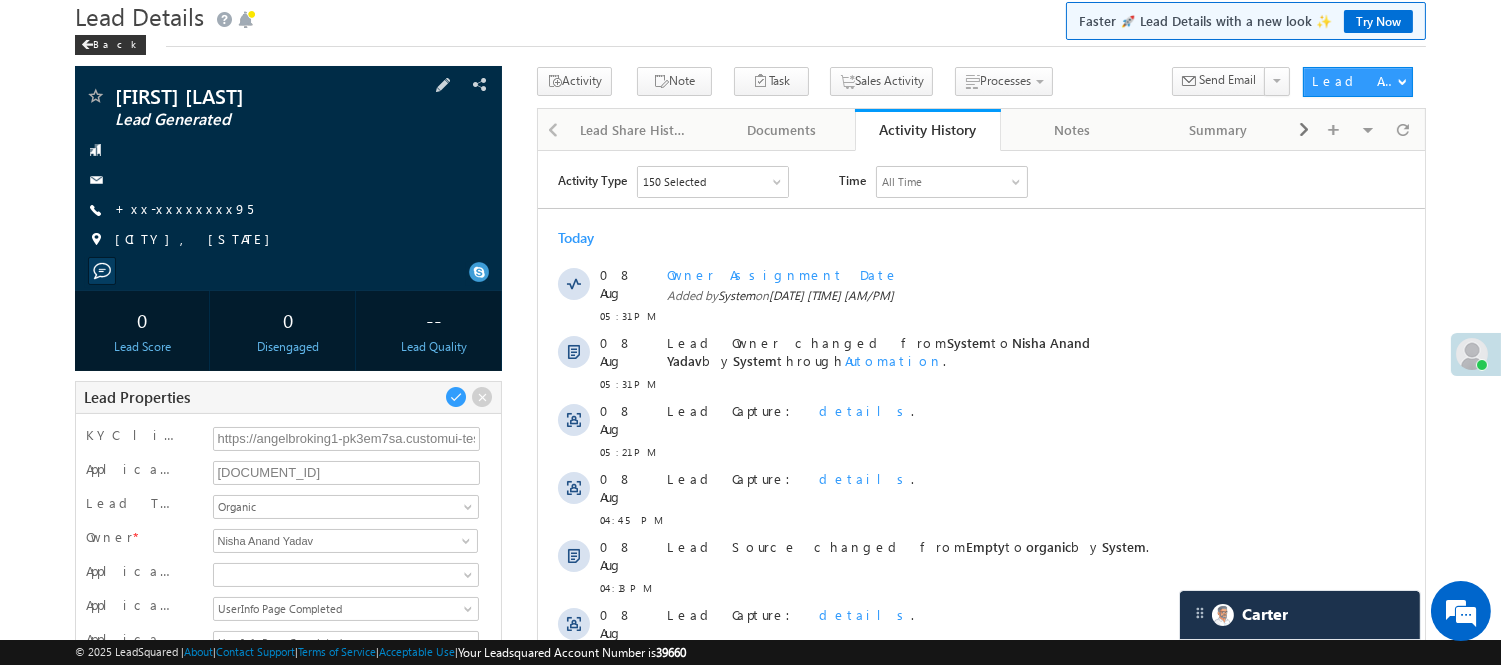 scroll, scrollTop: 111, scrollLeft: 0, axis: vertical 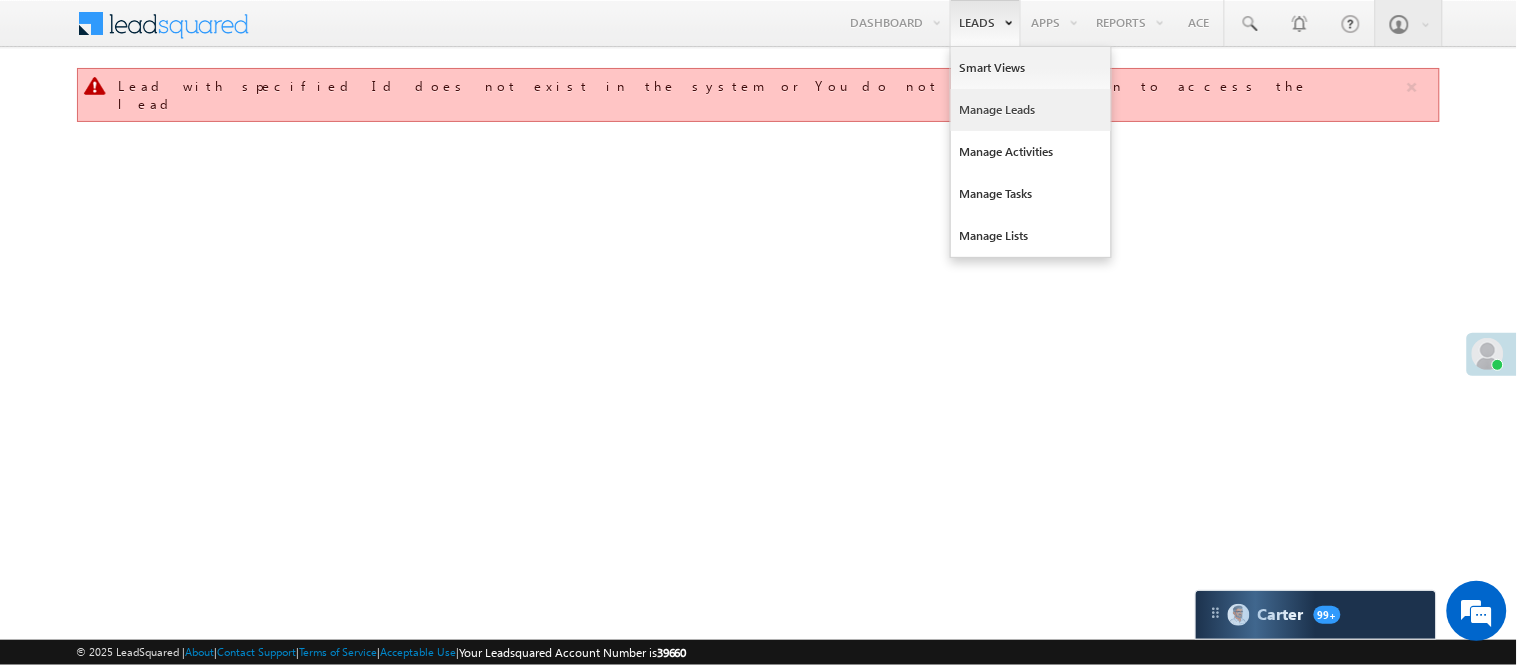 click on "Manage Leads" at bounding box center [1031, 110] 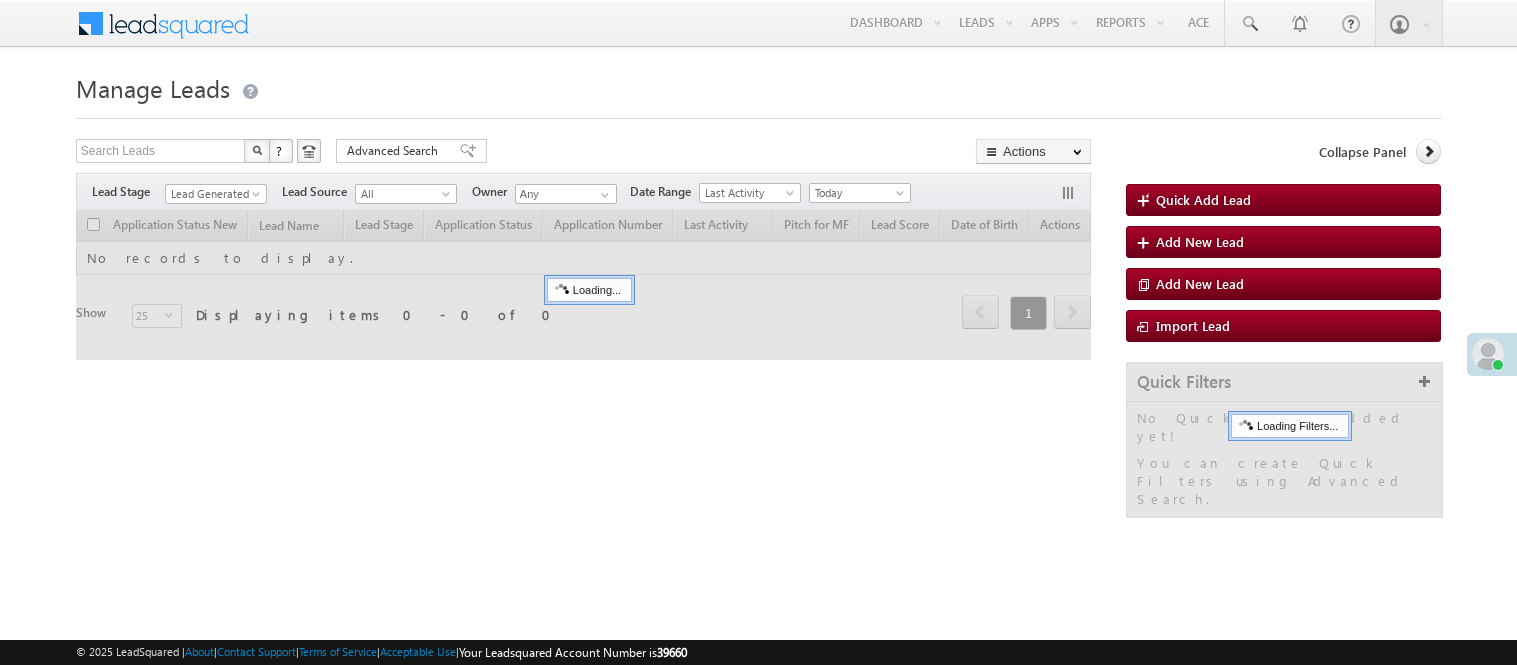 scroll, scrollTop: 0, scrollLeft: 0, axis: both 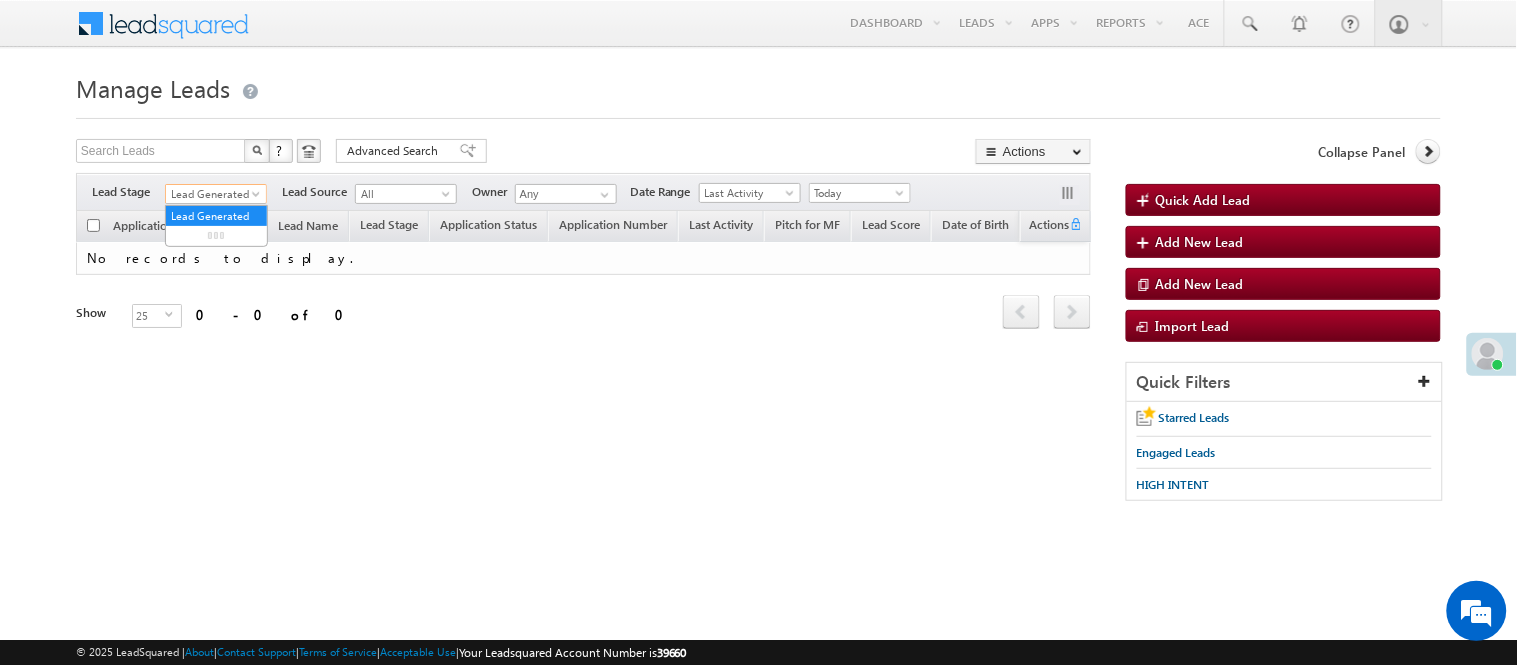 click on "Lead Generated" at bounding box center [213, 194] 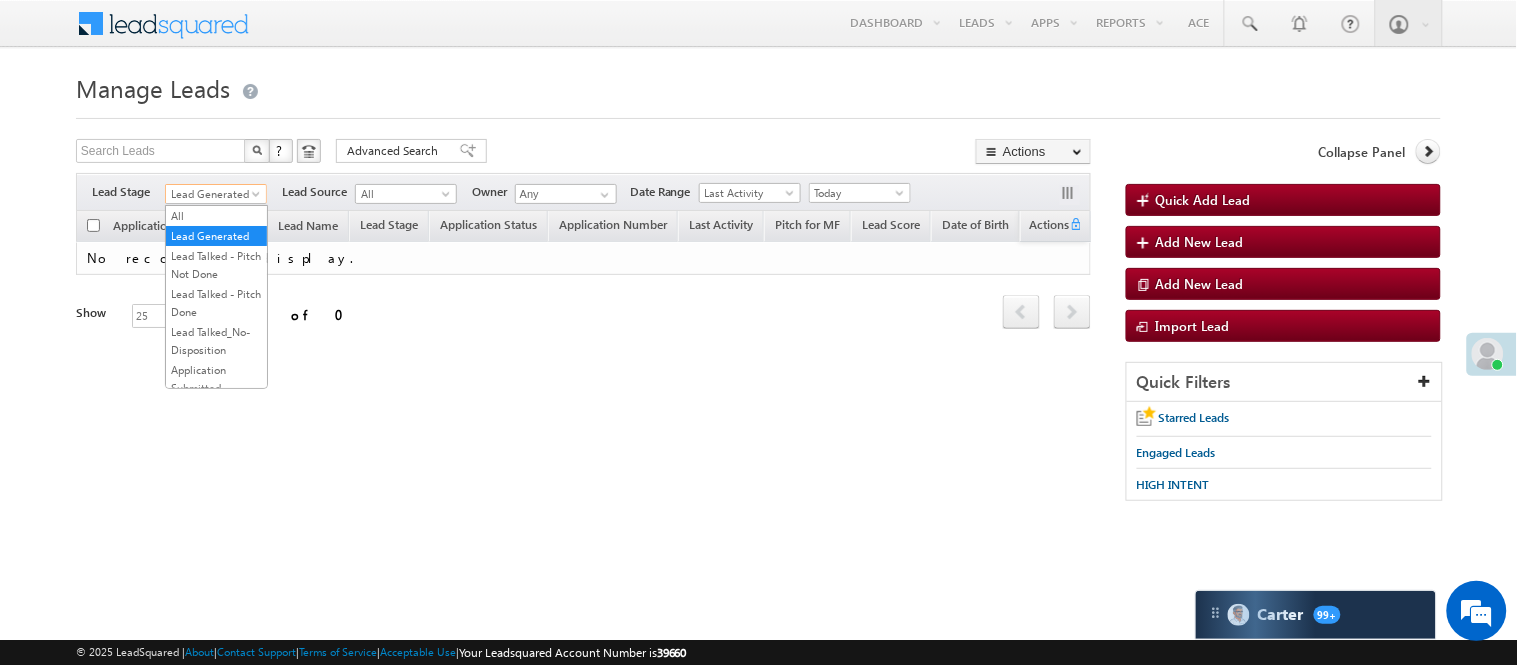 scroll, scrollTop: 0, scrollLeft: 0, axis: both 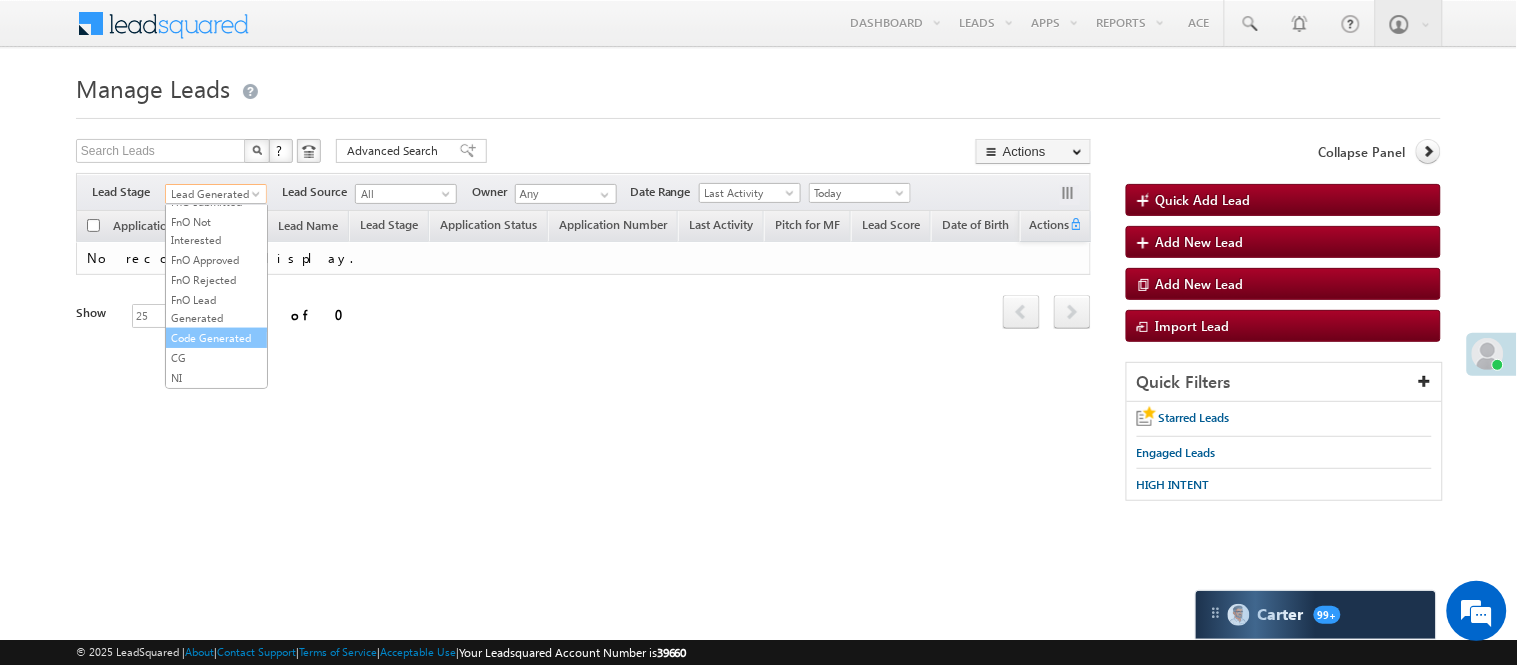 click on "Code Generated" at bounding box center (216, 338) 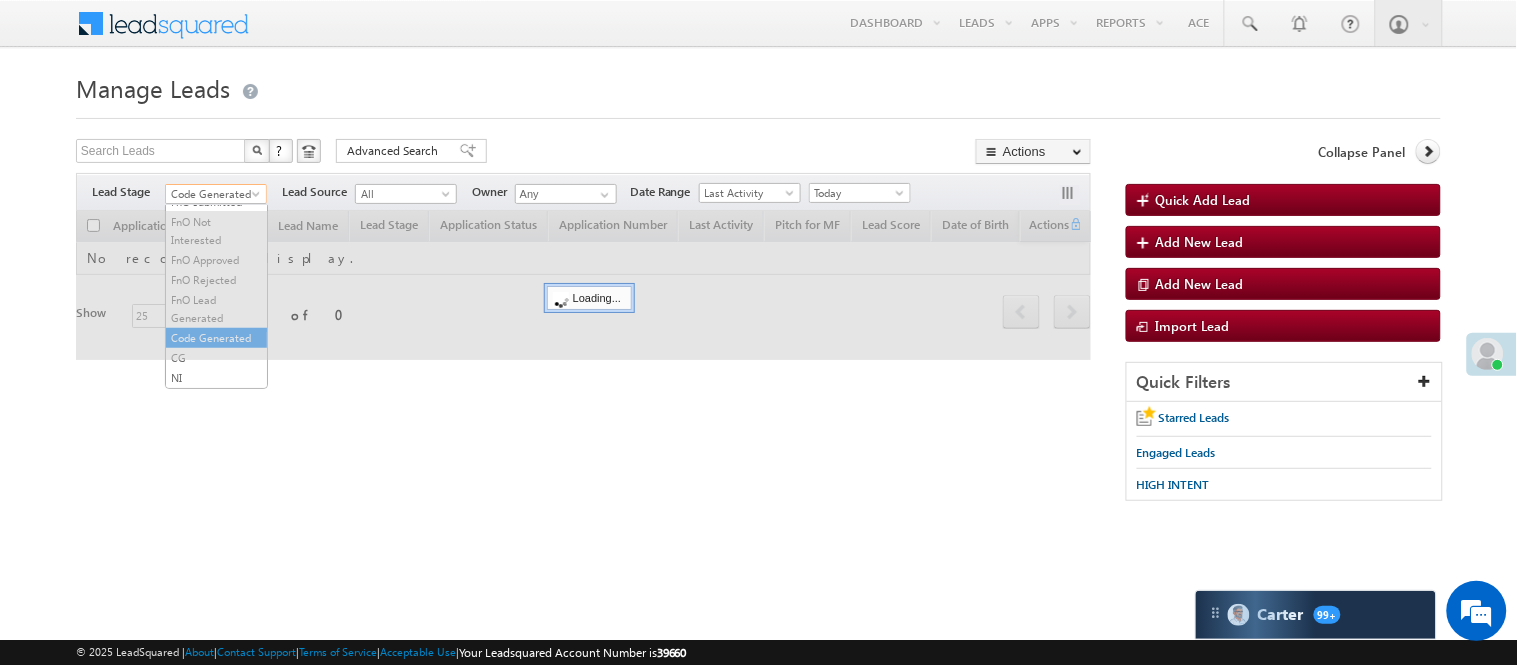 click on "Code Generated" at bounding box center [213, 194] 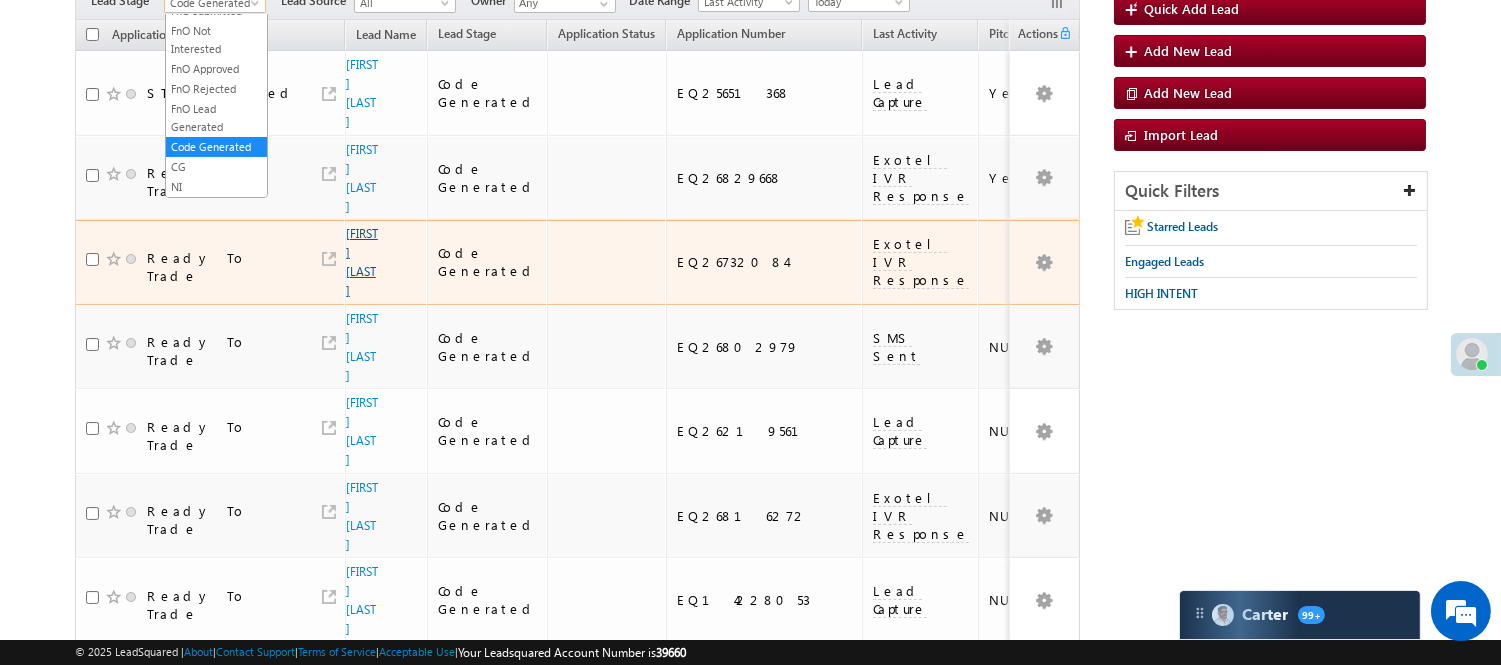 scroll, scrollTop: 222, scrollLeft: 0, axis: vertical 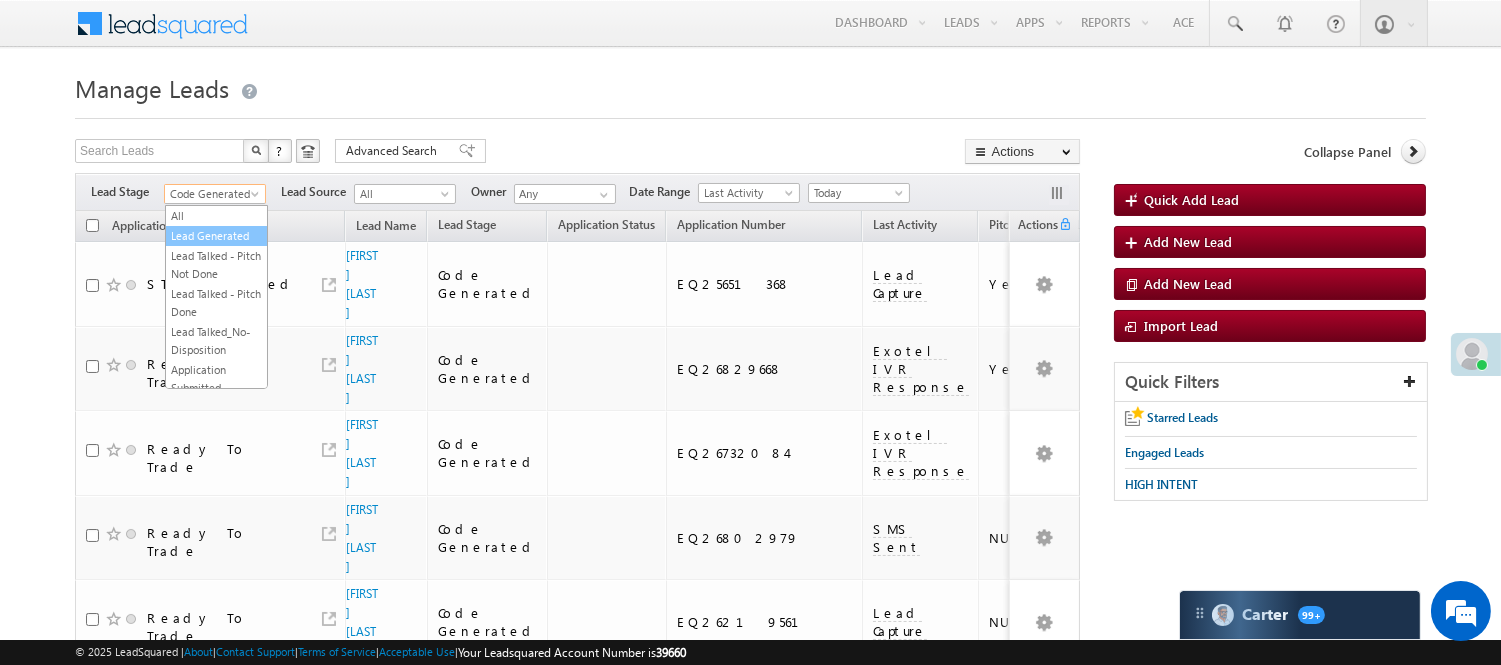 click on "Lead Generated" at bounding box center [216, 236] 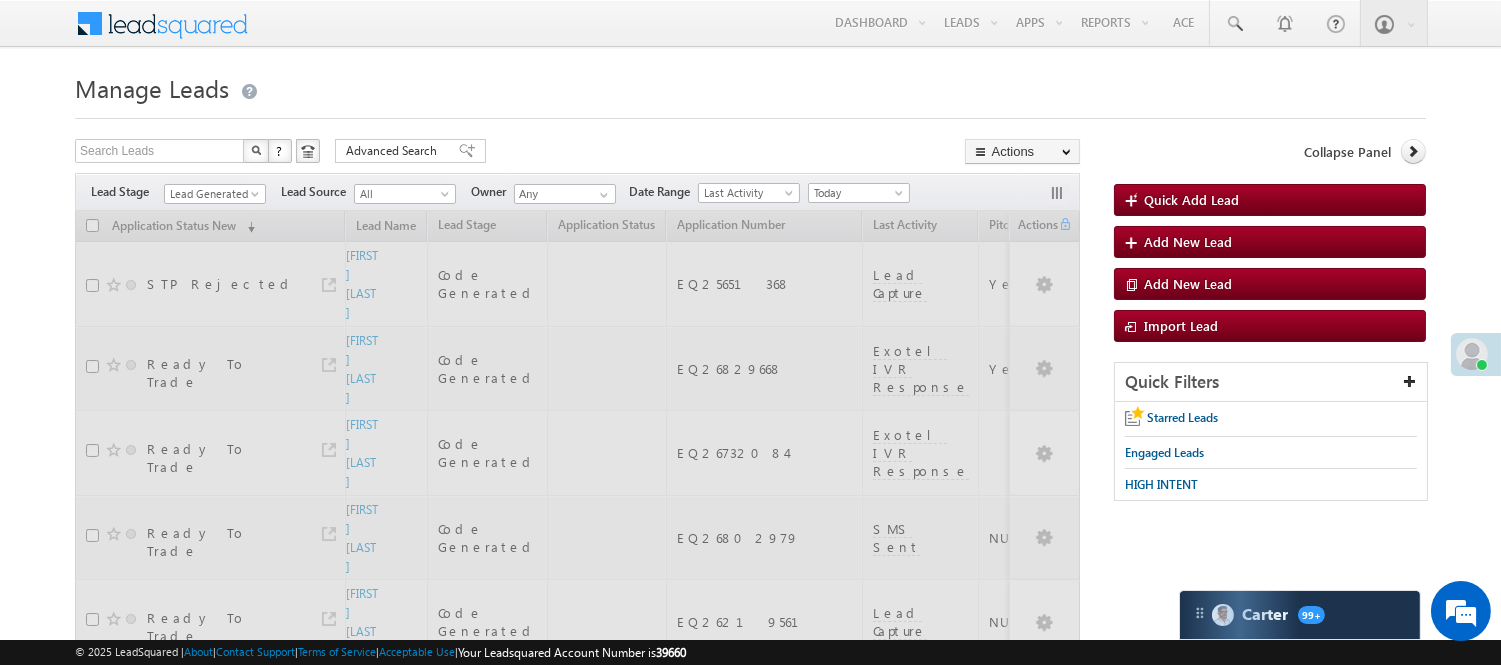 click on "Manage Leads
Quick Add Lead
Search Leads X ?   21 results found
Advanced Search
Advanced Search
Actions Actions" at bounding box center [750, 1119] 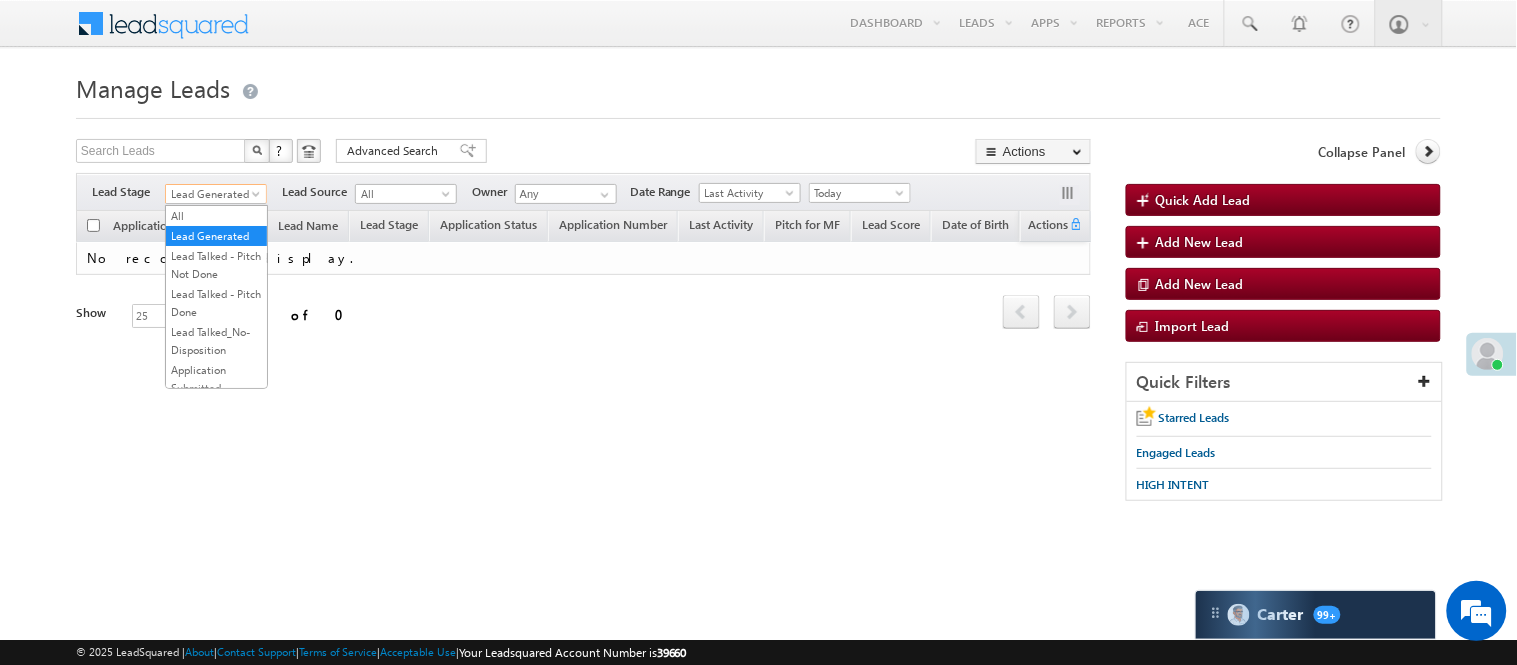 click on "Lead Generated" at bounding box center (213, 194) 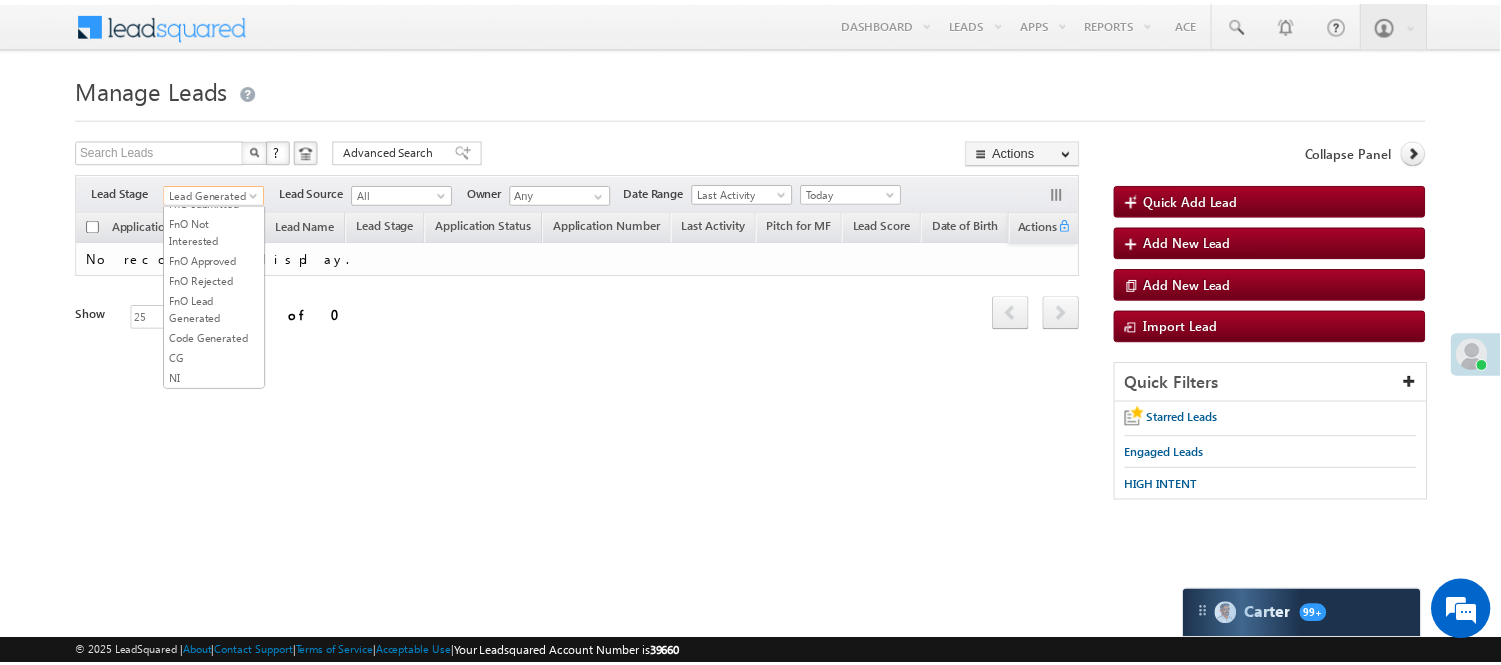 scroll, scrollTop: 274, scrollLeft: 0, axis: vertical 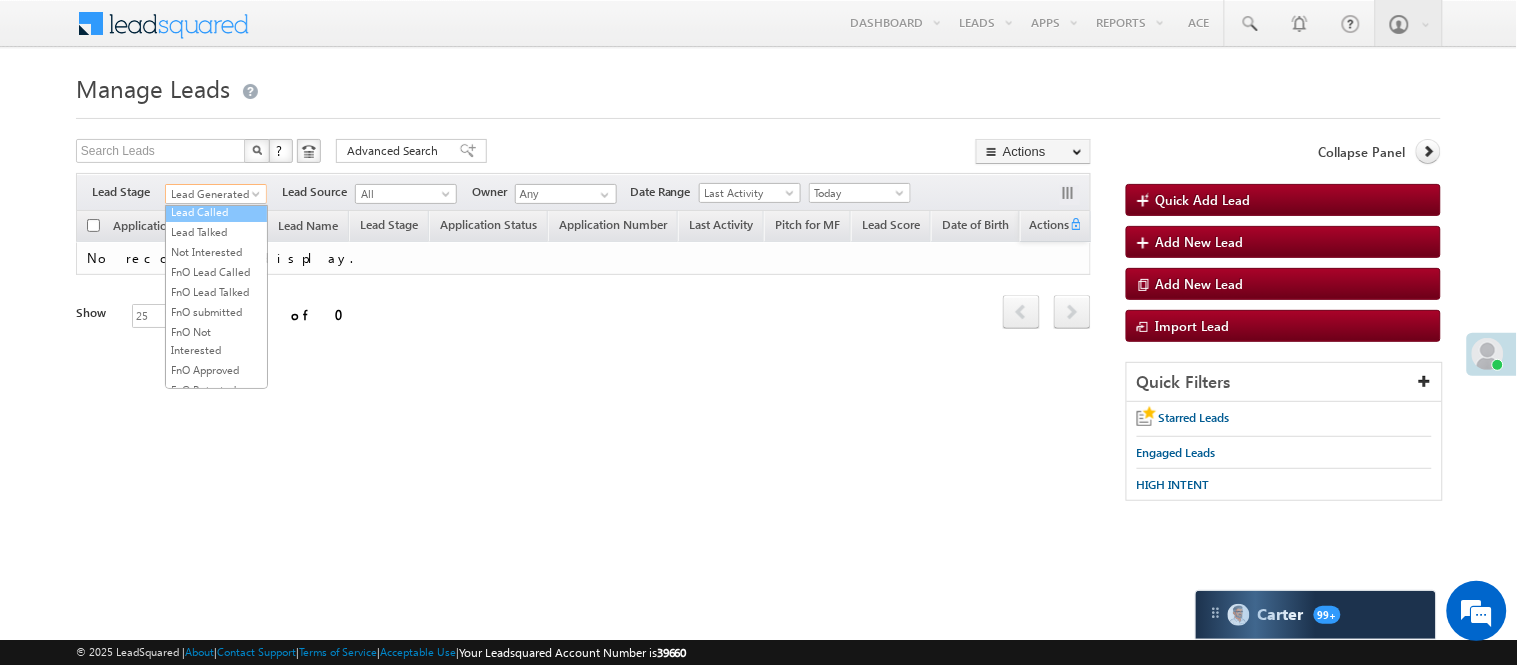 click on "Lead Called" at bounding box center [216, 212] 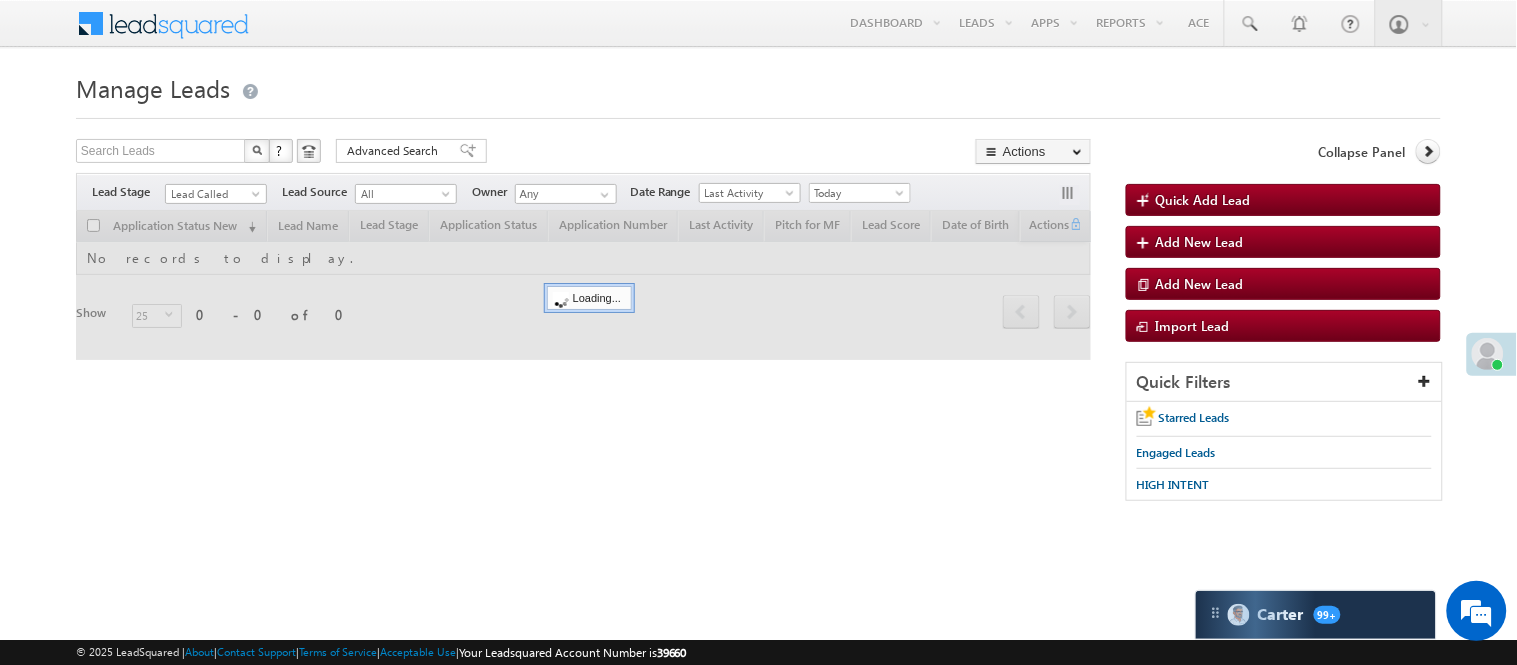 click on "Search Leads X ?   0 results found
Advanced Search
Advanced Search
Advanced search results
Actions Export Leads Reset all Filters
Actions Export Leads Bulk Update Send Email Add to List Add Activity Change Owner Change Stage Delete Merge Leads" at bounding box center (583, 153) 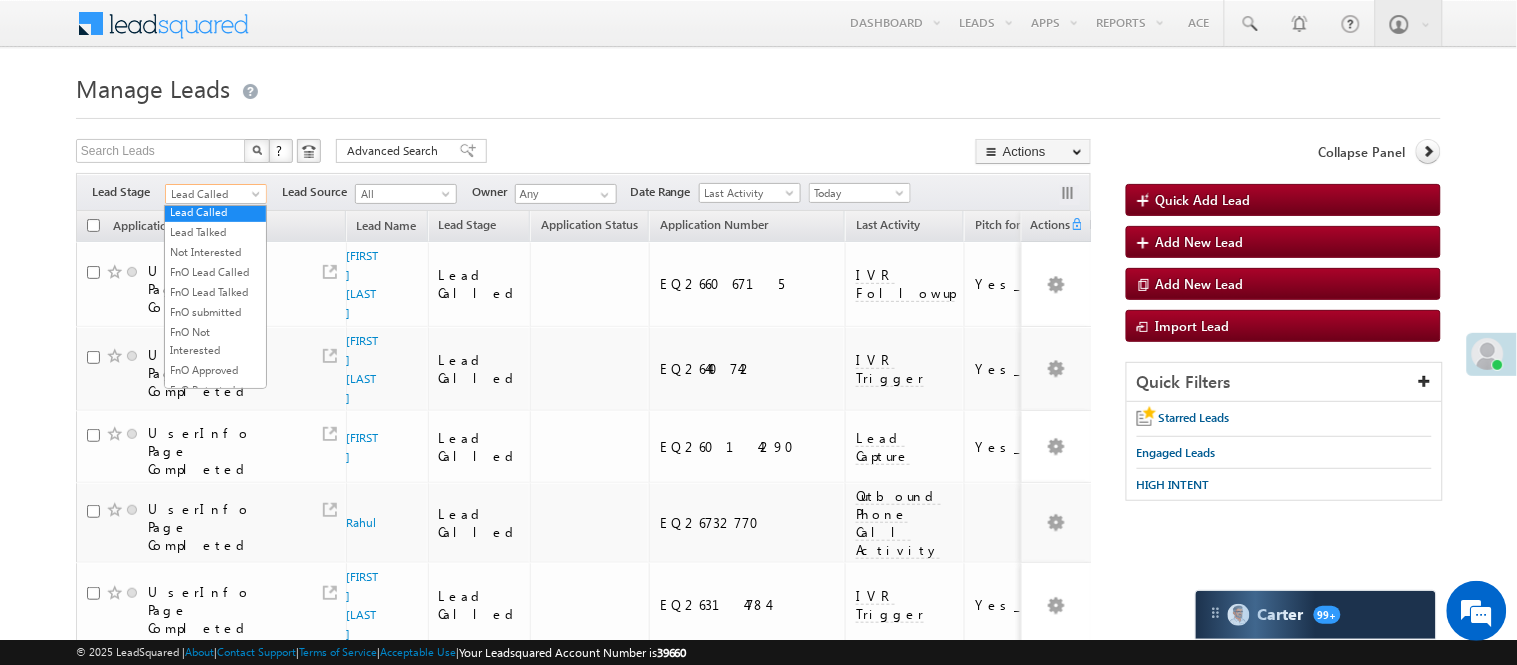 click on "Lead Called" at bounding box center (213, 194) 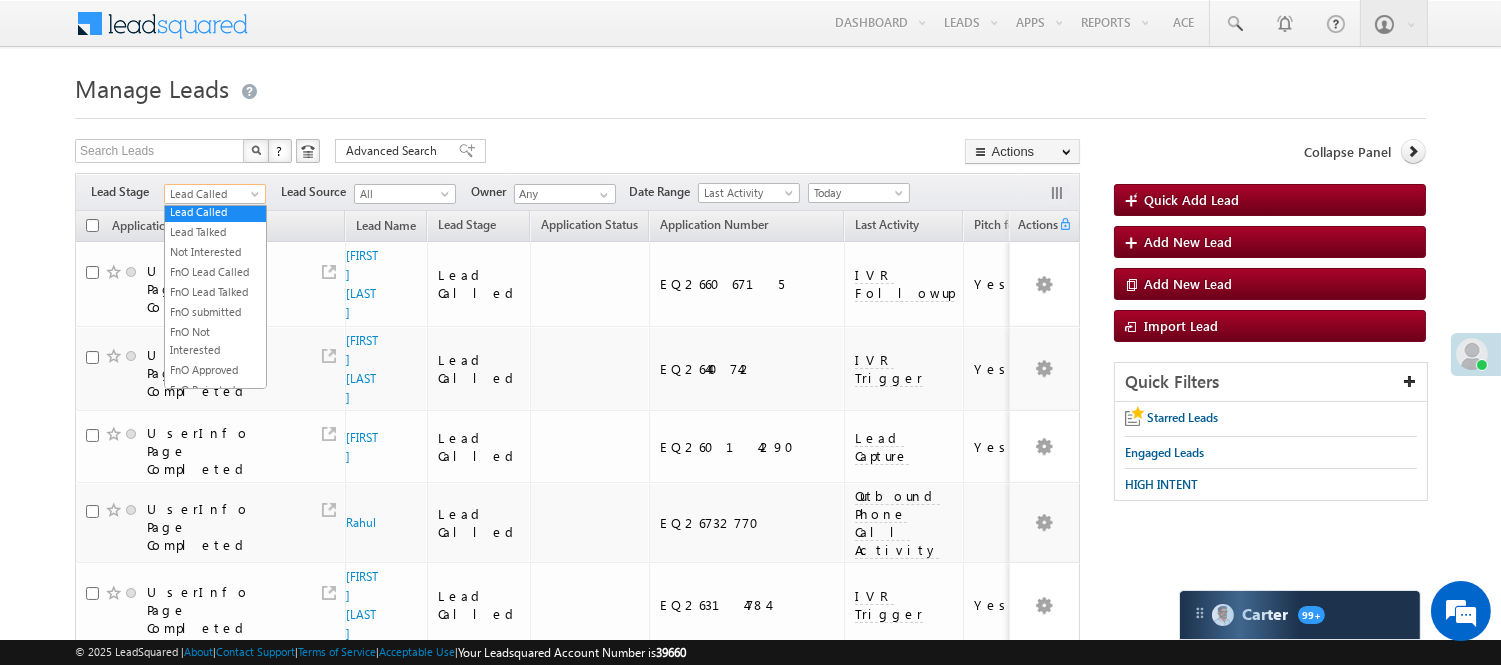click on "Manage Leads" at bounding box center [750, 86] 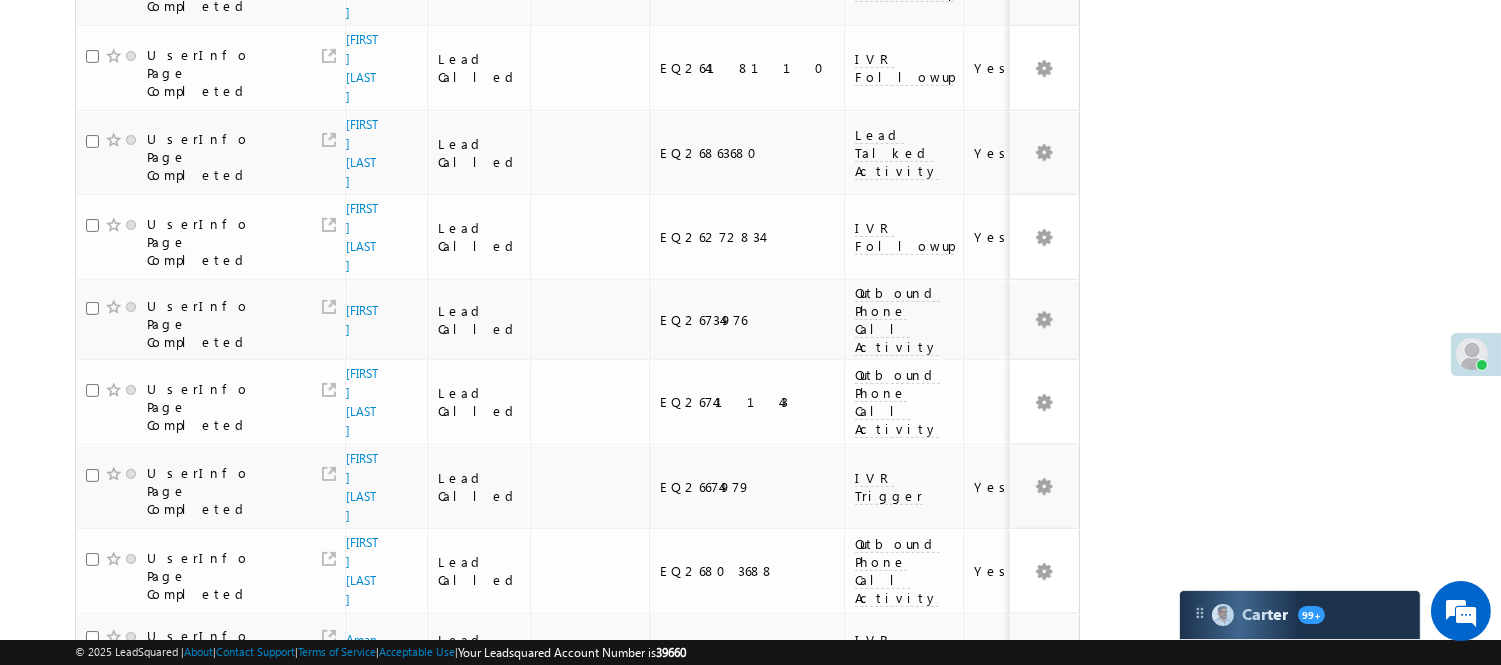 scroll, scrollTop: 1240, scrollLeft: 0, axis: vertical 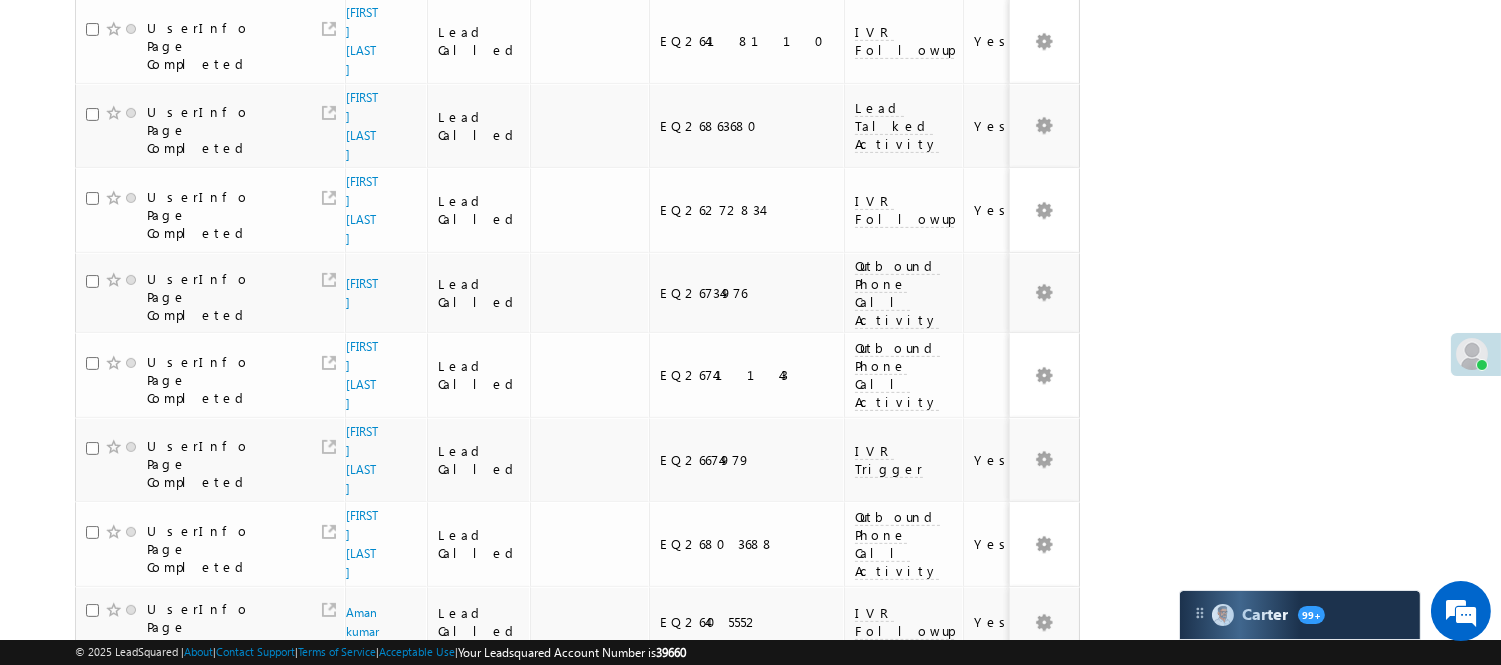 click on "3" at bounding box center [938, 1102] 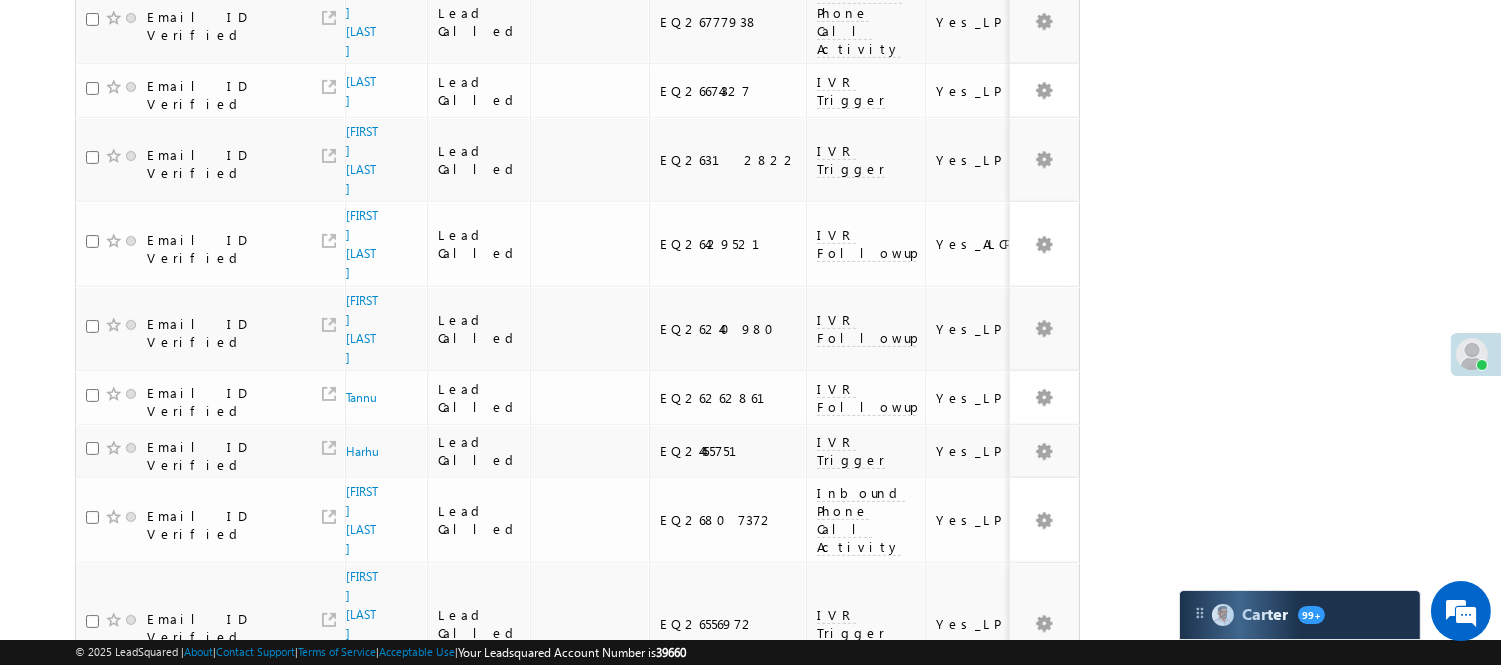 scroll, scrollTop: 1213, scrollLeft: 0, axis: vertical 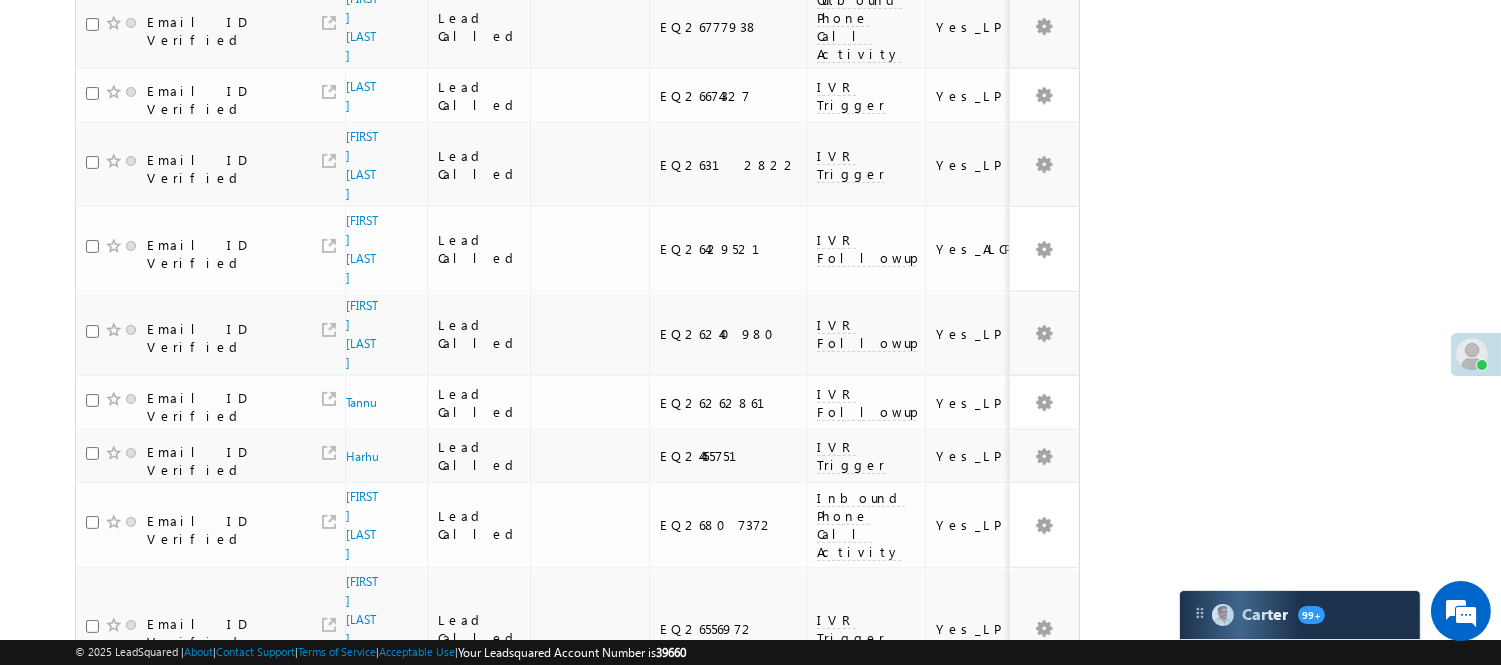 click on "4" at bounding box center (978, 1151) 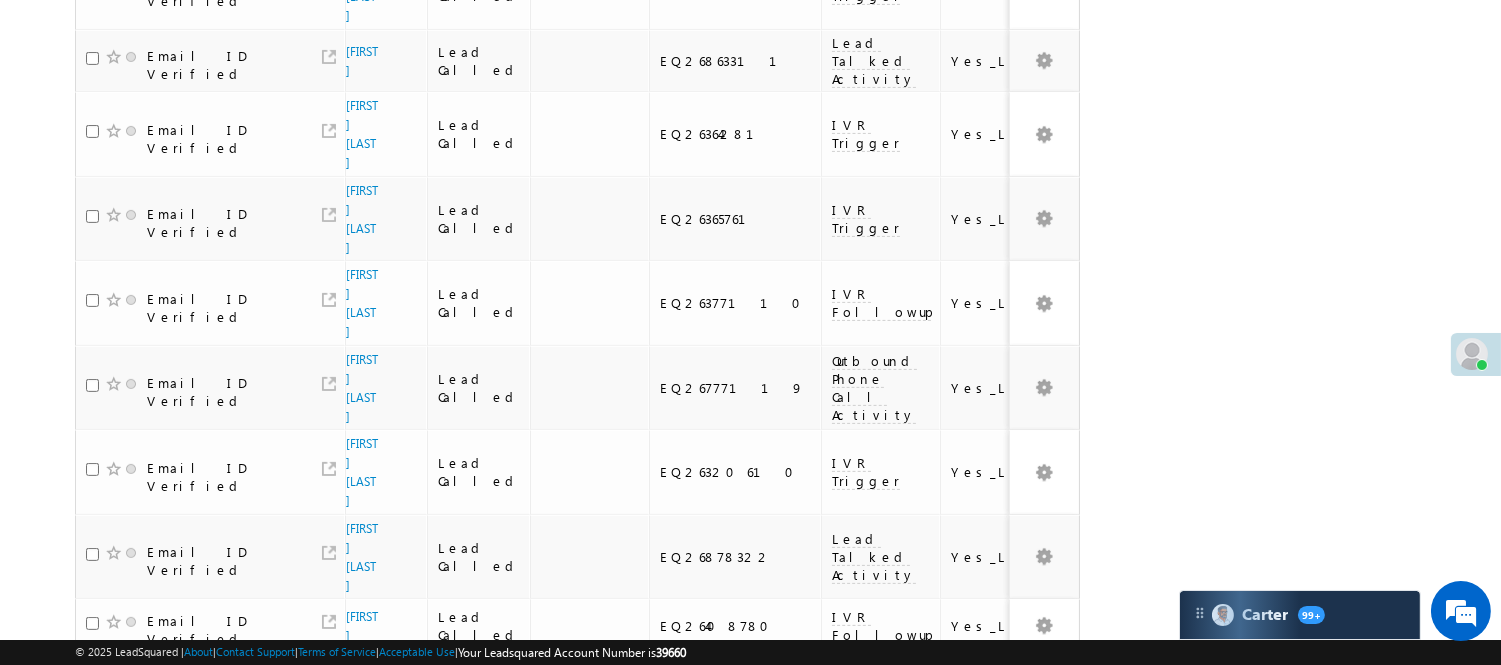 scroll, scrollTop: 1381, scrollLeft: 0, axis: vertical 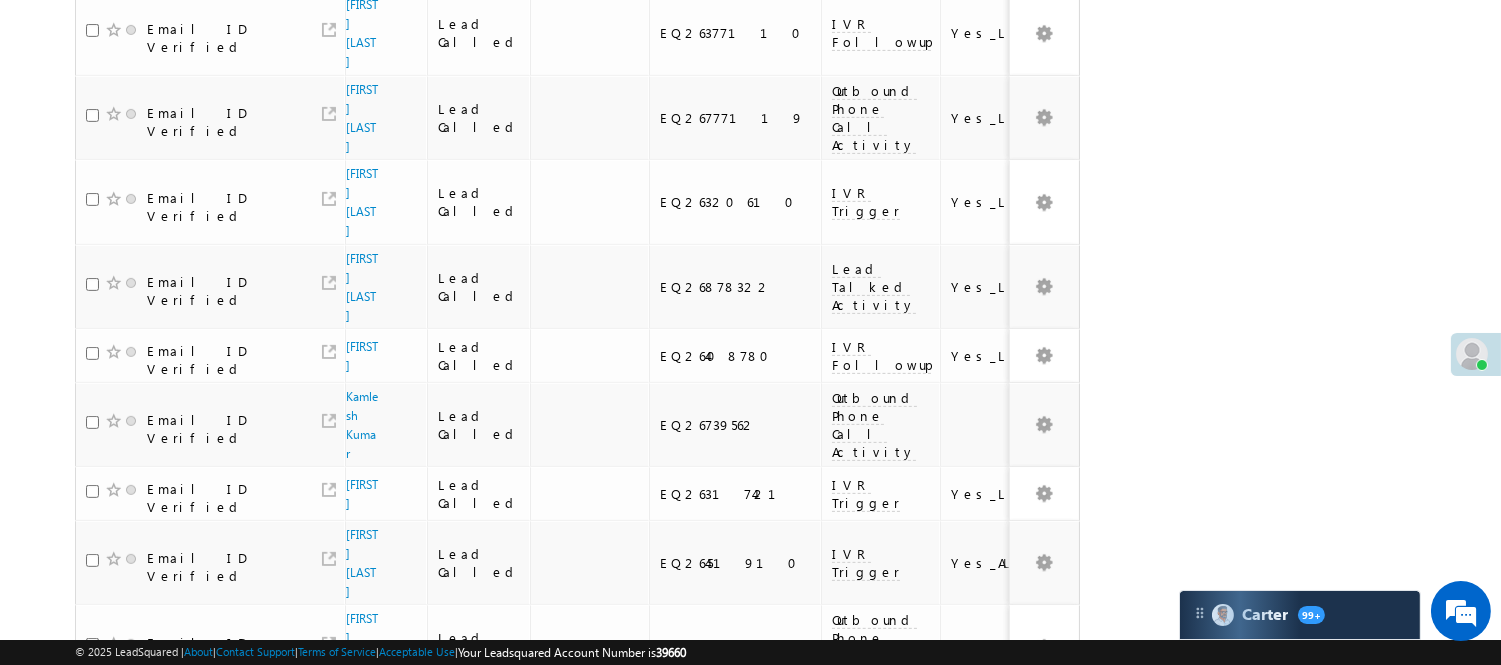 click on "5" at bounding box center (1018, 897) 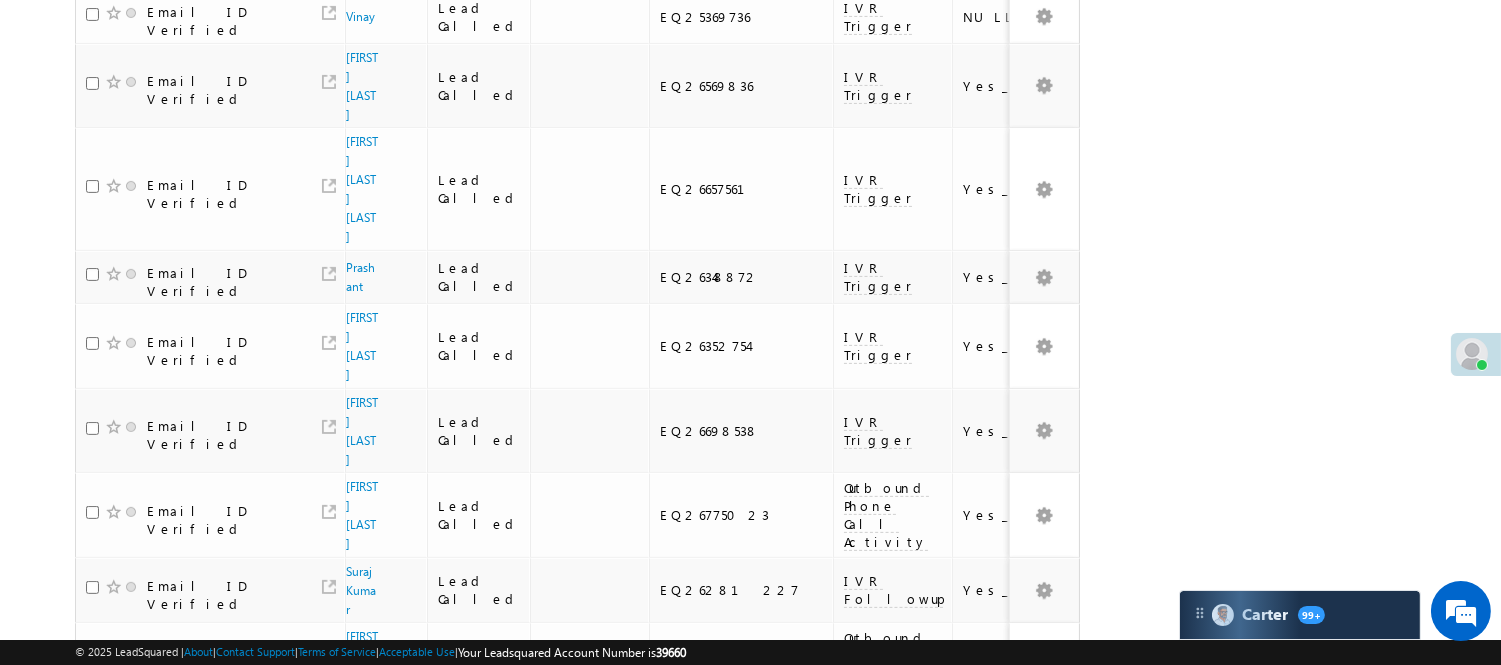 scroll, scrollTop: 1237, scrollLeft: 0, axis: vertical 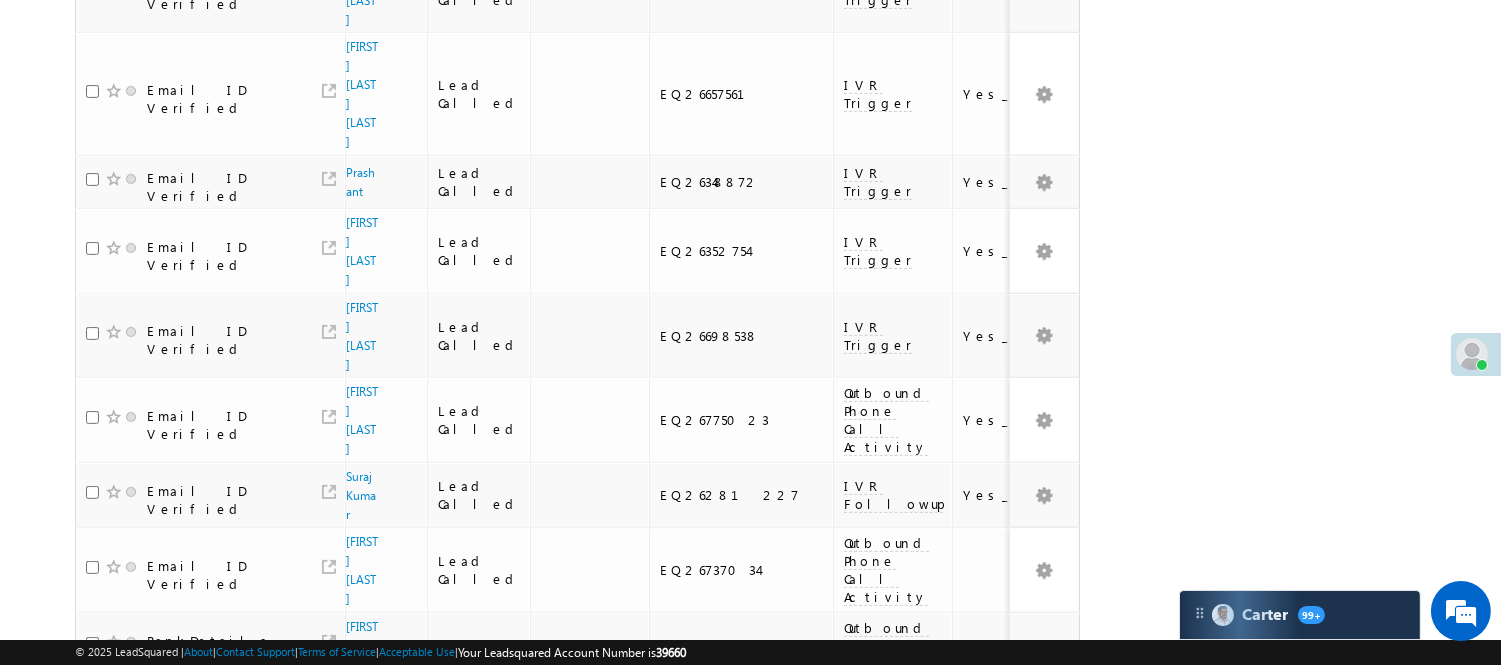 click on "3" at bounding box center (937, 807) 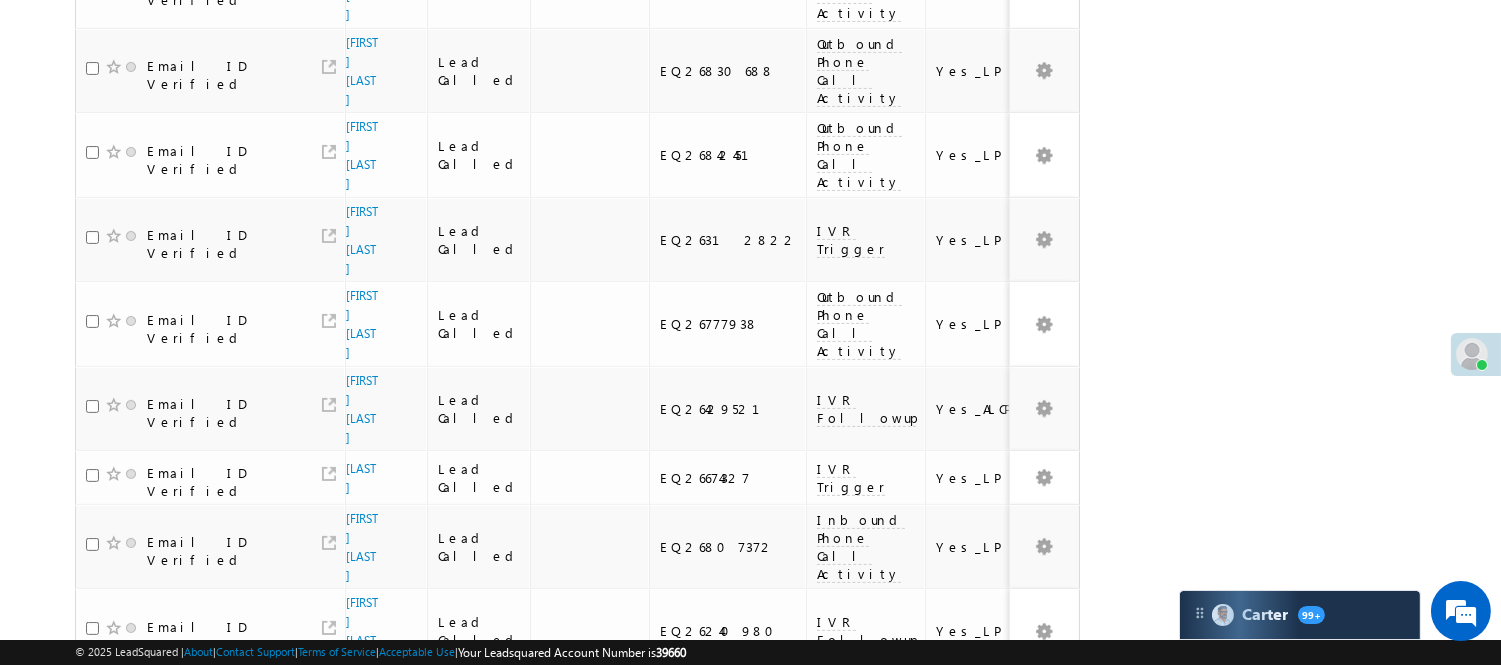 scroll, scrollTop: 1324, scrollLeft: 0, axis: vertical 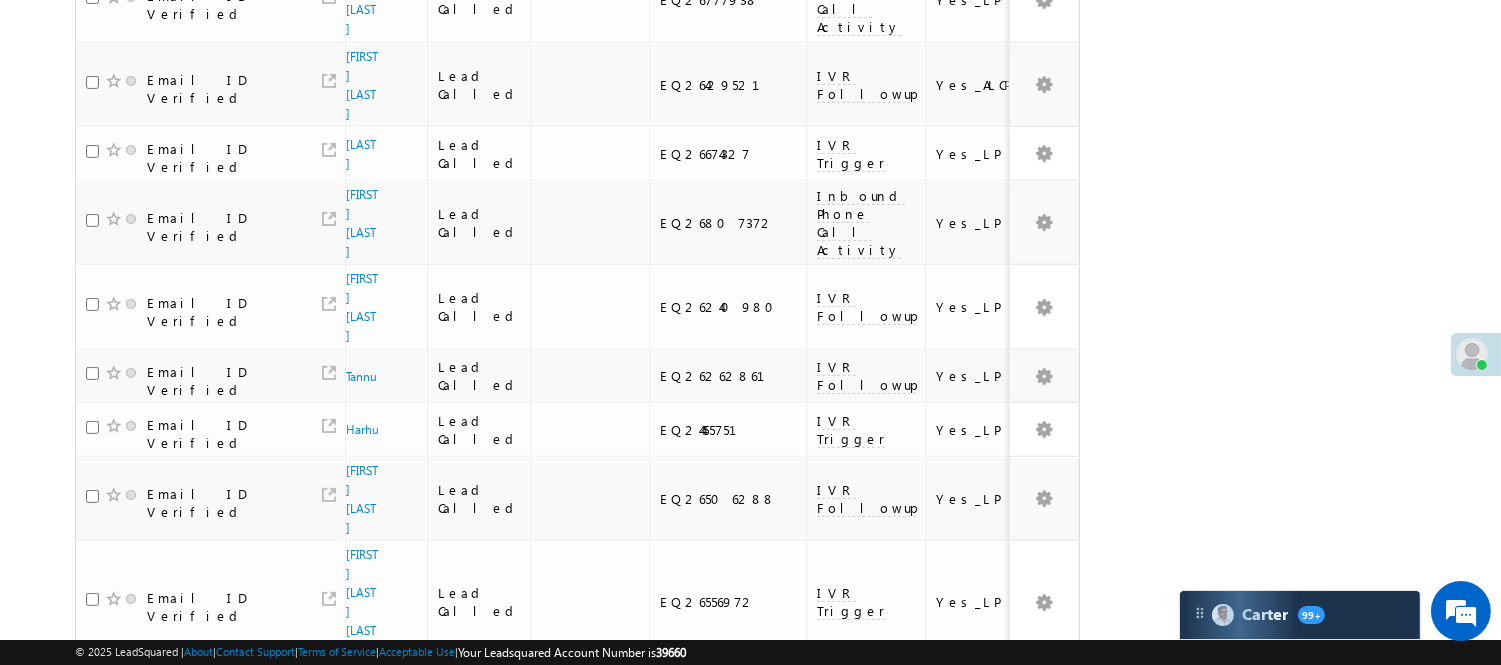 click on "2" at bounding box center [897, 1040] 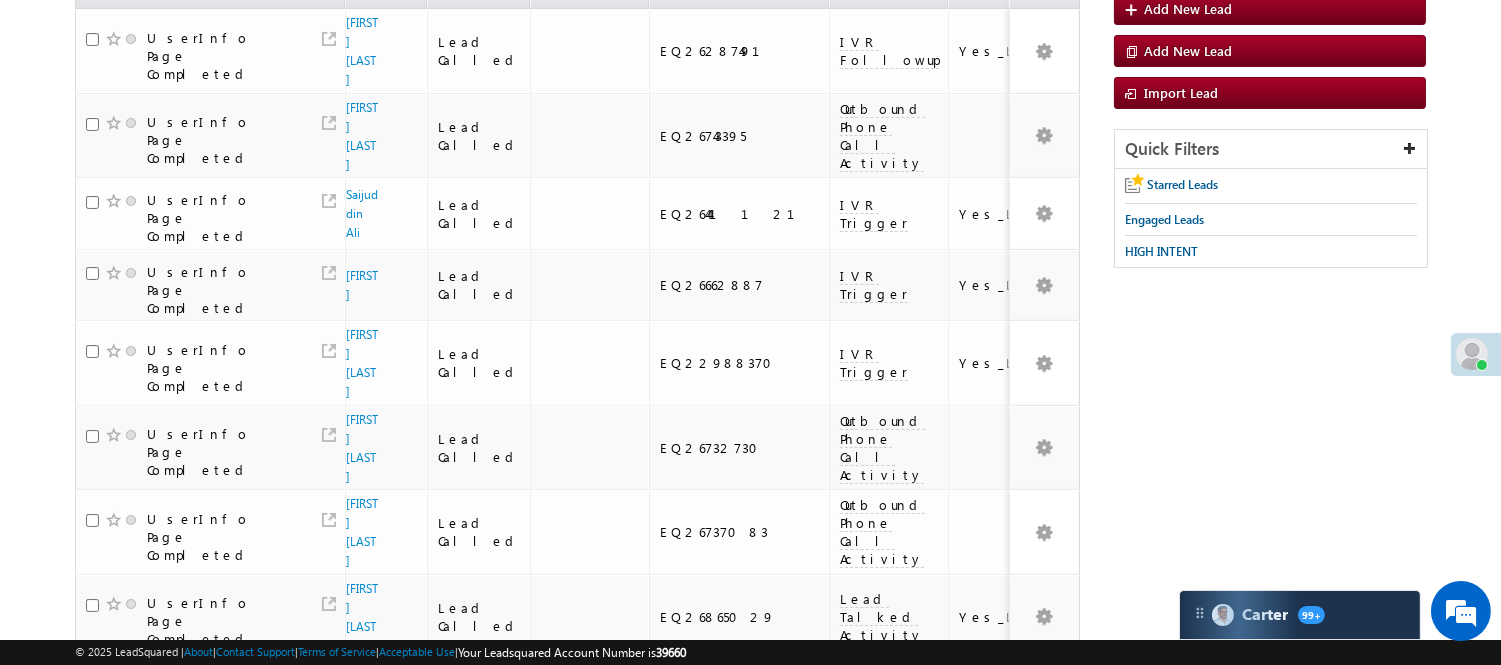 scroll, scrollTop: 566, scrollLeft: 0, axis: vertical 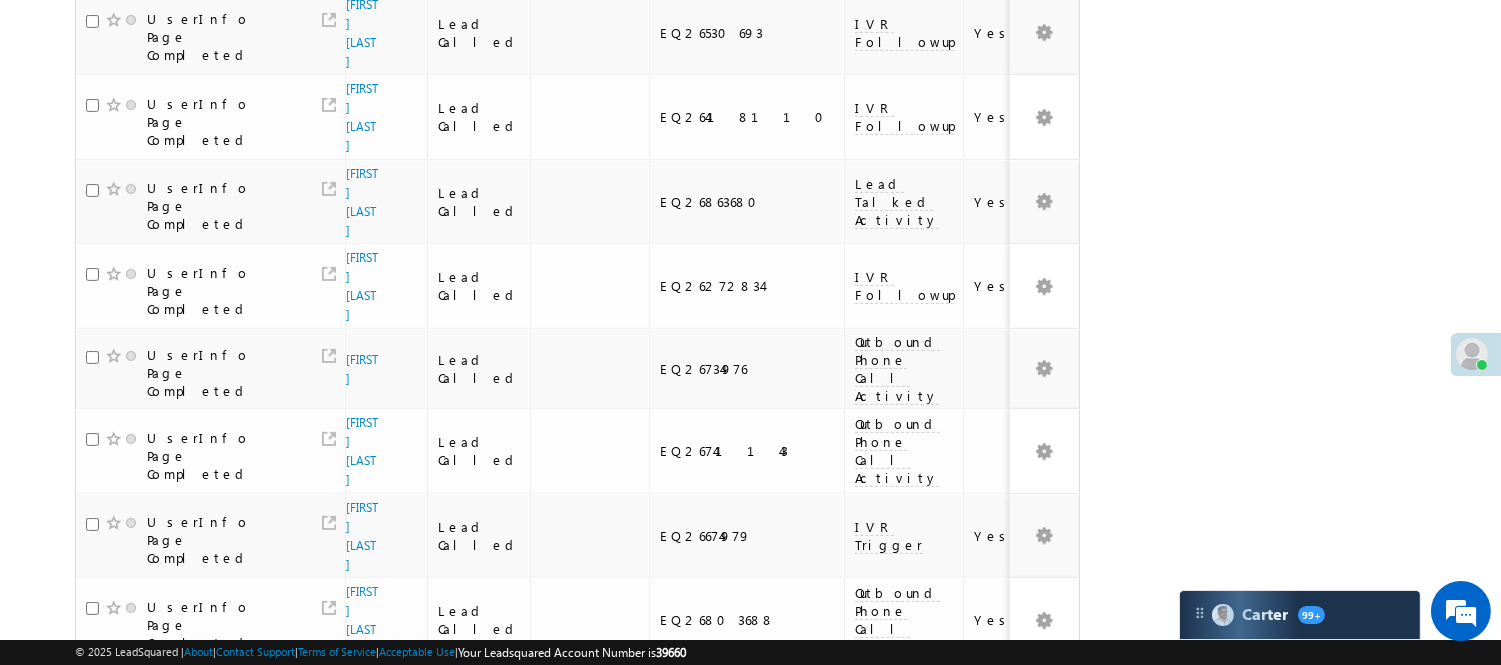 click on "3" at bounding box center (938, 1178) 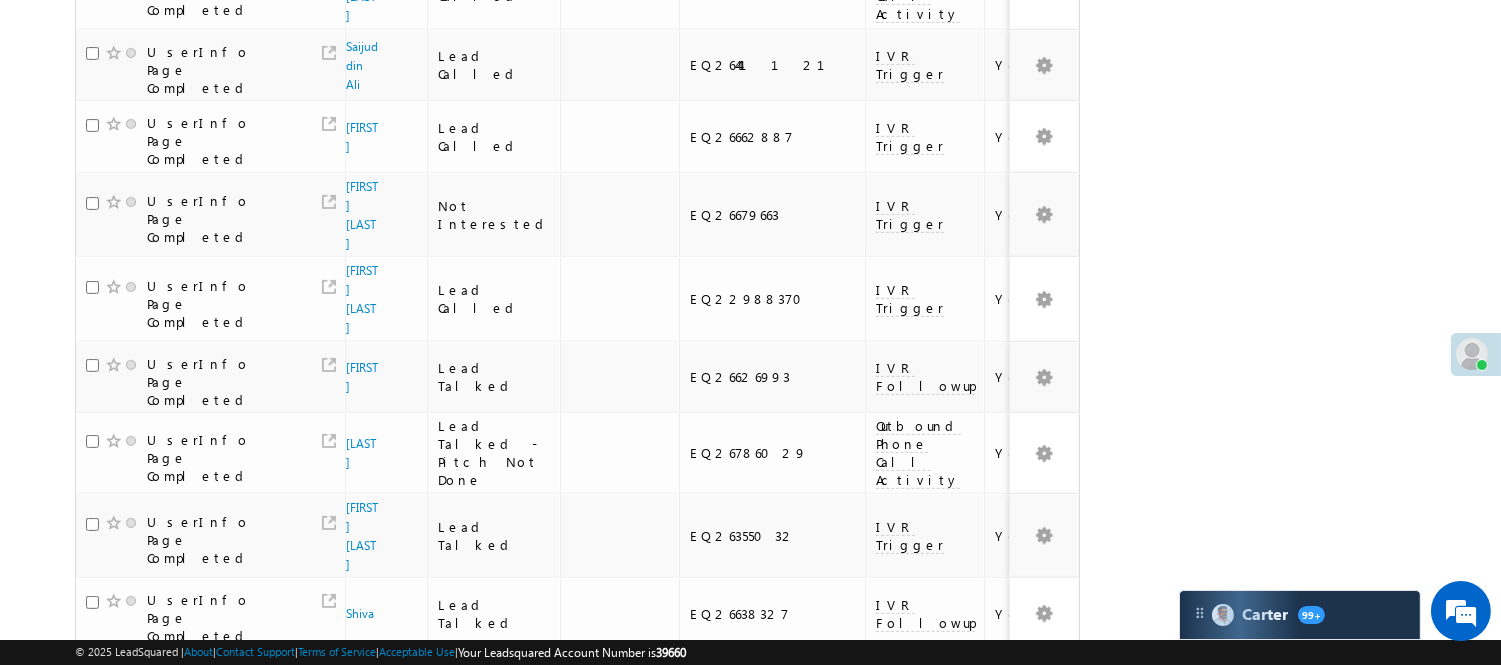scroll, scrollTop: 1381, scrollLeft: 0, axis: vertical 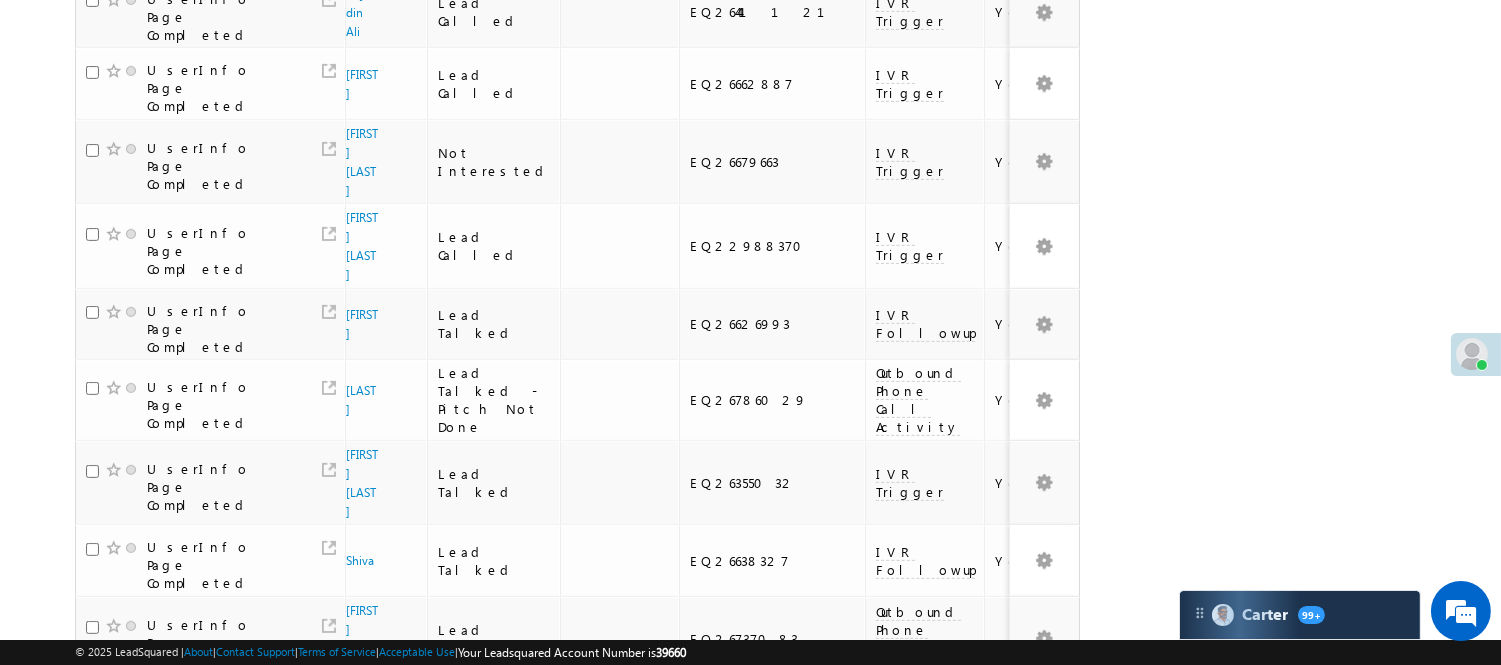 click on "5" at bounding box center (778, 973) 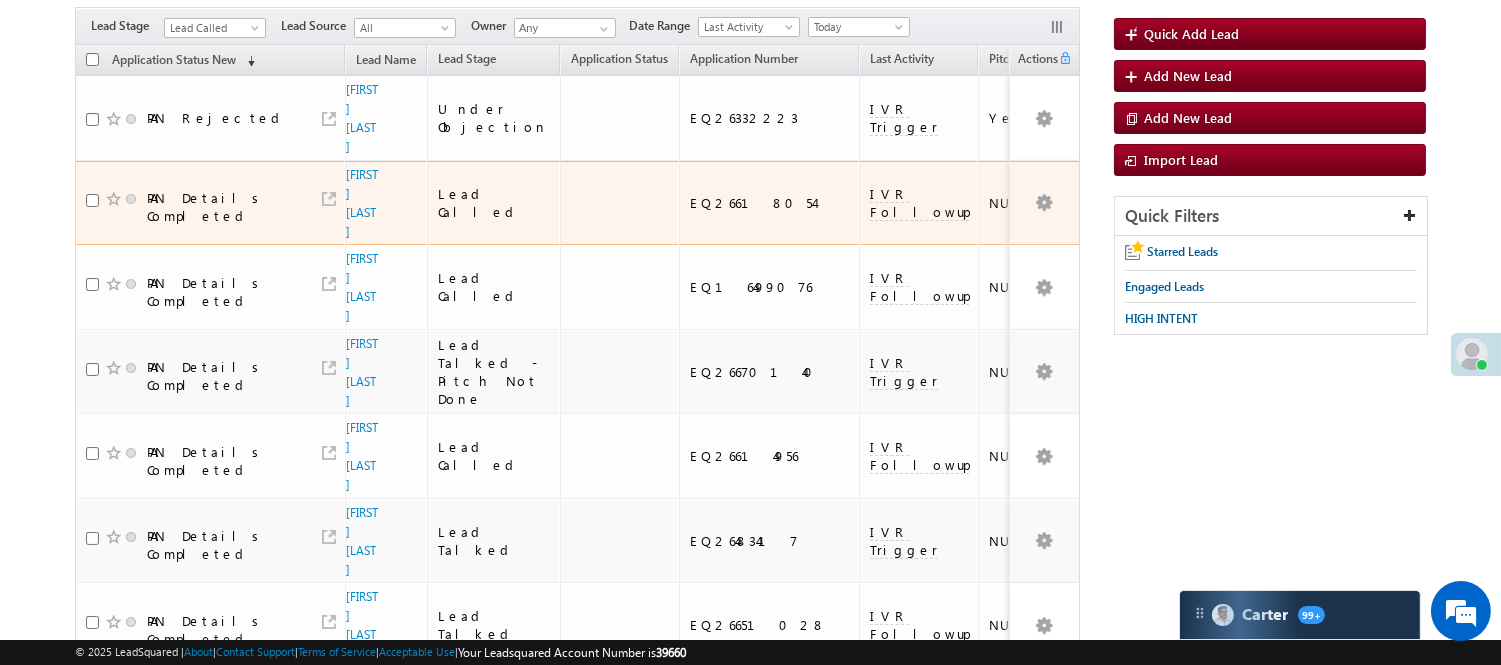 scroll, scrollTop: 158, scrollLeft: 0, axis: vertical 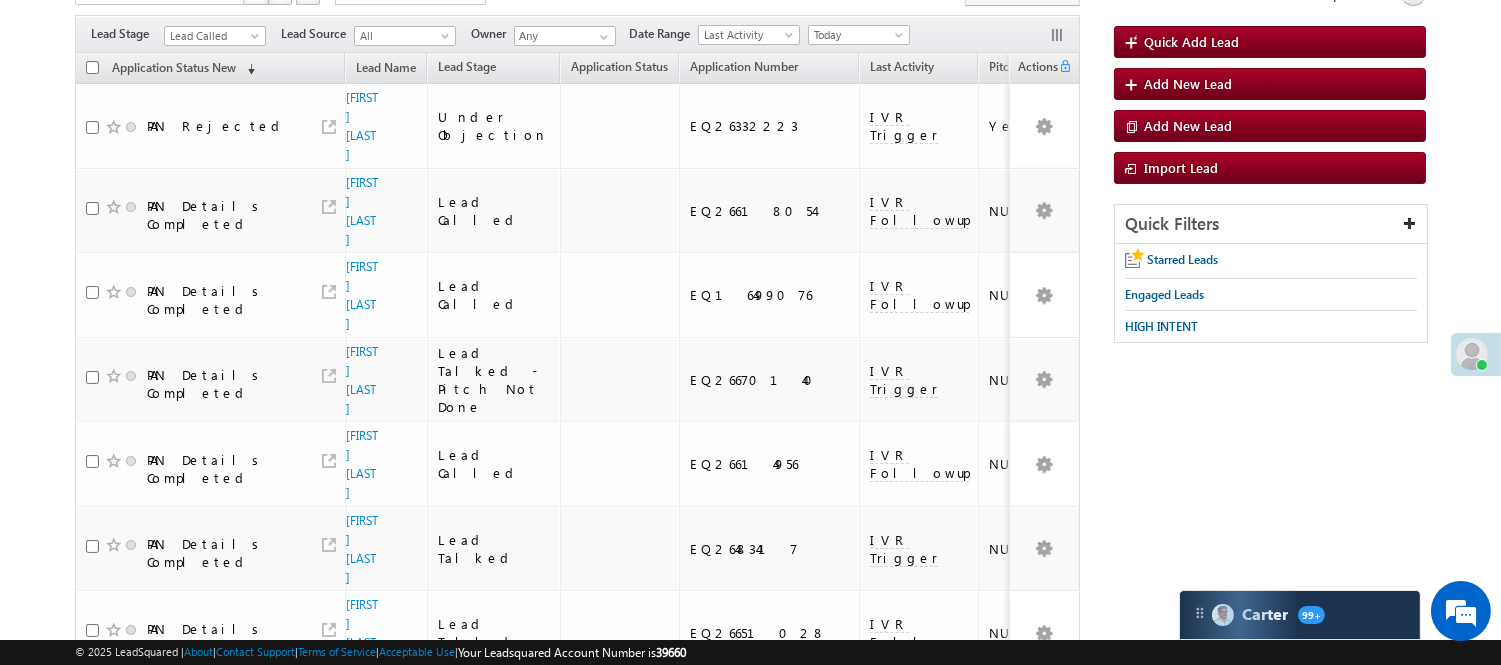 click on "Lead Called" at bounding box center (212, 36) 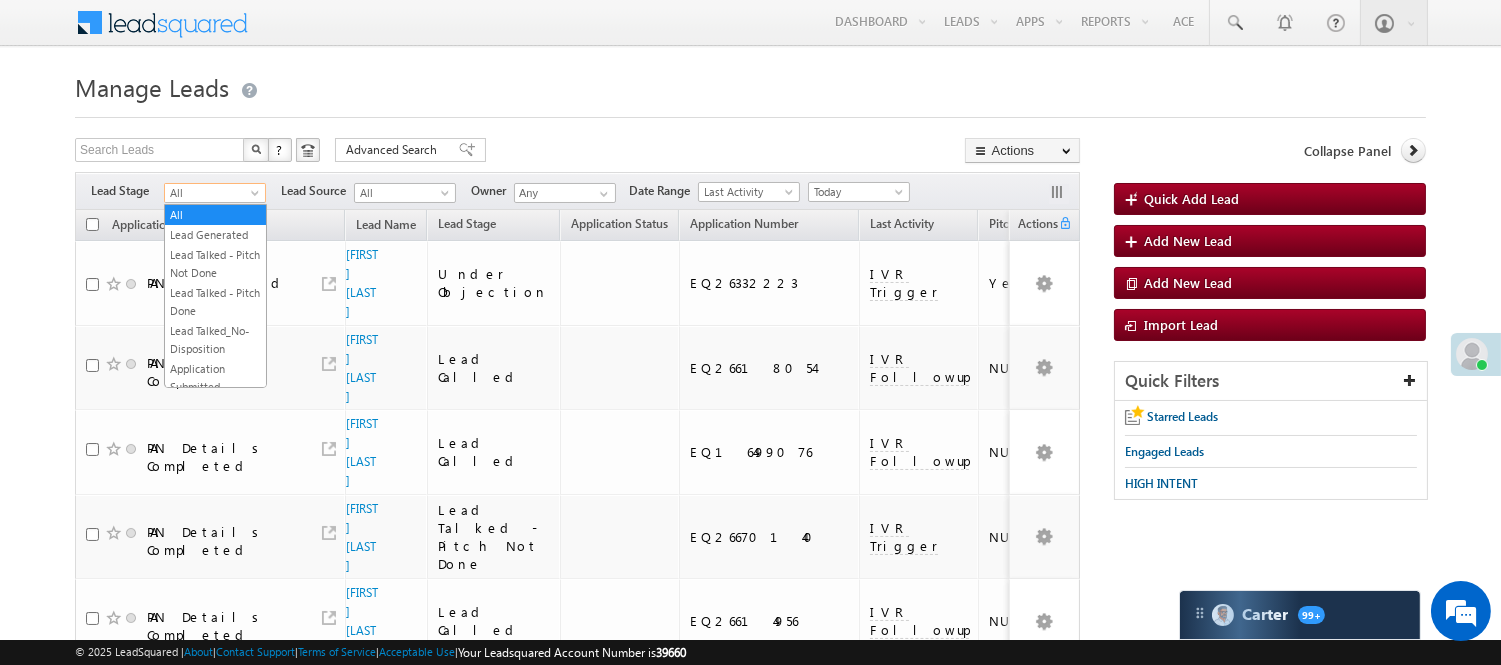 scroll, scrollTop: 0, scrollLeft: 0, axis: both 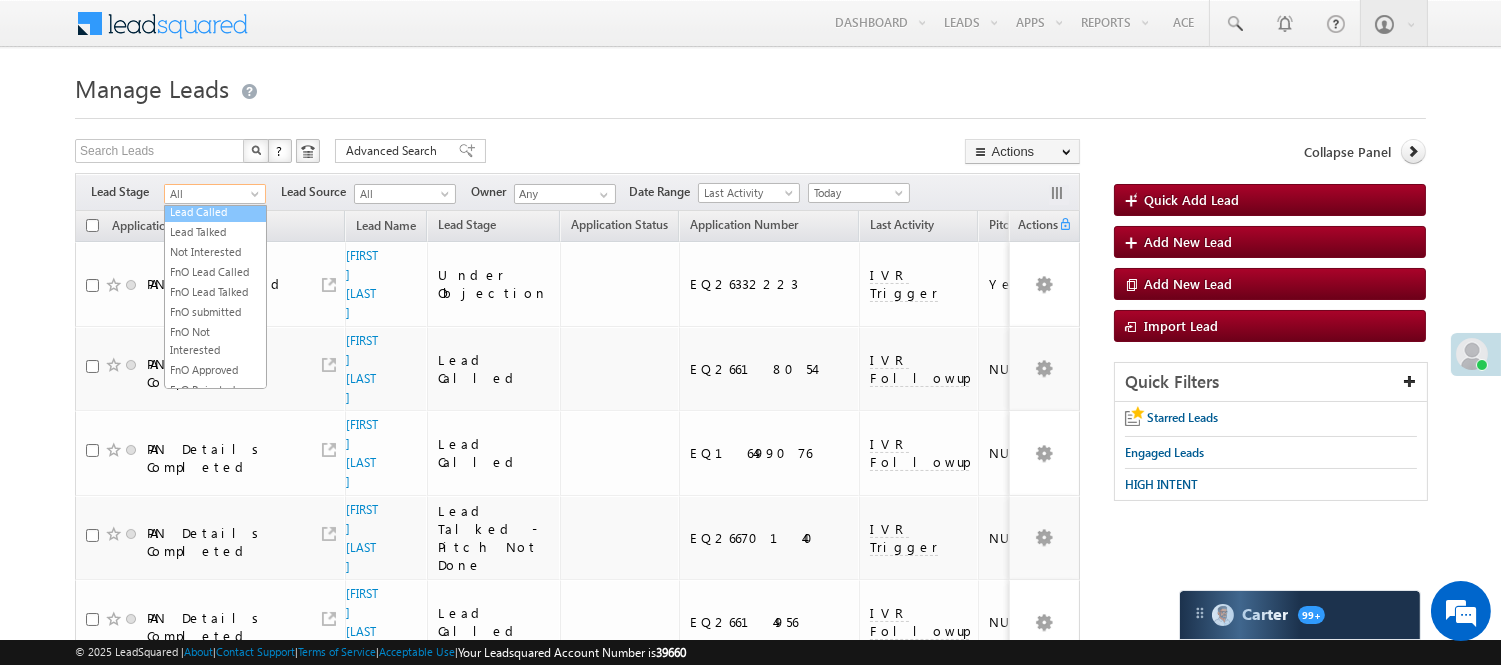 click on "Lead Called" at bounding box center [215, 212] 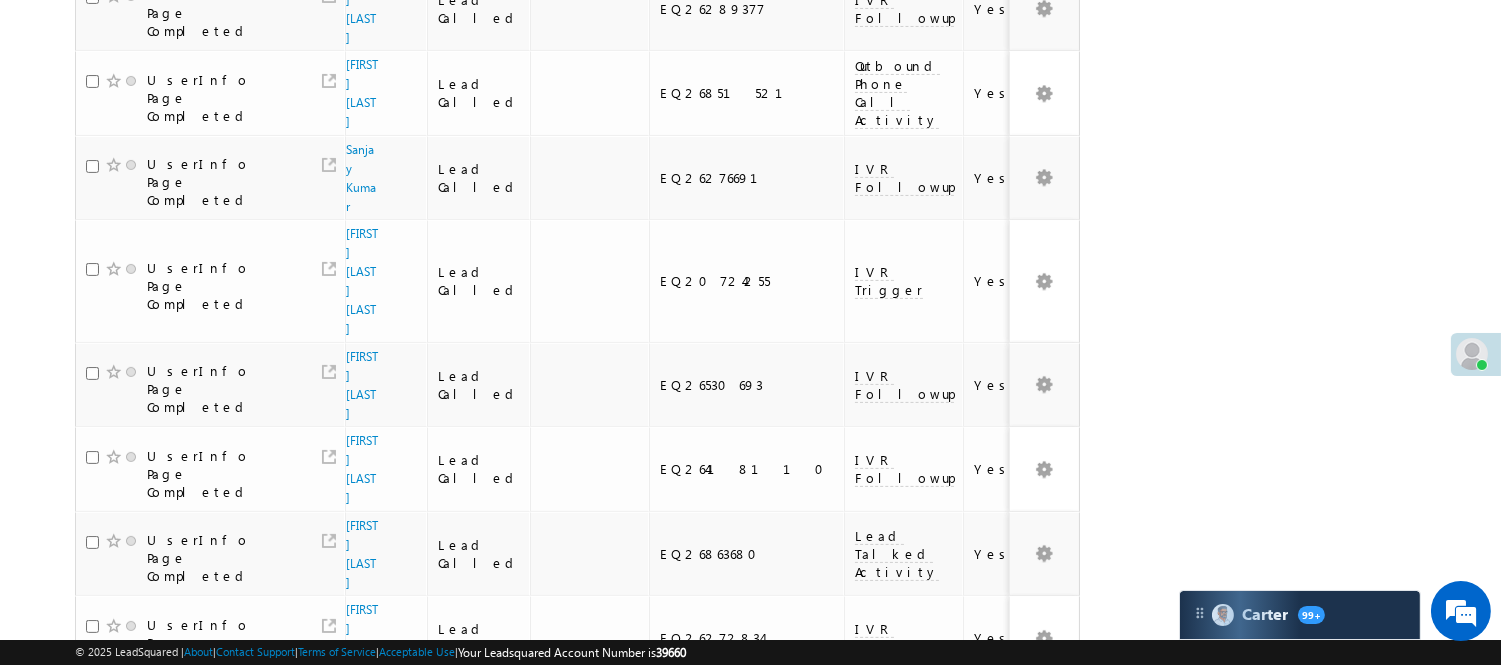 scroll, scrollTop: 1240, scrollLeft: 0, axis: vertical 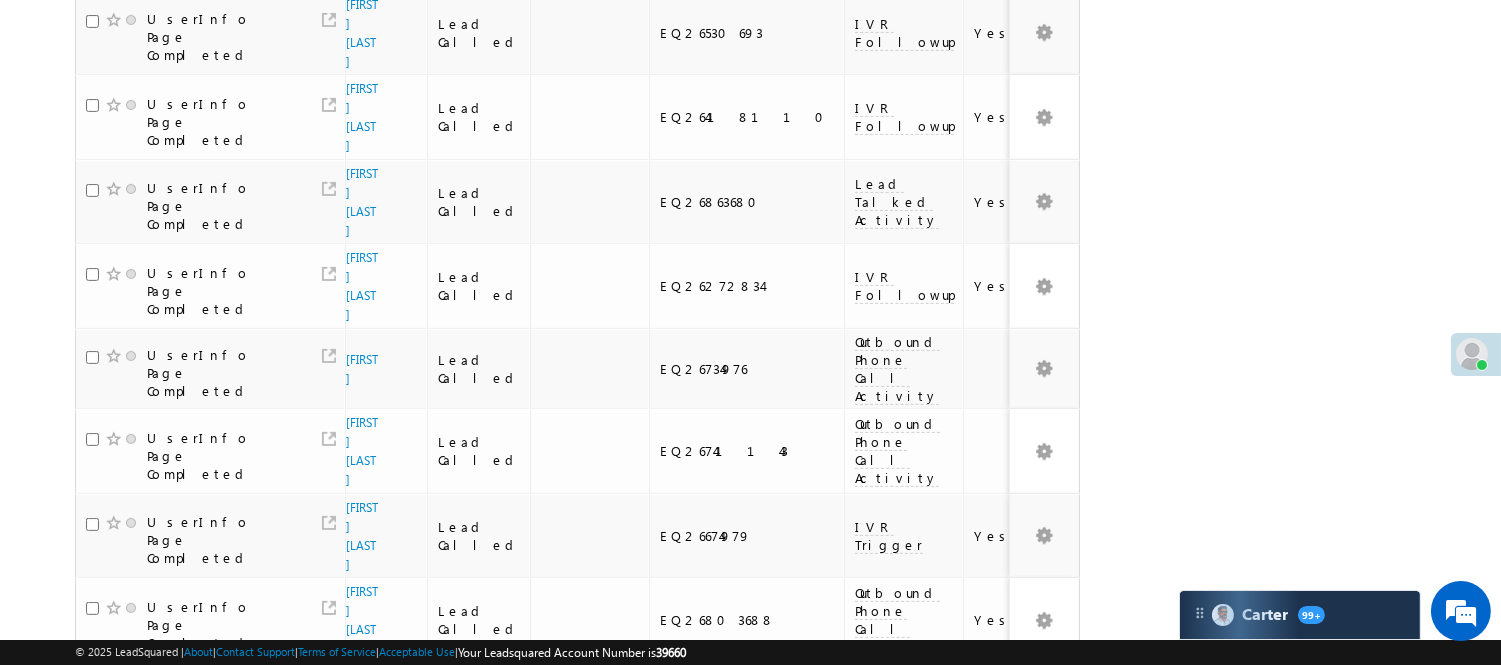 click on "3" at bounding box center [938, 1178] 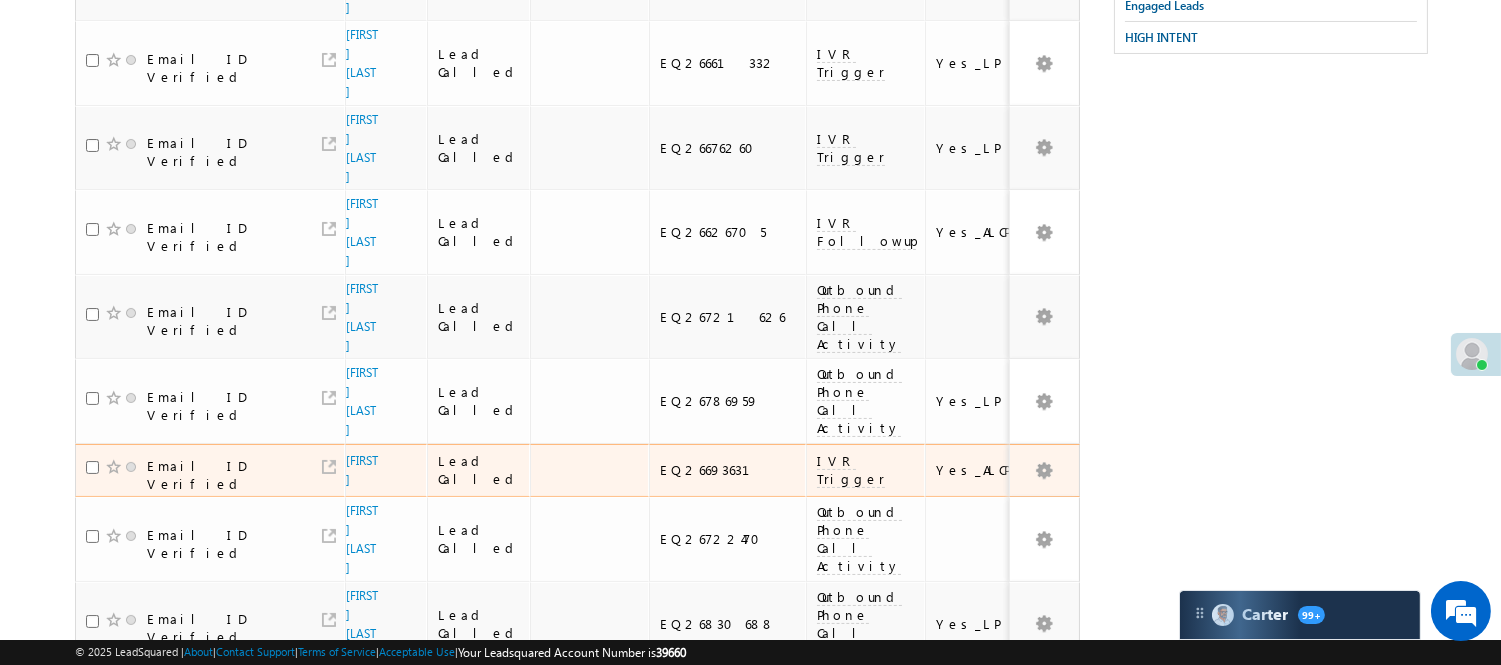 scroll, scrollTop: 17, scrollLeft: 0, axis: vertical 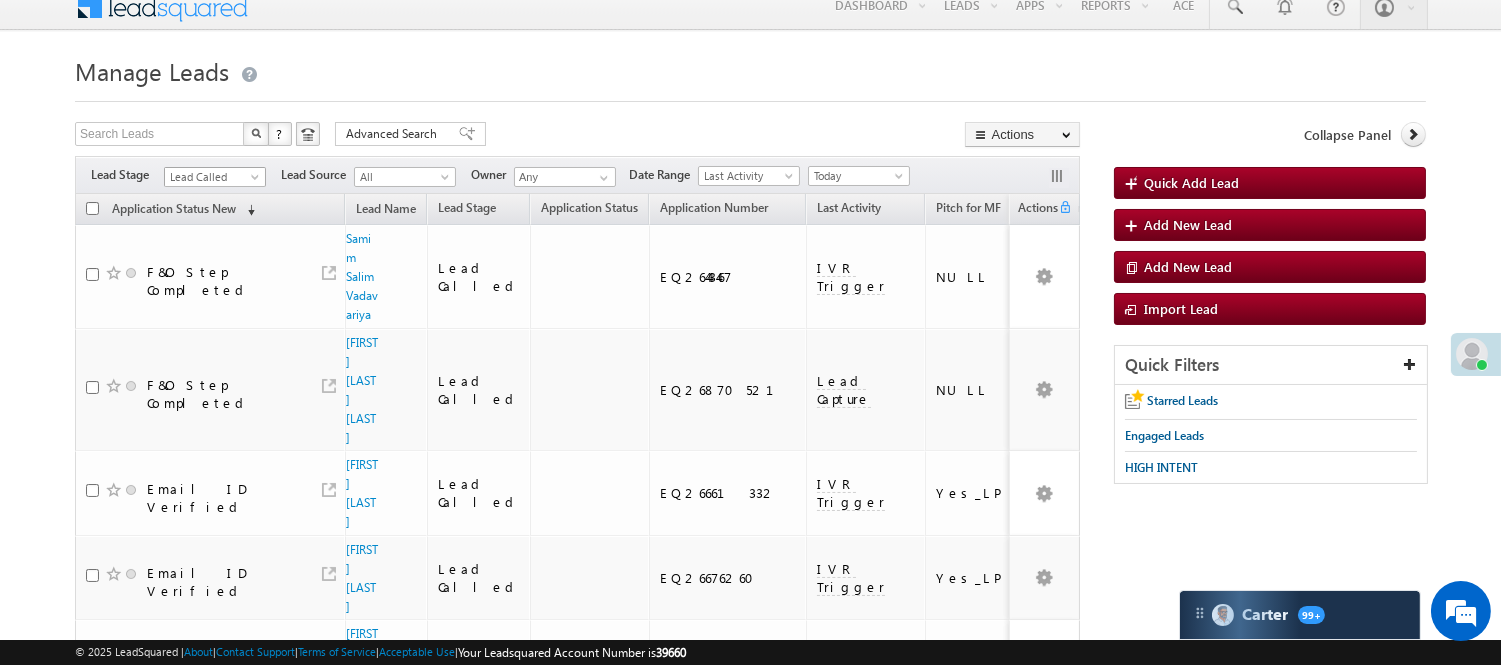 click on "Lead Called" at bounding box center (212, 177) 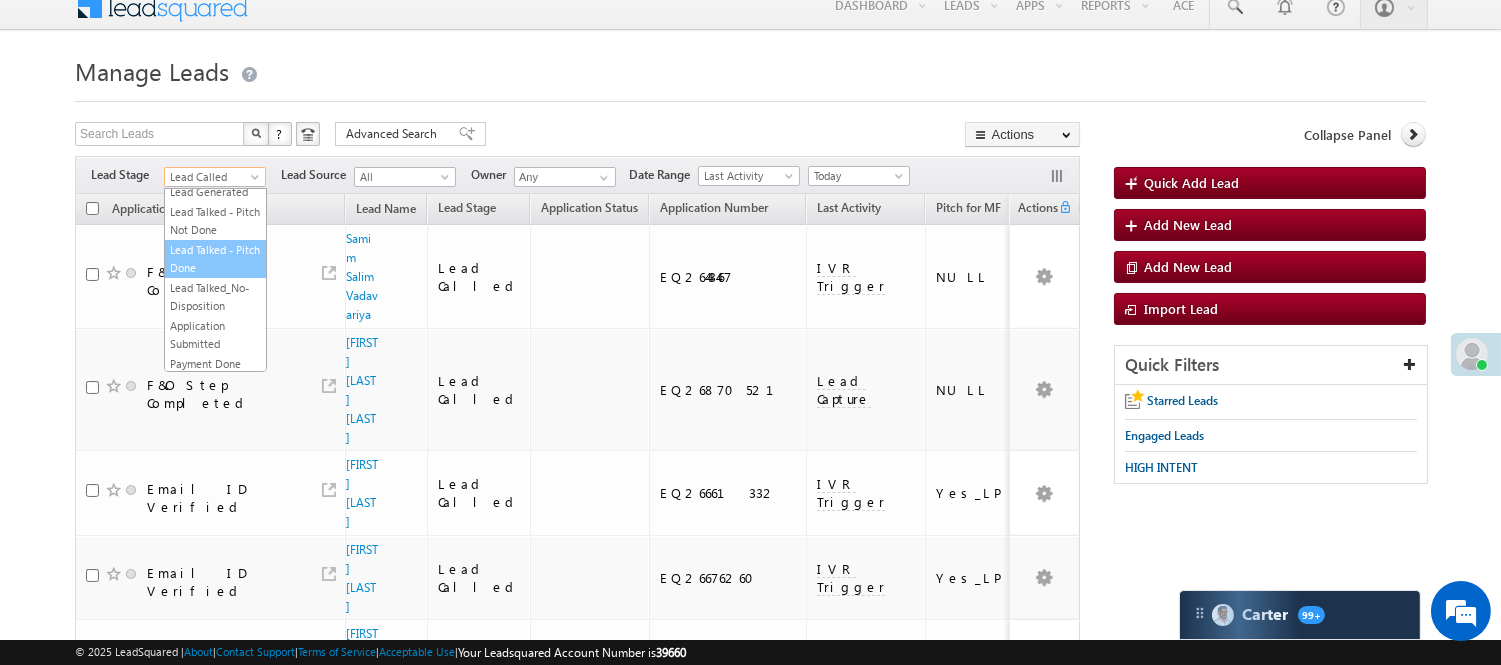 scroll, scrollTop: 0, scrollLeft: 0, axis: both 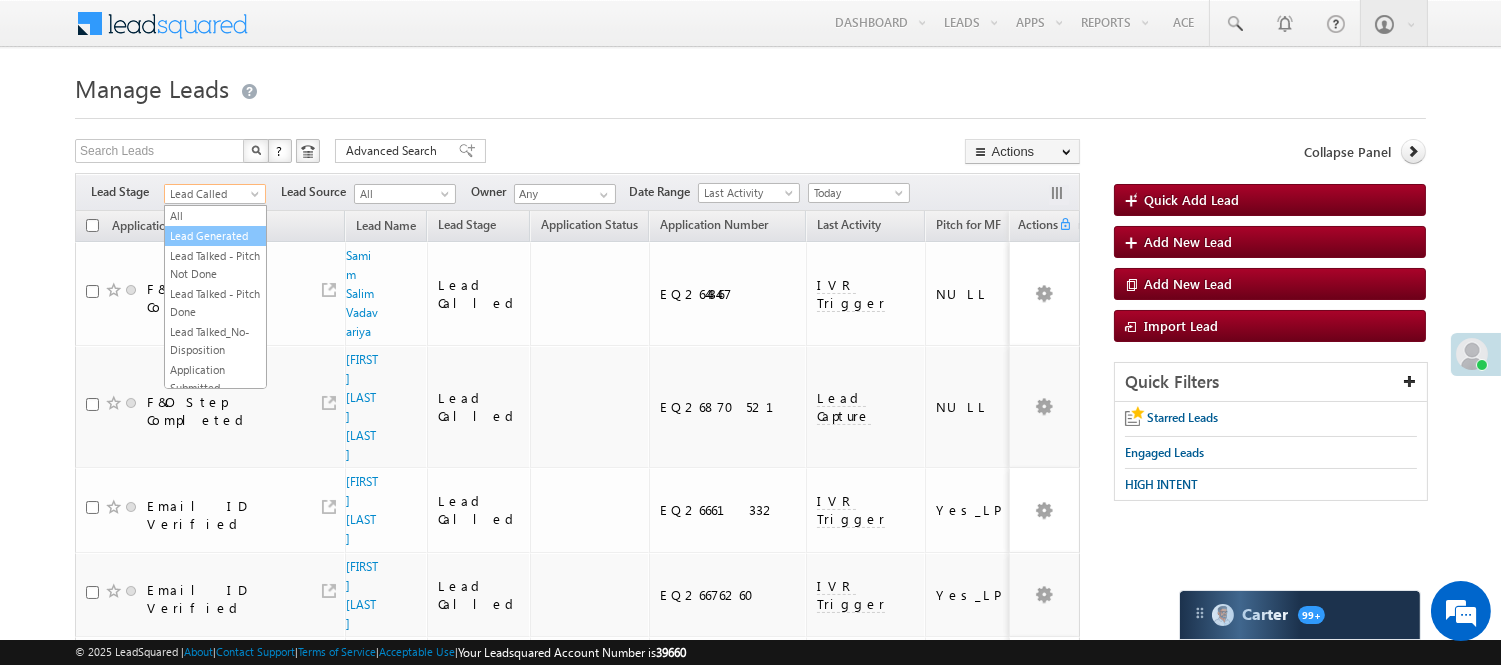 click on "Lead Generated" at bounding box center [215, 236] 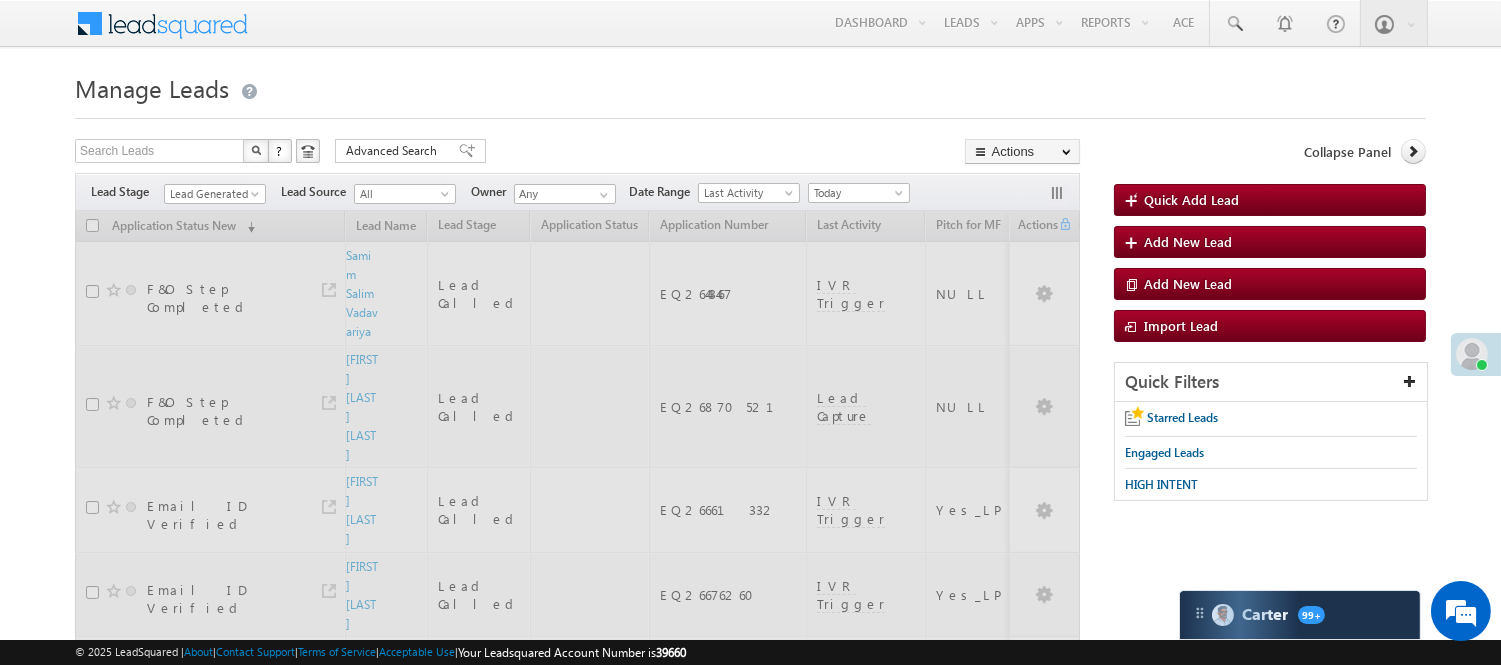 click at bounding box center [750, 112] 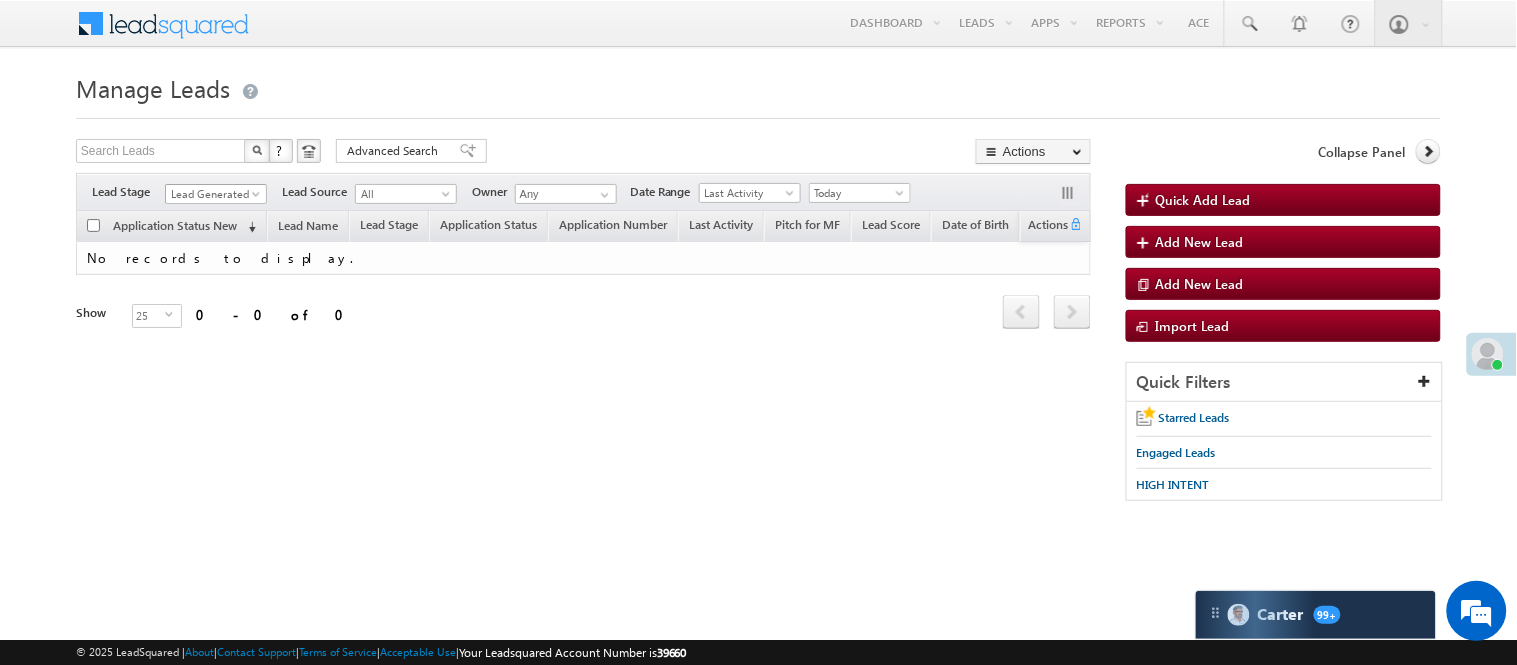 click on "Lead Generated" at bounding box center [213, 194] 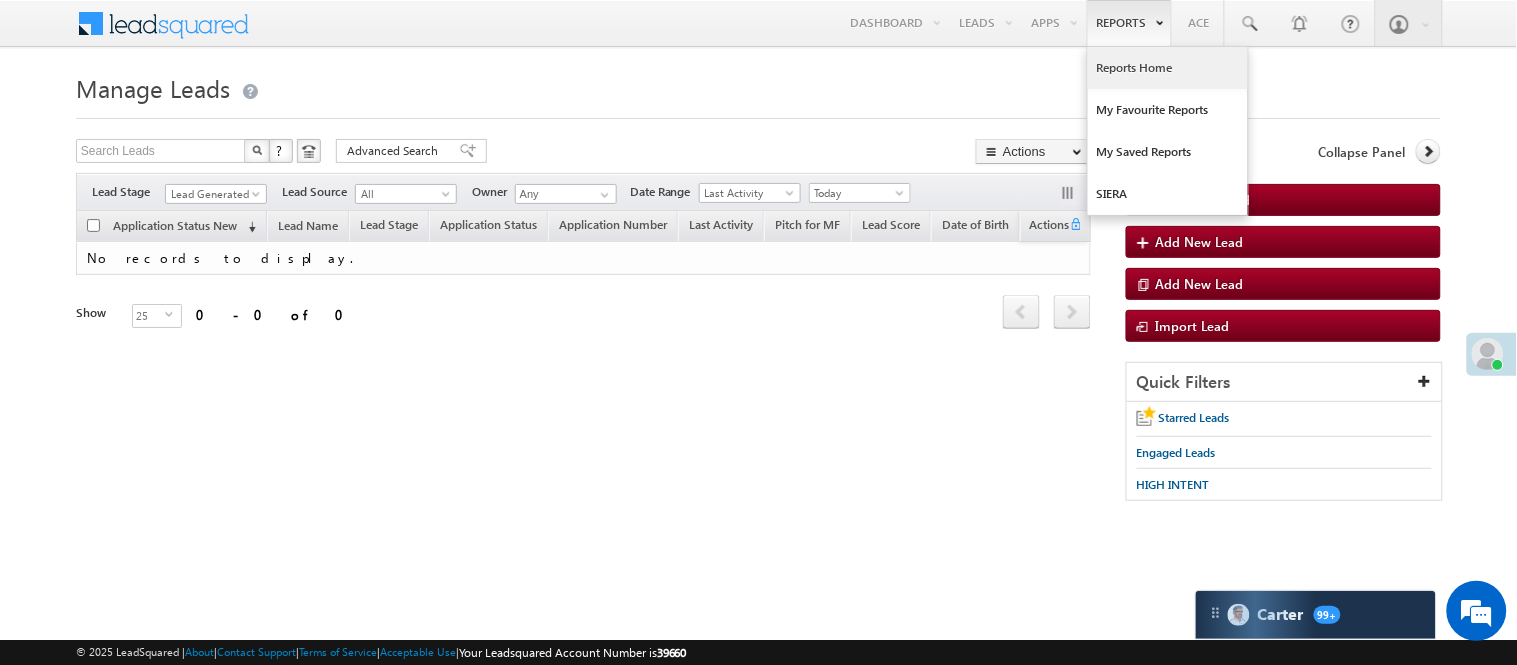 click on "Reports Home" at bounding box center [1168, 68] 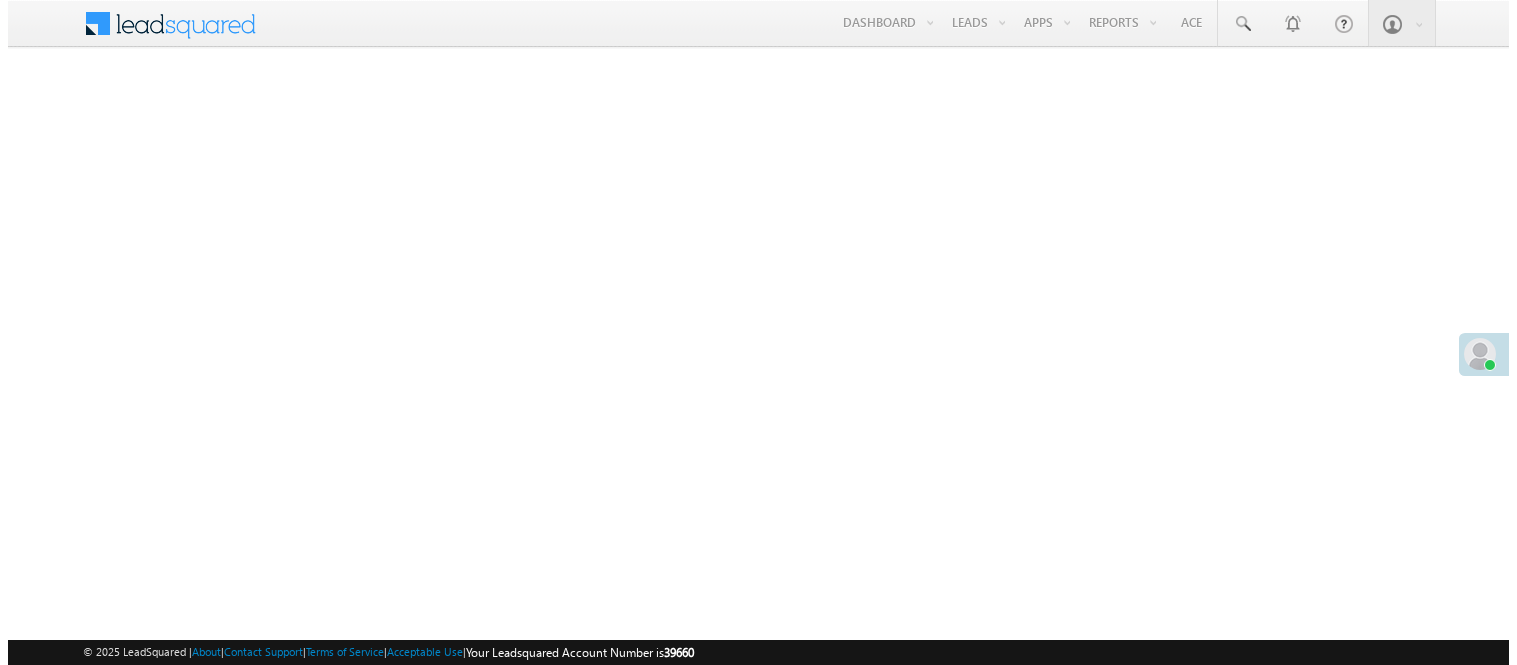 scroll, scrollTop: 0, scrollLeft: 0, axis: both 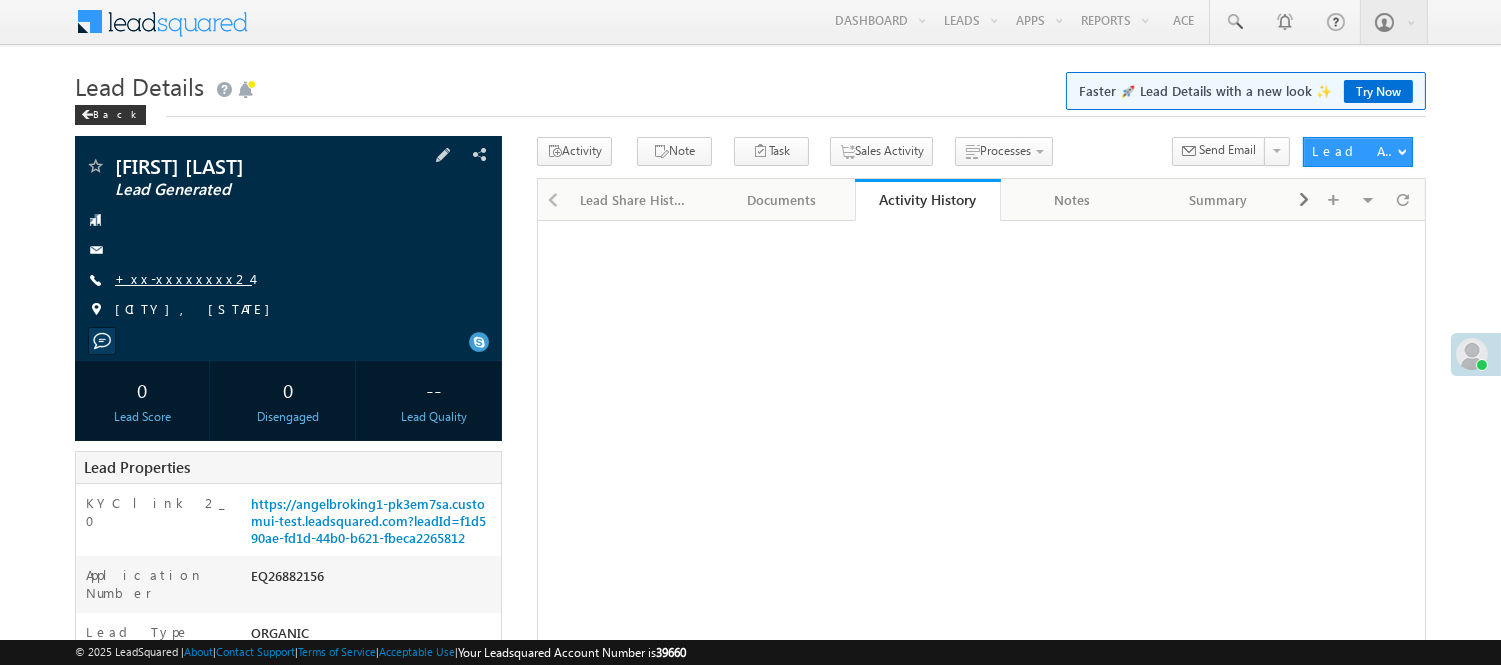 click on "+xx-xxxxxxxx24" at bounding box center [183, 278] 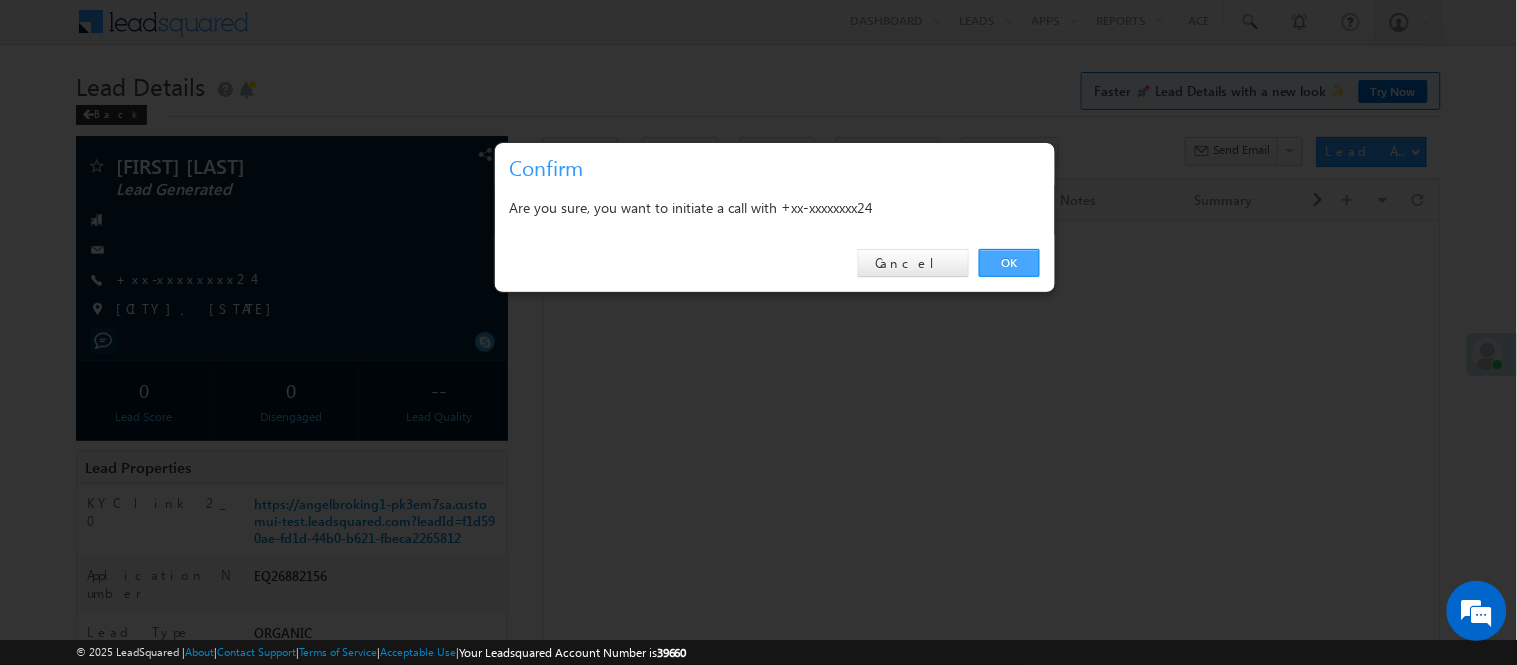 click on "OK" at bounding box center [1009, 263] 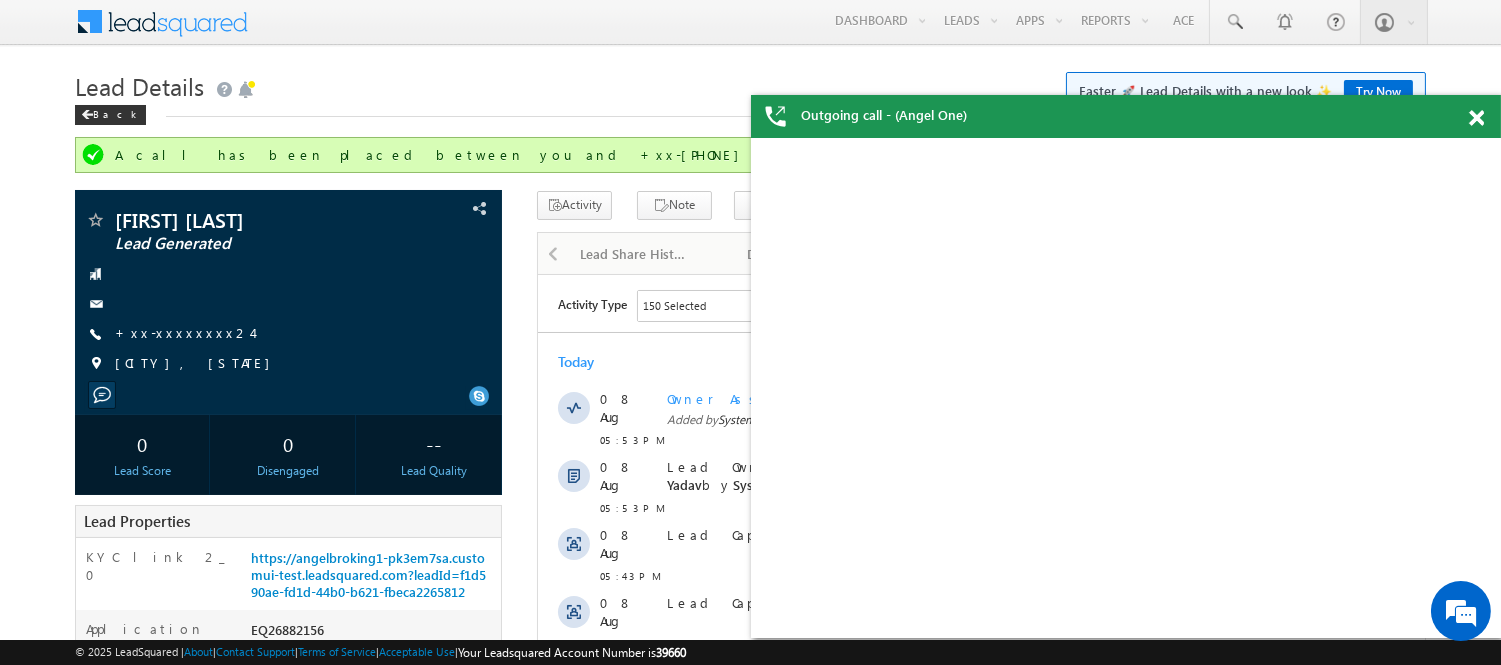 scroll, scrollTop: 0, scrollLeft: 0, axis: both 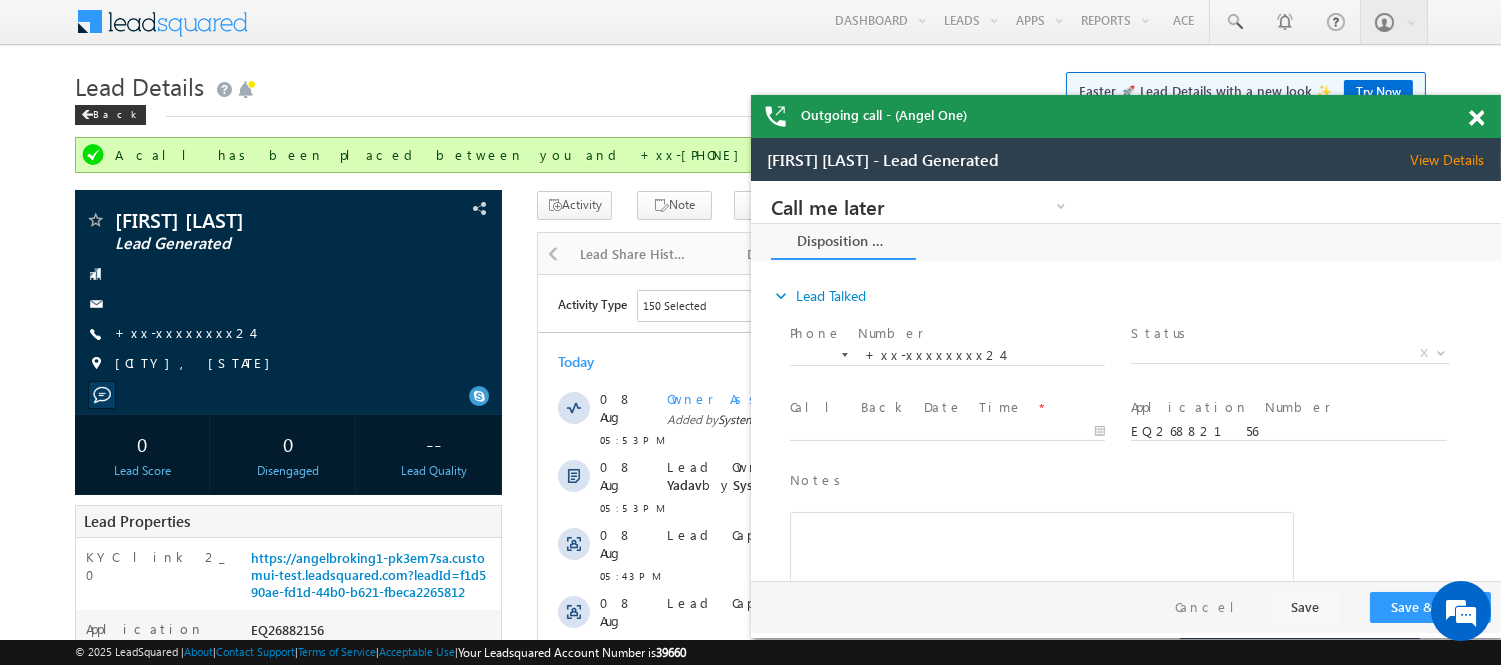 click on "Lead Details Faster 🚀 Lead Details with a new look ✨ Try Now" at bounding box center [750, 84] 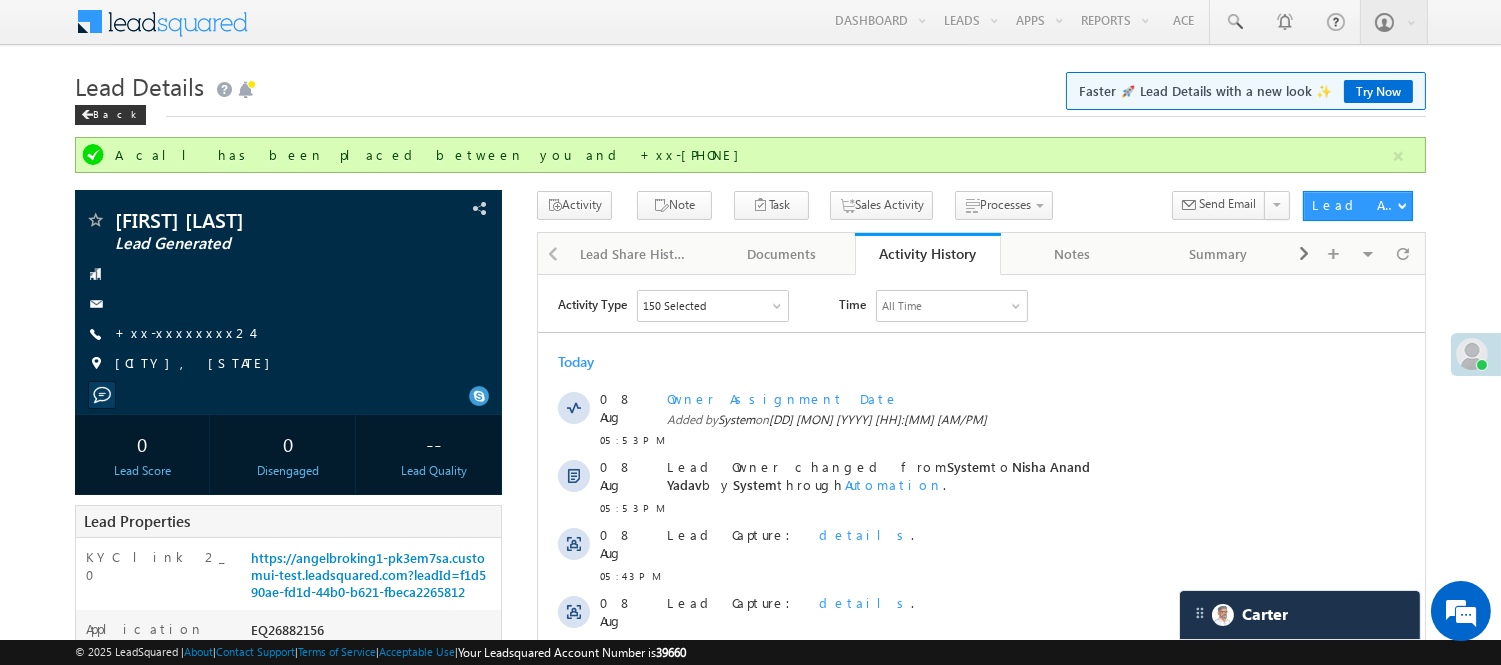click on "Lead Details Faster 🚀 Lead Details with a new look ✨ Try Now" at bounding box center (750, 84) 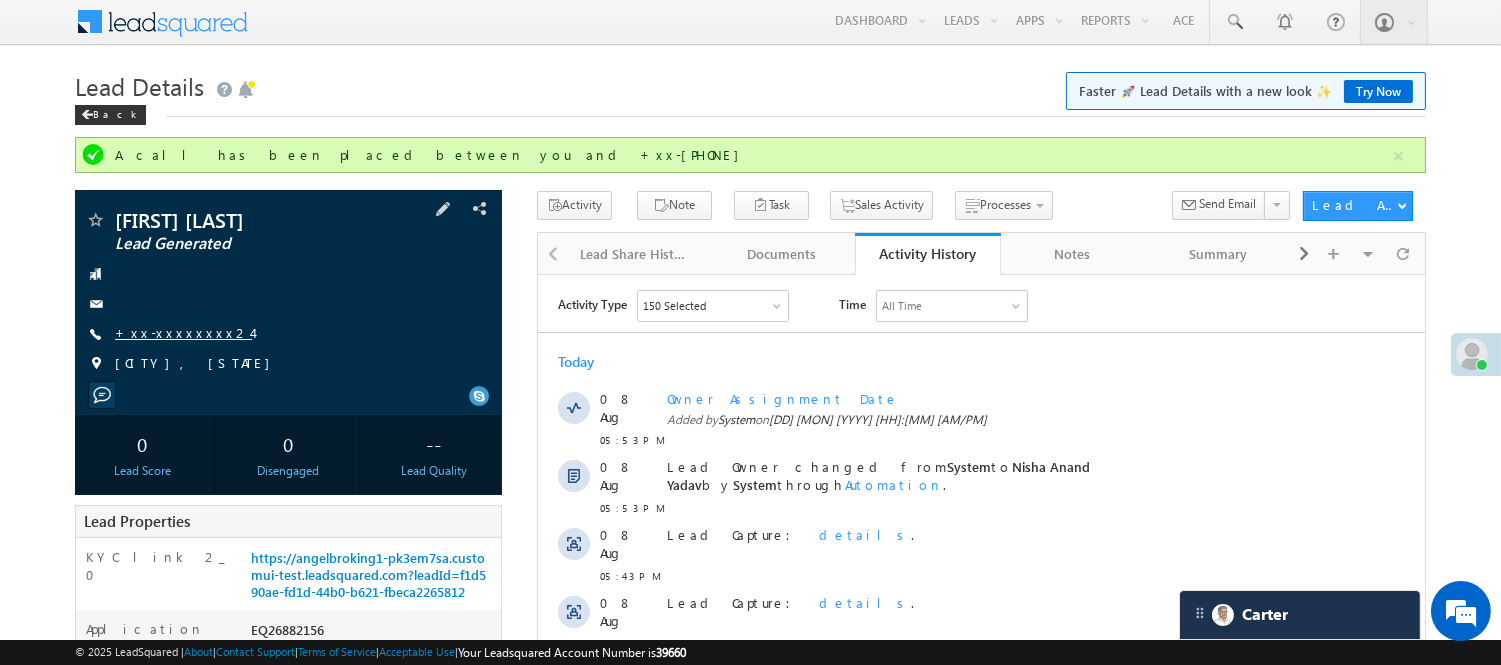 click on "+xx-xxxxxxxx24" at bounding box center (183, 332) 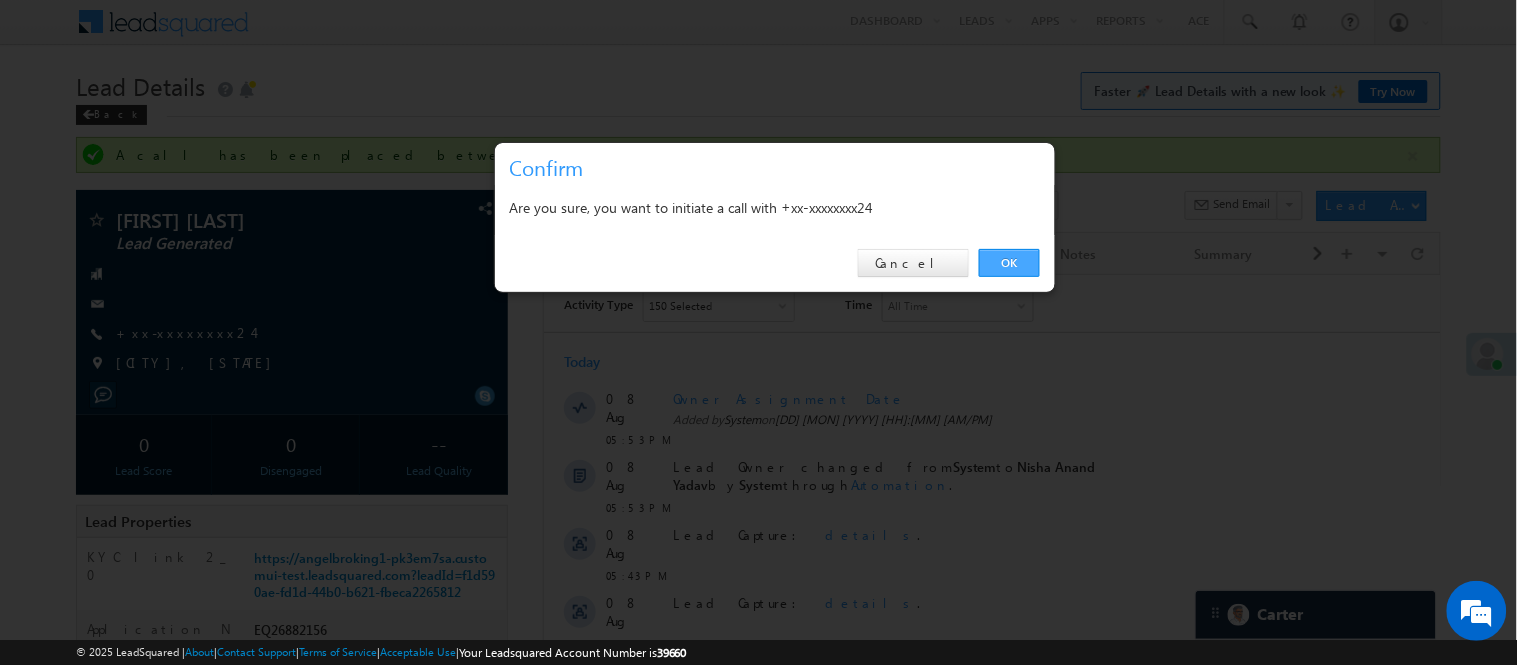 click on "OK" at bounding box center [1009, 263] 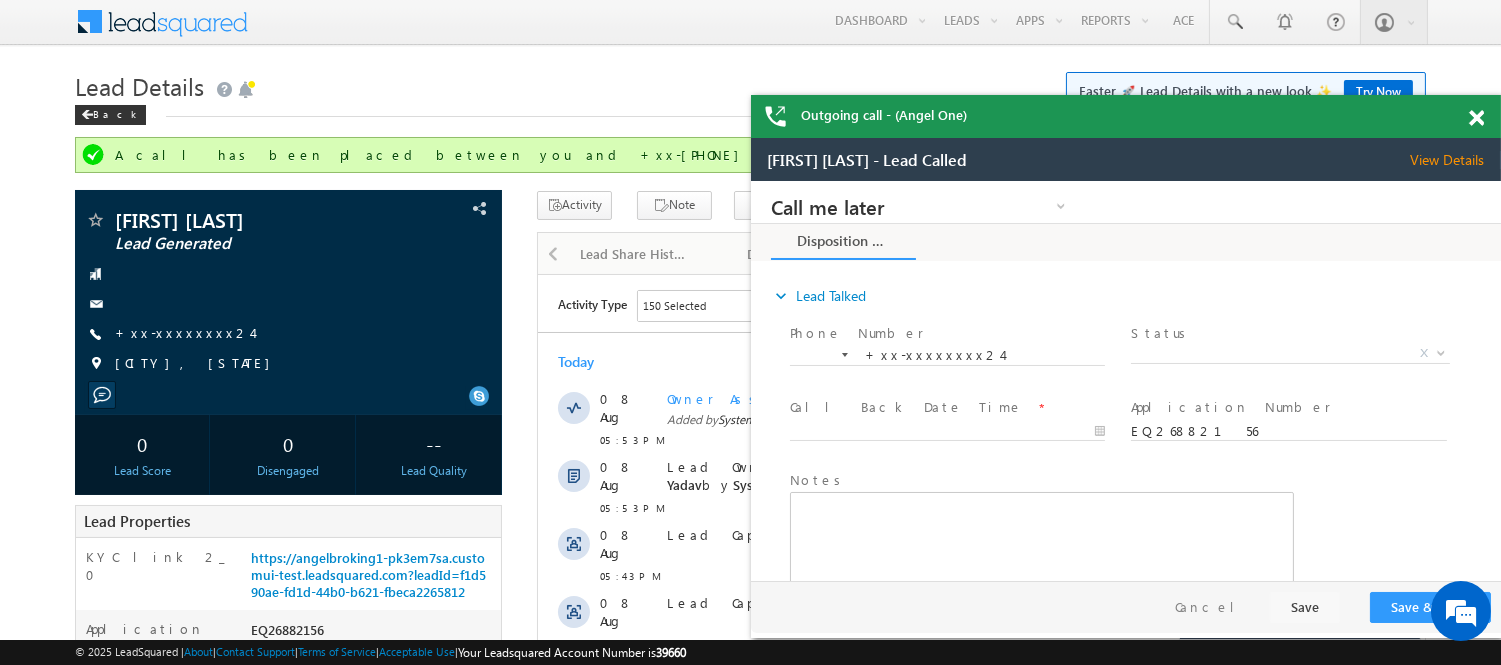 scroll, scrollTop: 0, scrollLeft: 0, axis: both 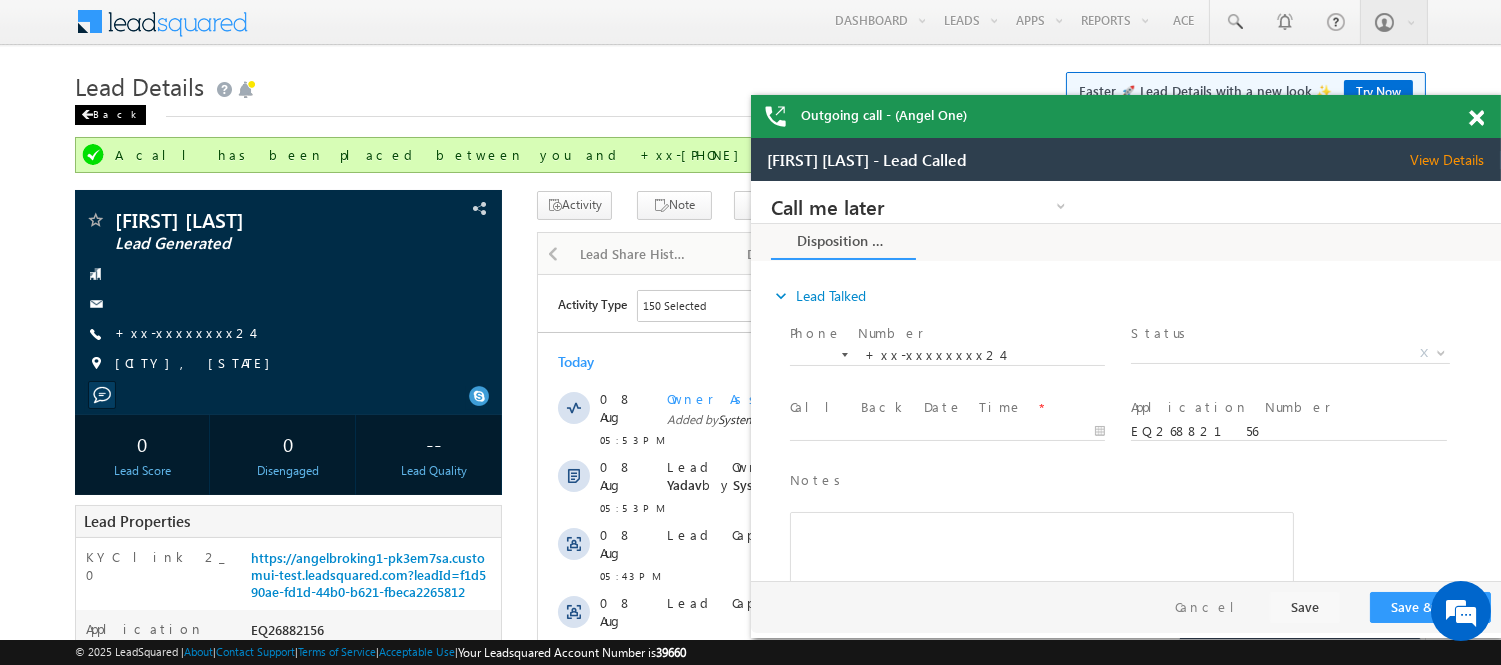 click on "Back" at bounding box center [110, 115] 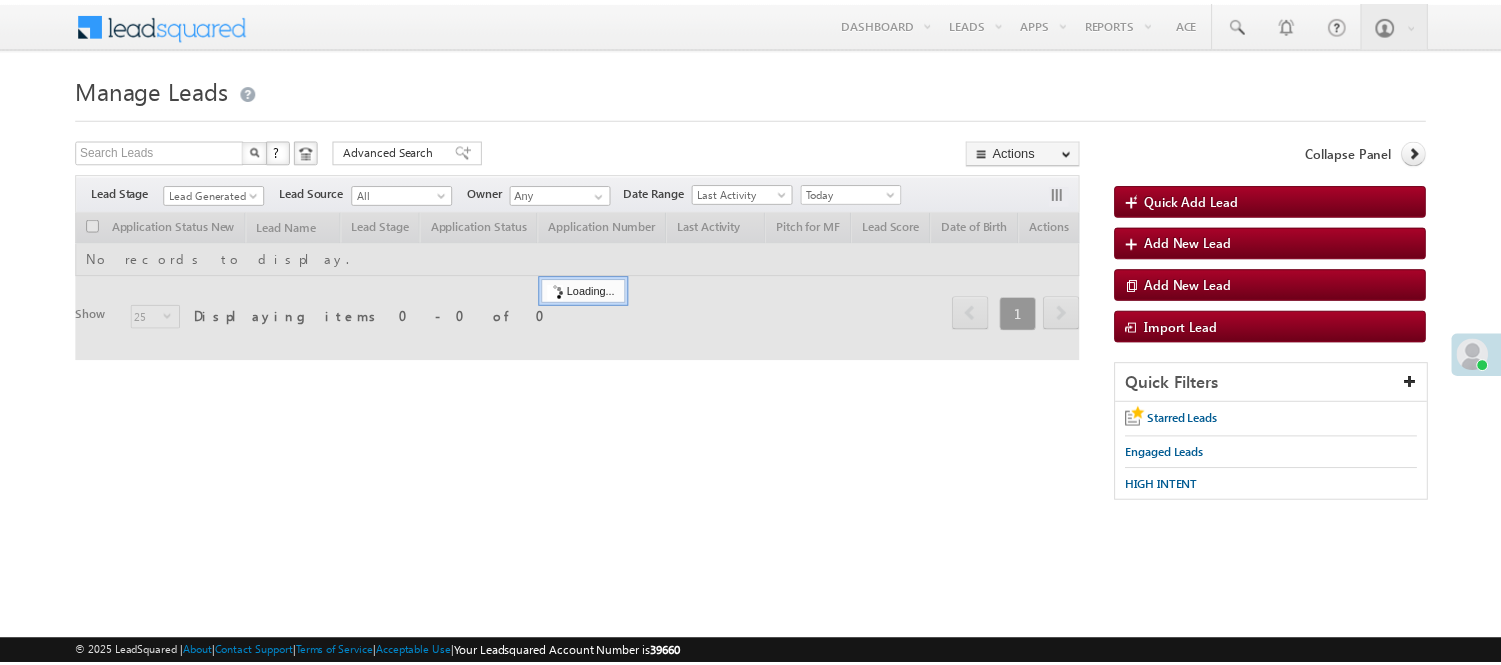 scroll, scrollTop: 0, scrollLeft: 0, axis: both 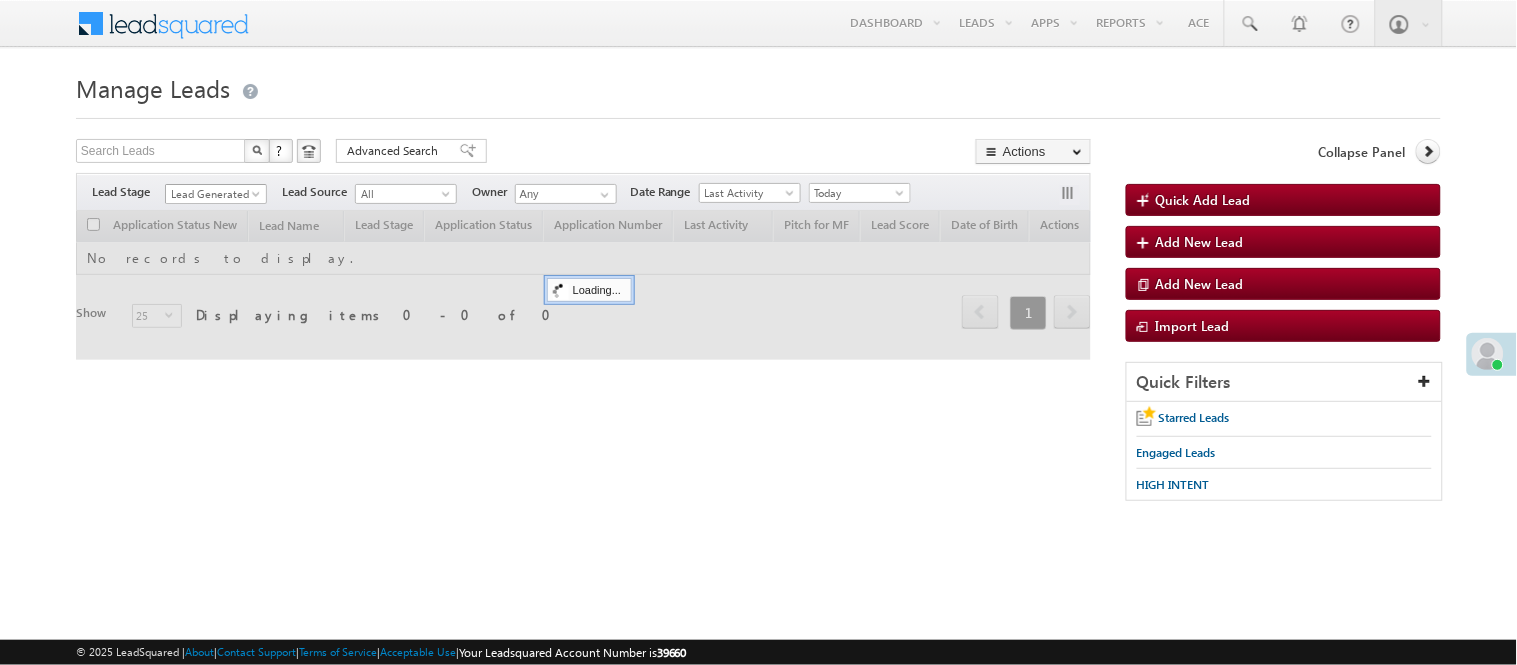 click on "Lead Generated" at bounding box center (213, 194) 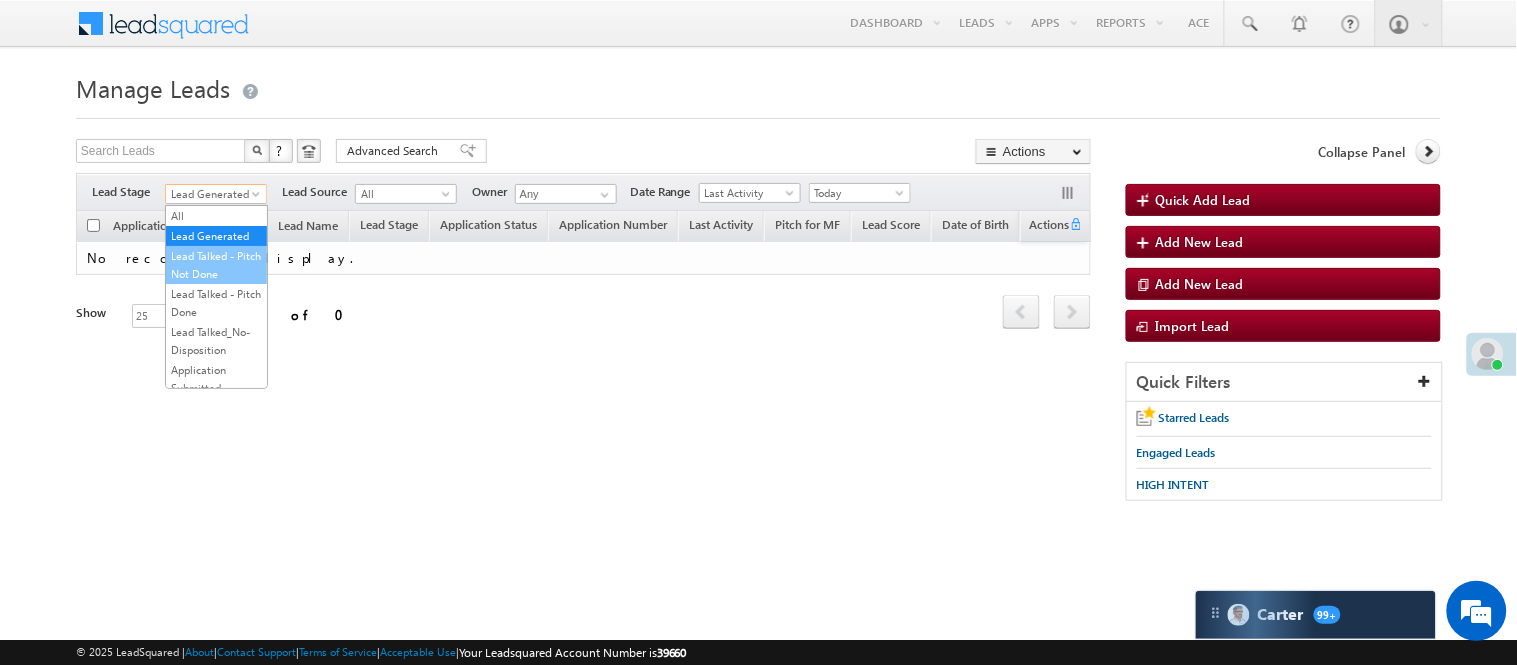 click on "Lead Talked - Pitch Not Done" at bounding box center (216, 265) 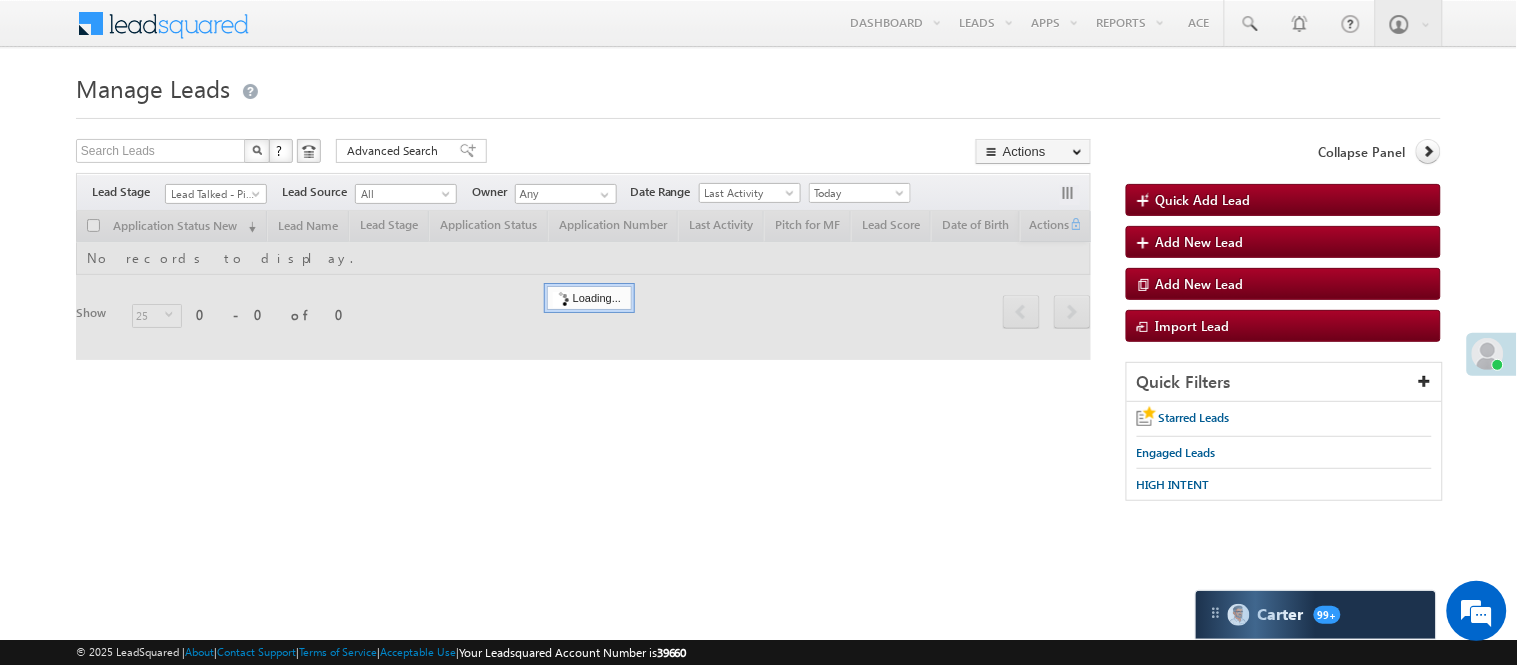 click at bounding box center (758, 112) 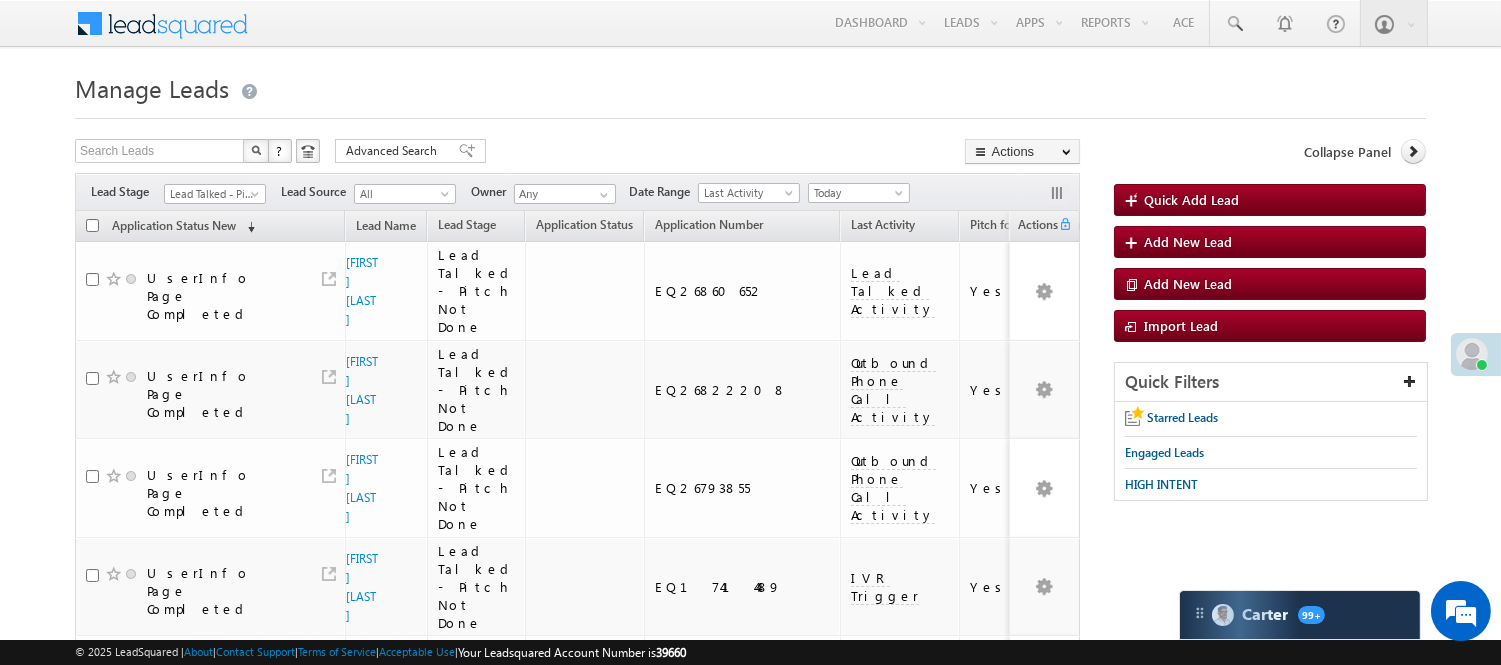 scroll, scrollTop: 0, scrollLeft: 0, axis: both 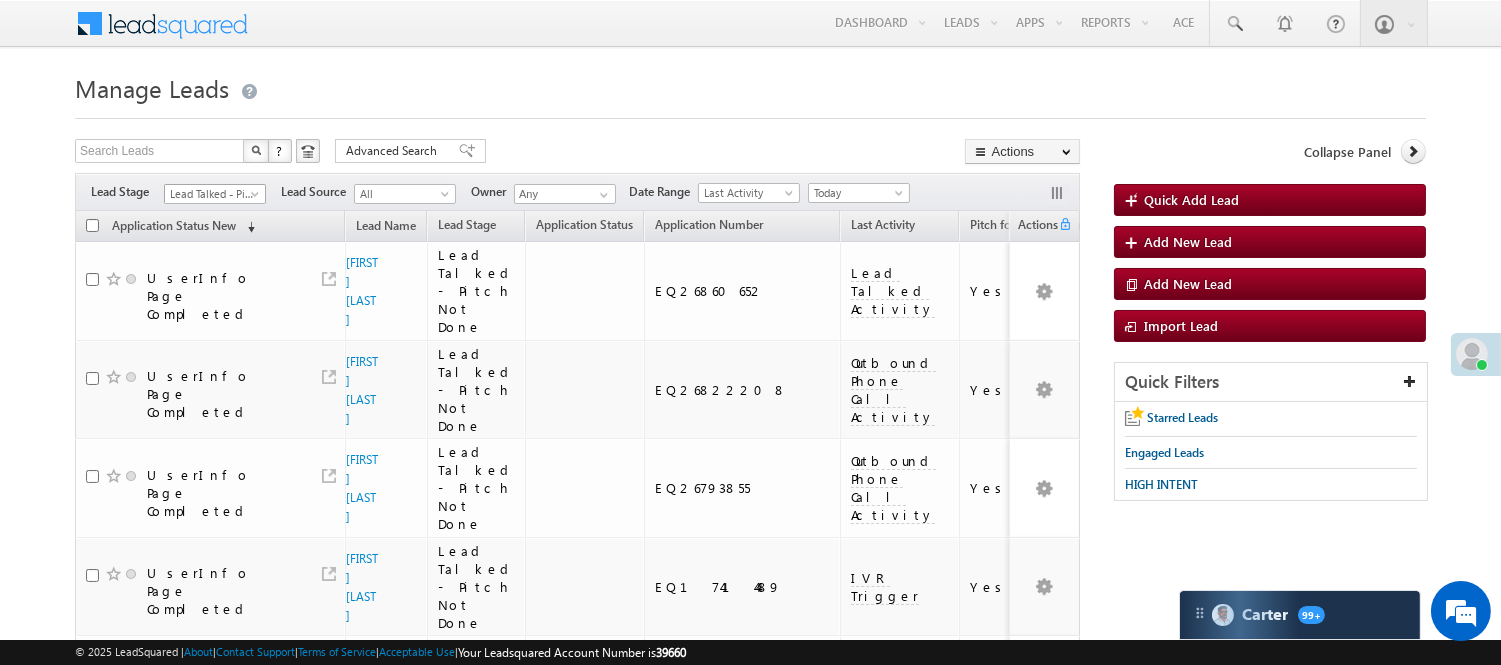 click on "Lead Talked - Pitch Not Done" at bounding box center [215, 194] 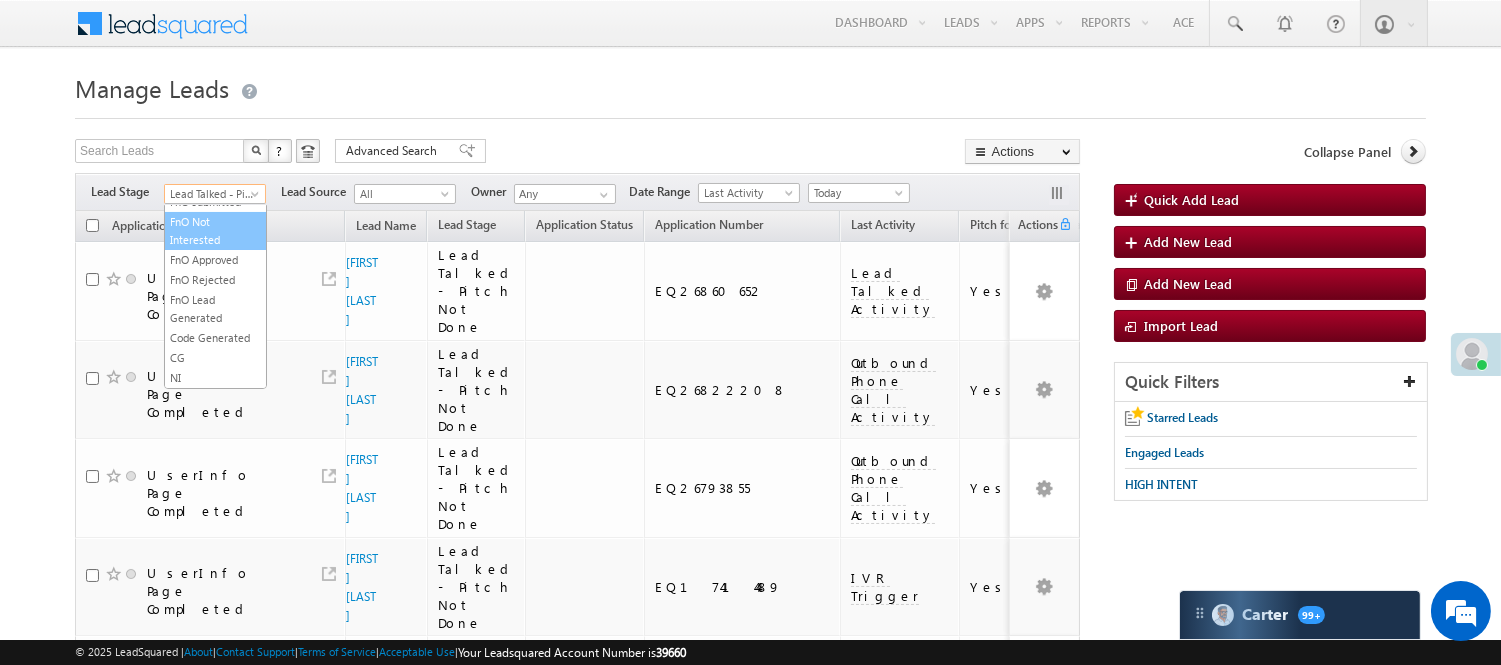 scroll, scrollTop: 496, scrollLeft: 0, axis: vertical 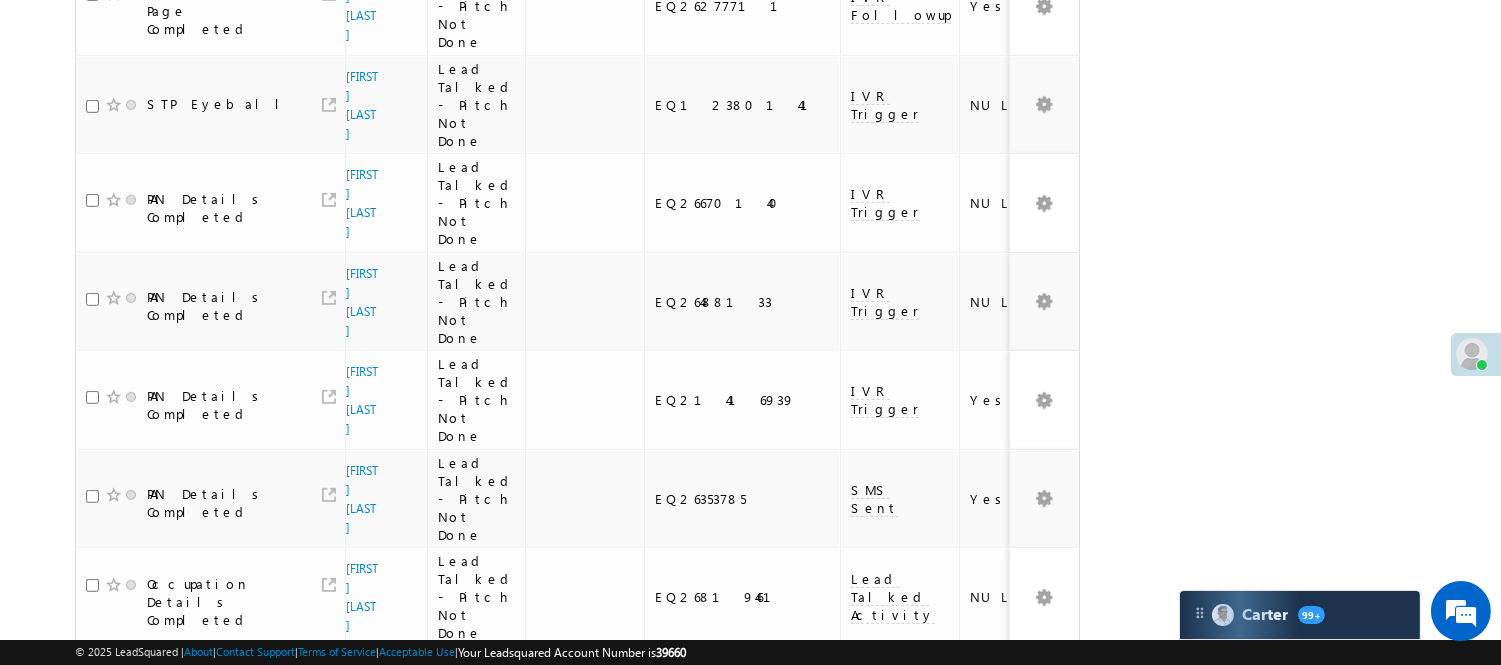 click on "2" at bounding box center (978, 882) 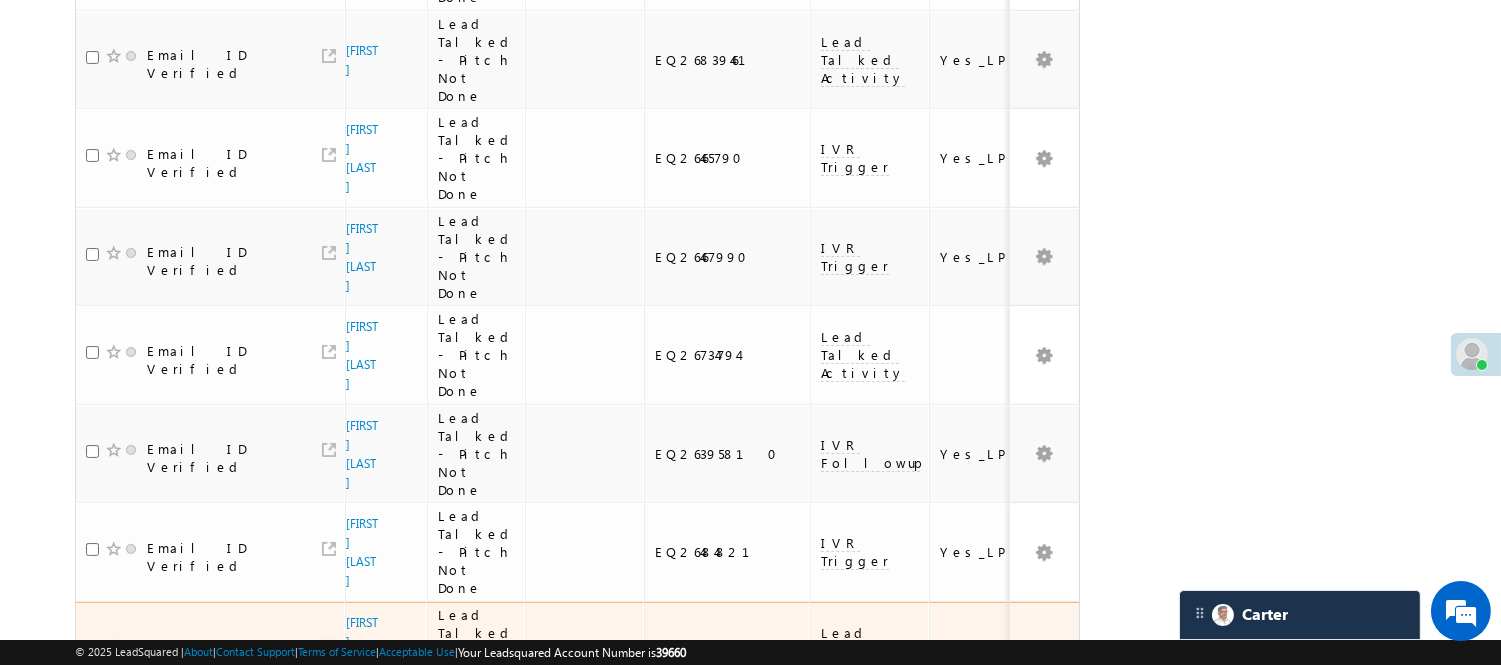 scroll, scrollTop: 217, scrollLeft: 0, axis: vertical 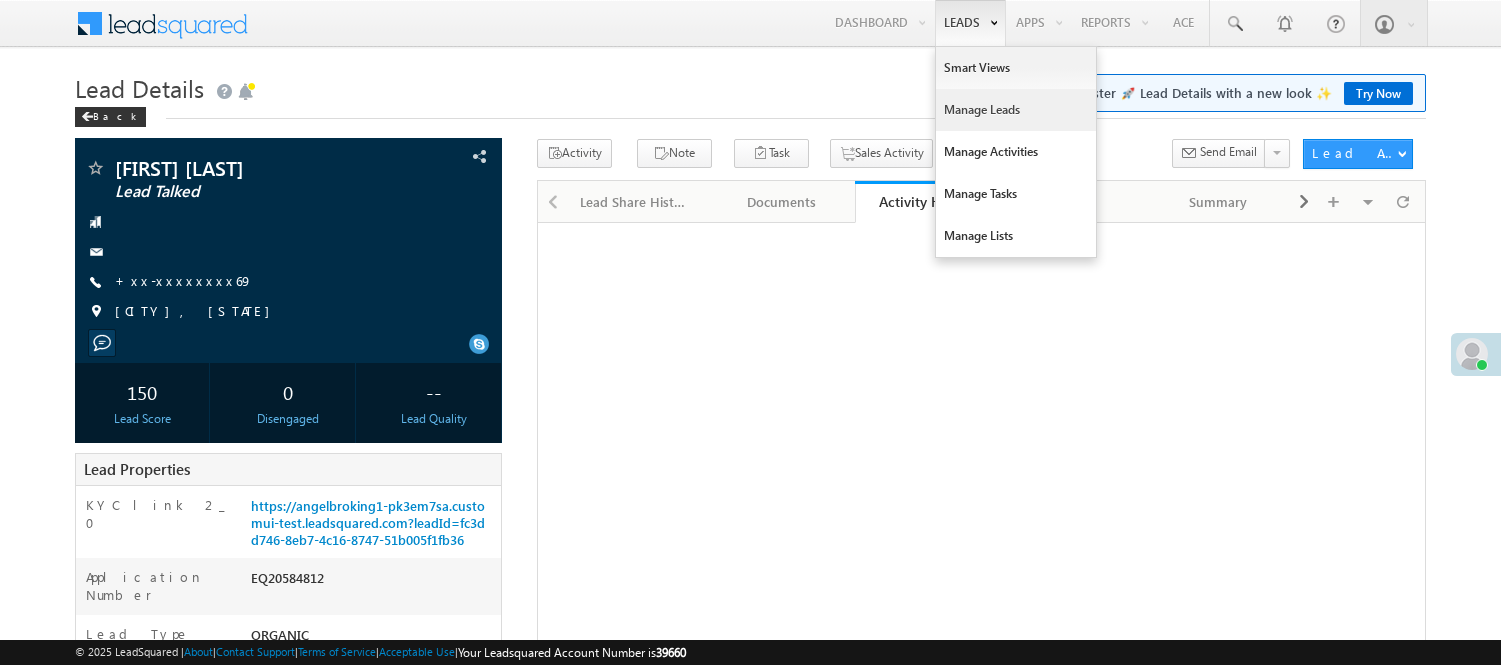 click on "Manage Leads" at bounding box center [1016, 110] 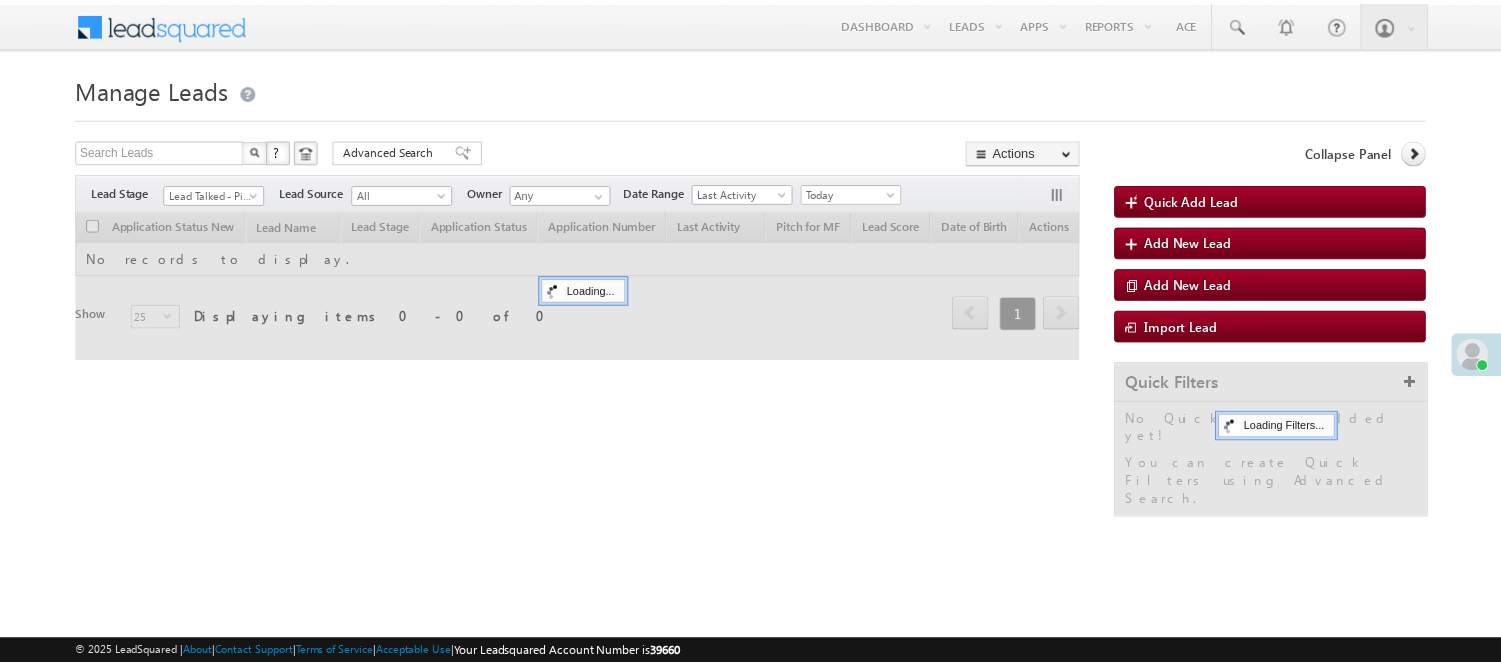 scroll, scrollTop: 0, scrollLeft: 0, axis: both 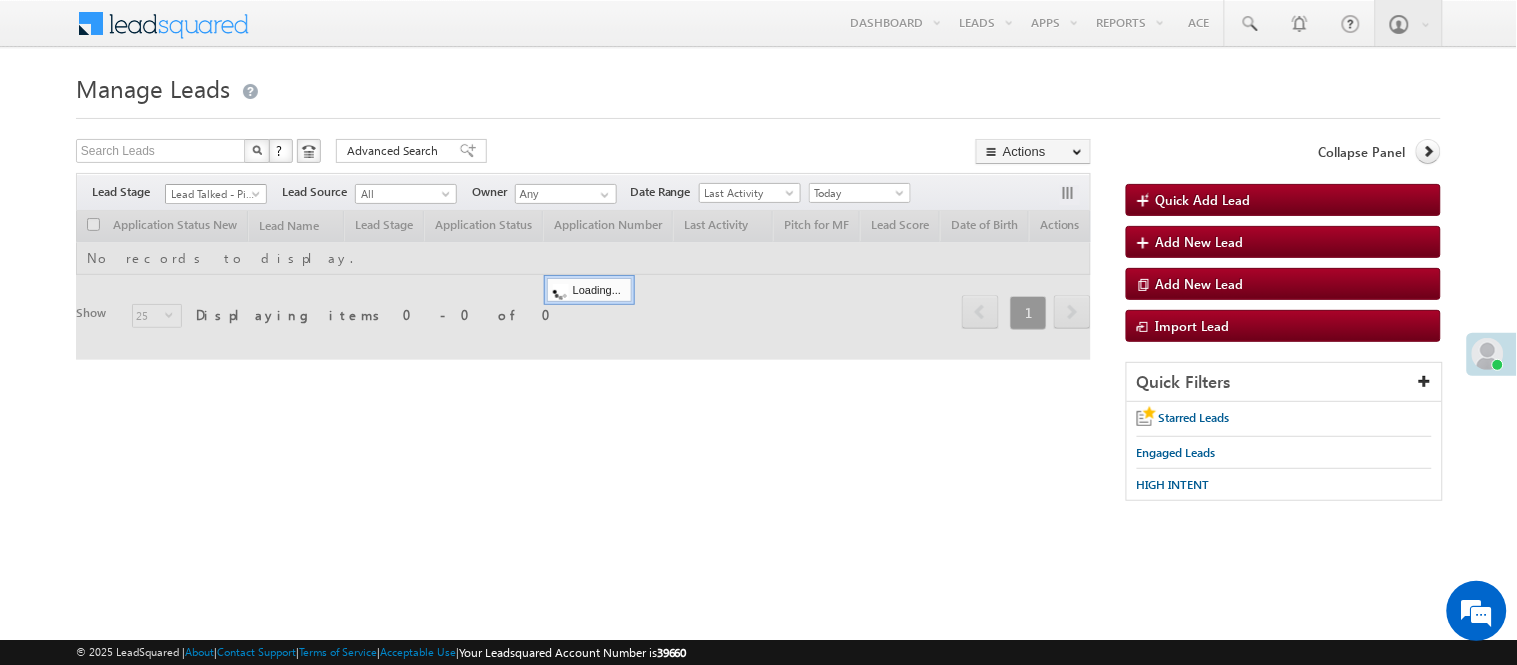 click on "Lead Talked - Pitch Not Done" at bounding box center (213, 194) 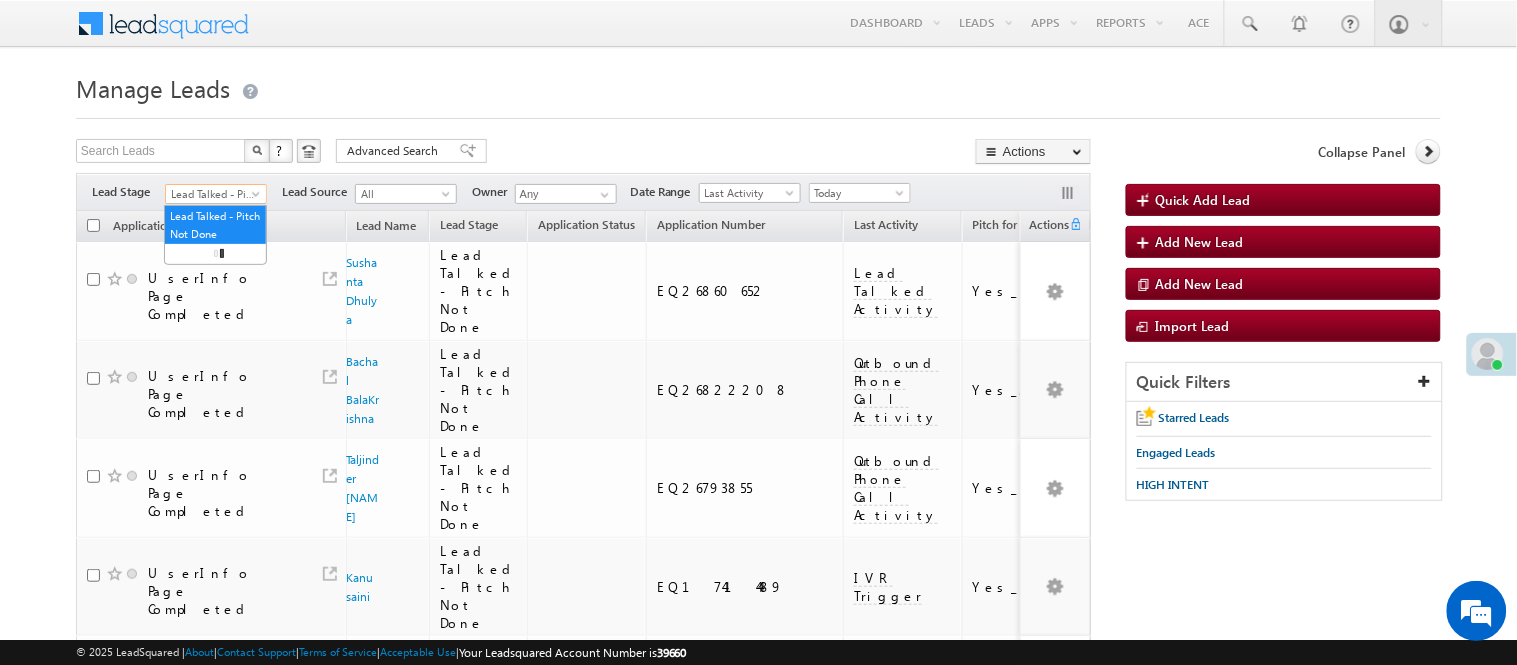 click on "Lead Talked - Pitch Not Done" at bounding box center [213, 194] 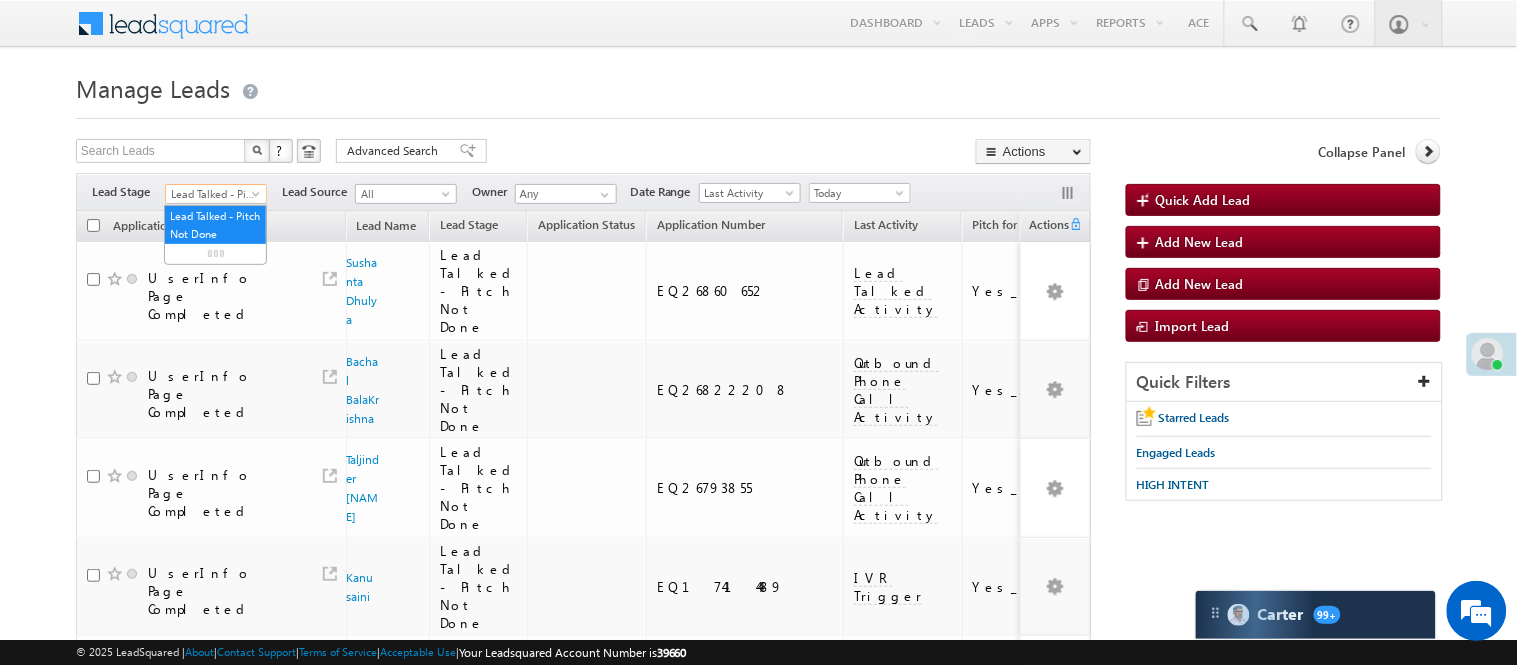 click on "Lead Talked - Pitch Not Done" at bounding box center (213, 194) 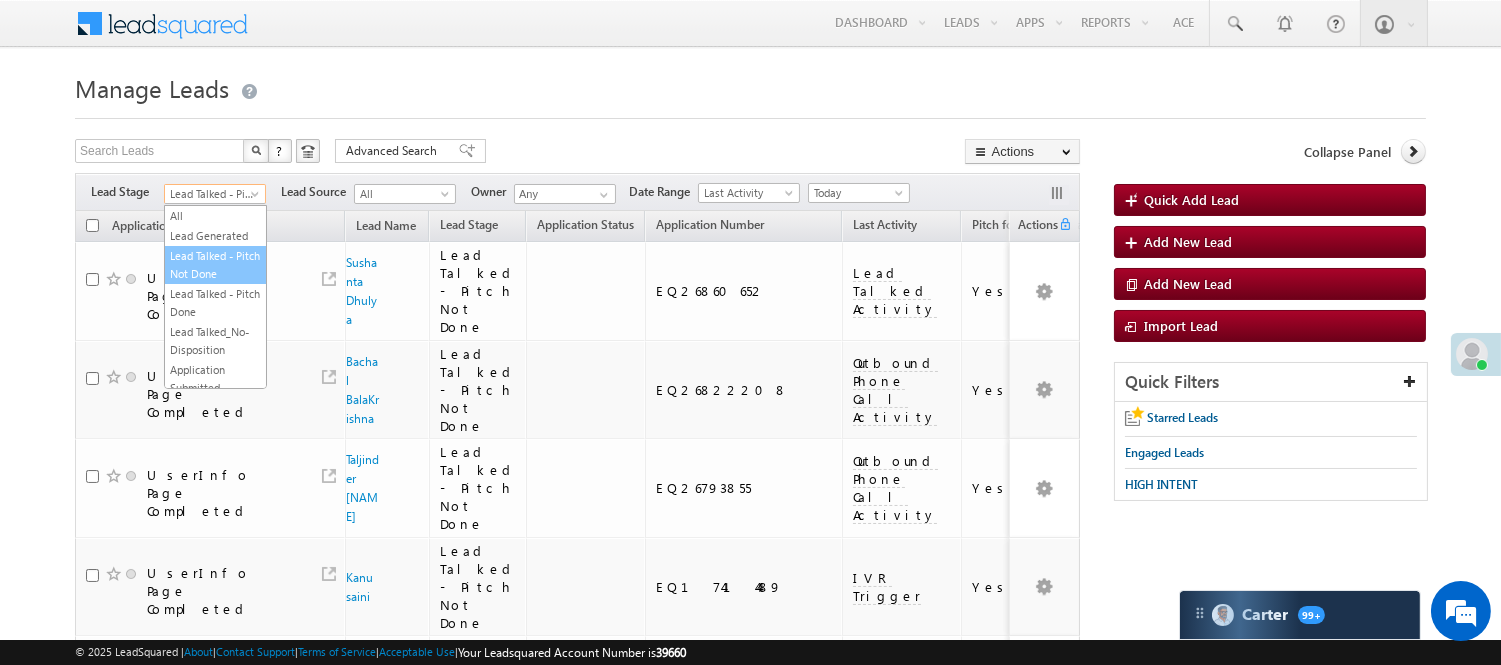 scroll, scrollTop: 496, scrollLeft: 0, axis: vertical 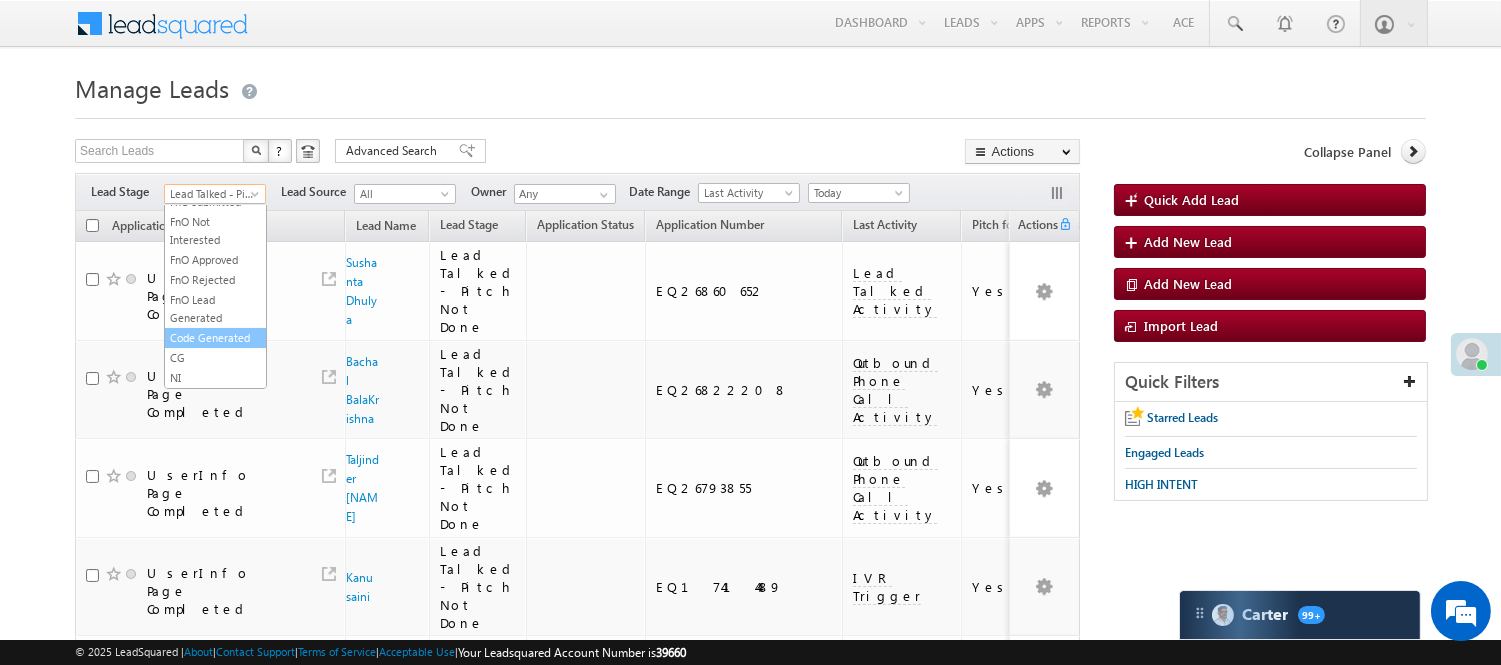 click on "Code Generated" at bounding box center (215, 338) 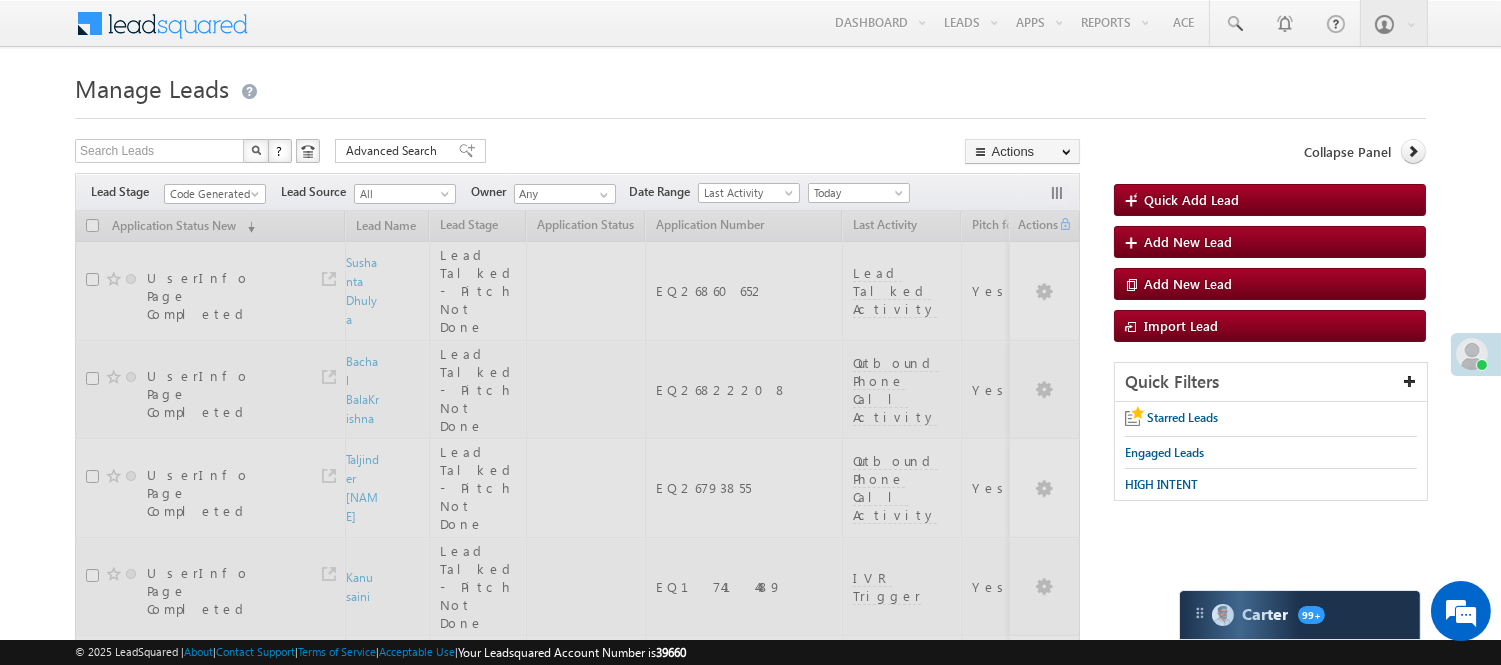 click on "Search Leads X ?   71 results found
Advanced Search
Advanced Search
Advanced search results
Actions Export Leads Reset all Filters
Actions Export Leads Bulk Update Send Email Add to List Add Activity Change Owner Change Stage Delete Merge Leads" at bounding box center [577, 153] 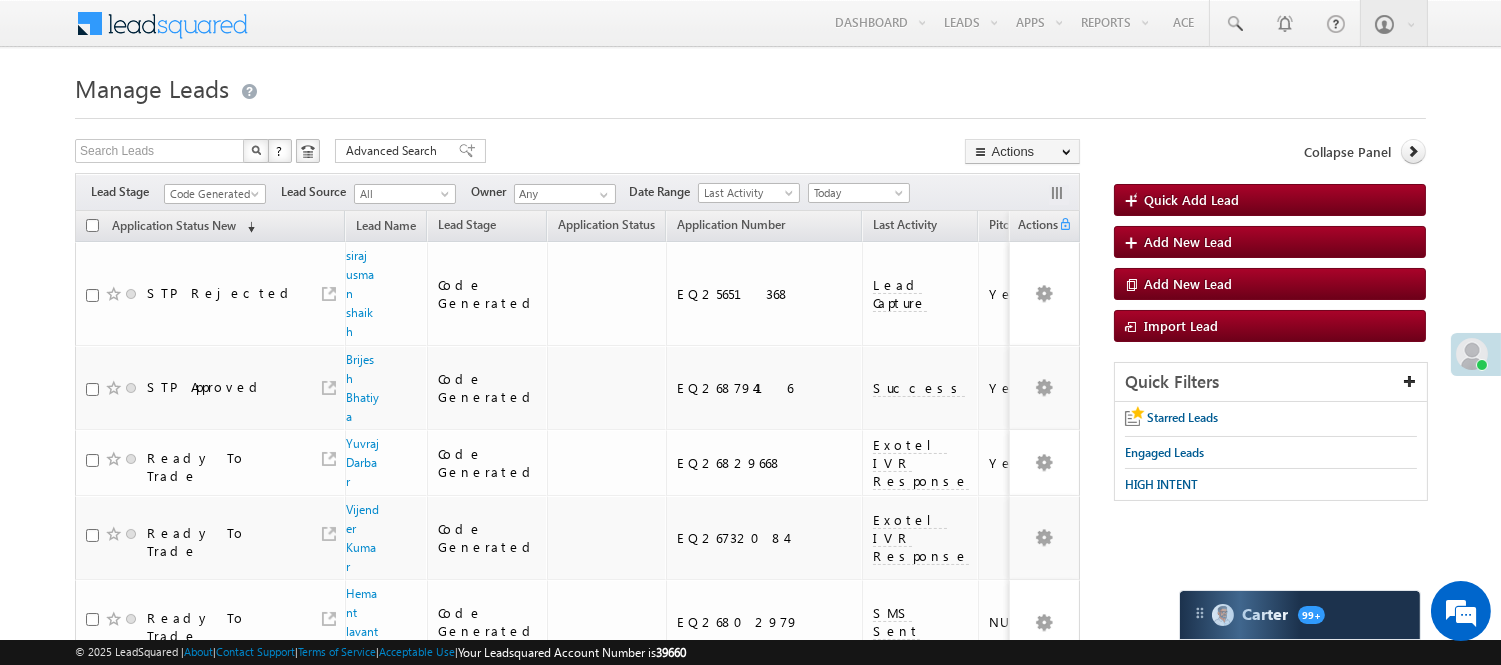 scroll, scrollTop: 0, scrollLeft: 0, axis: both 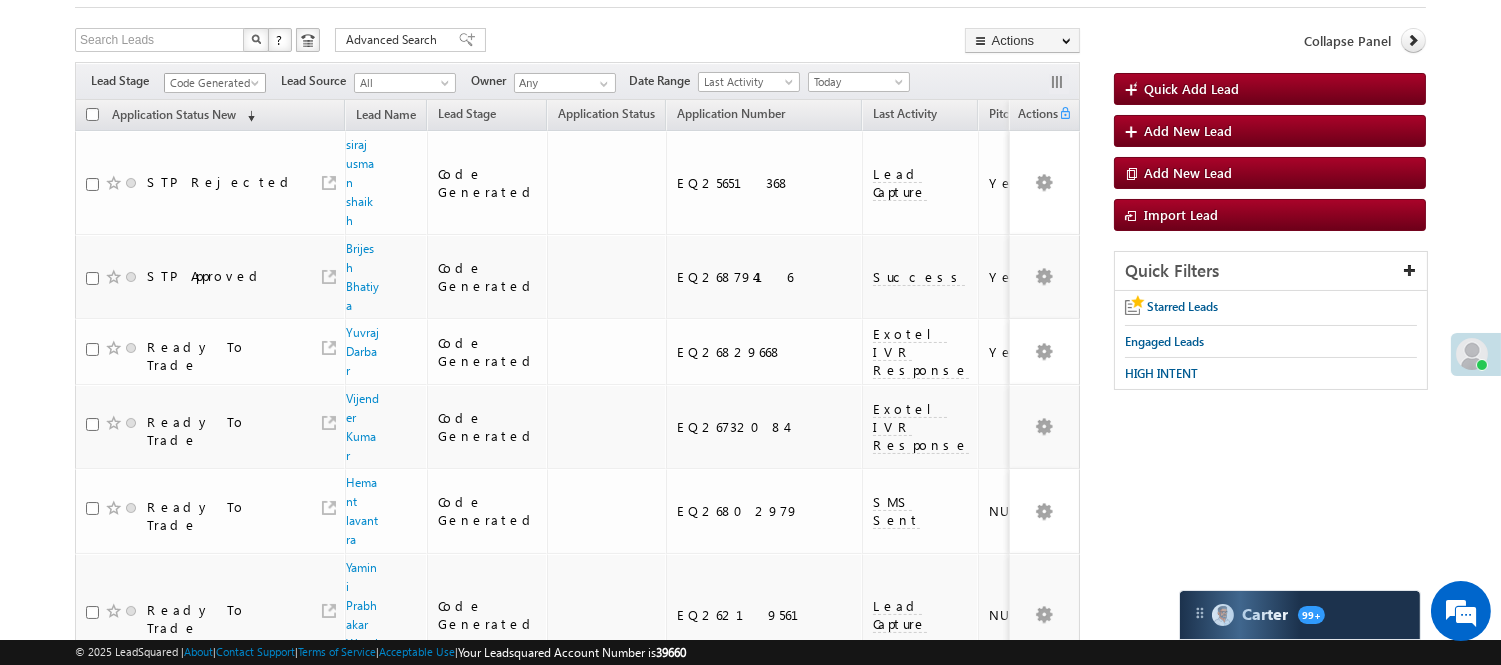 click on "Code Generated" at bounding box center (212, 83) 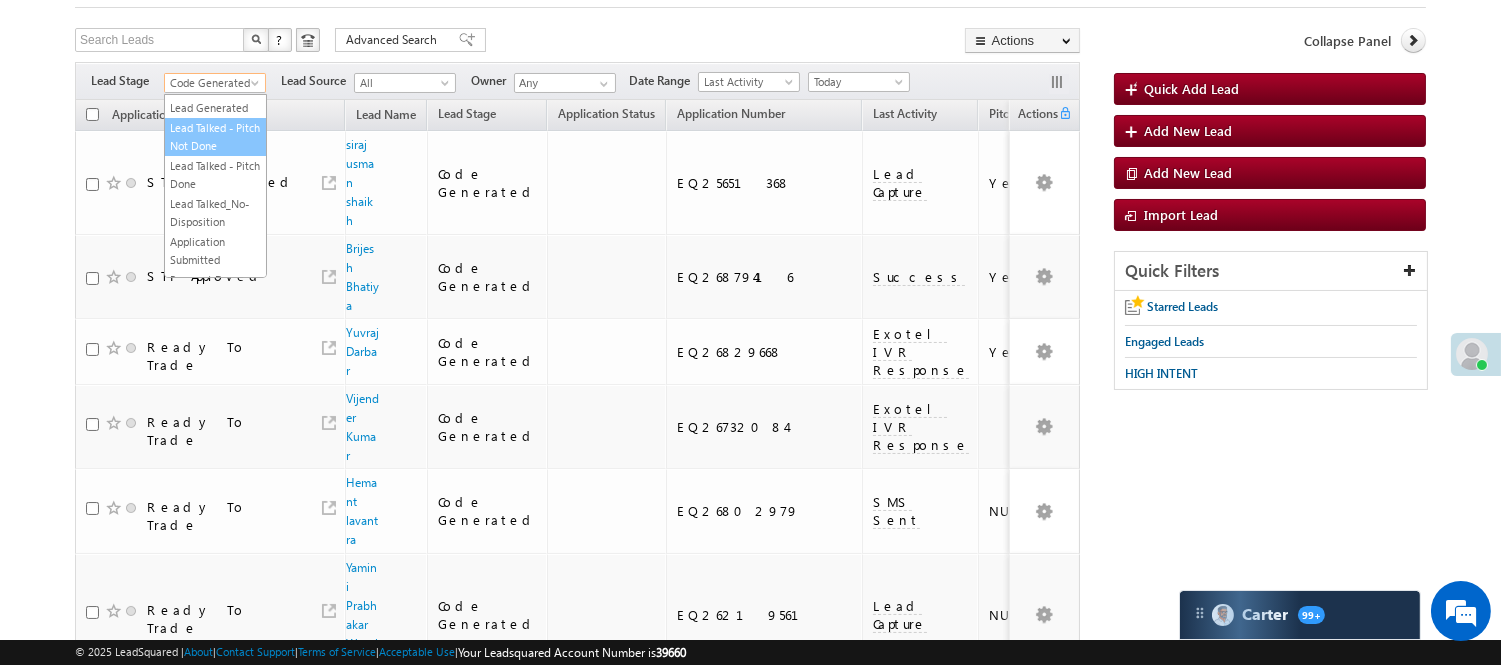 scroll, scrollTop: 0, scrollLeft: 0, axis: both 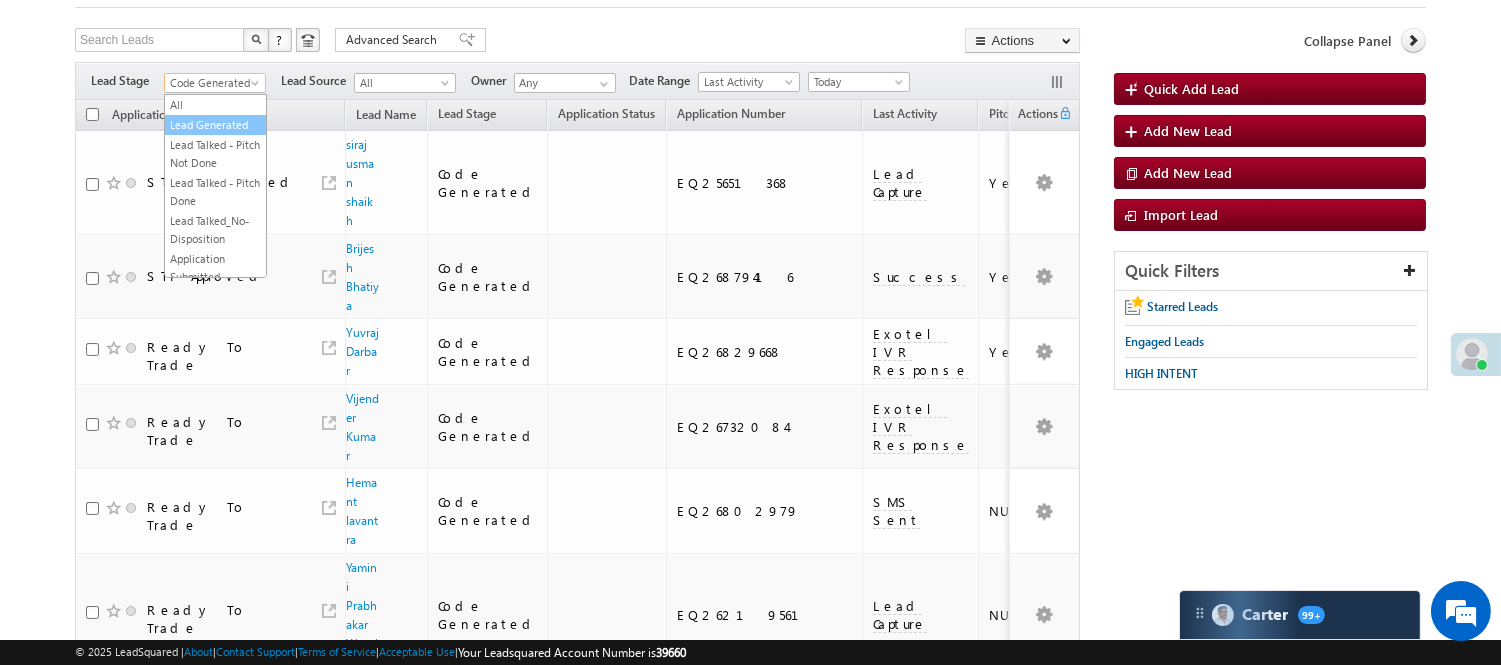 click on "Lead Generated" at bounding box center [215, 125] 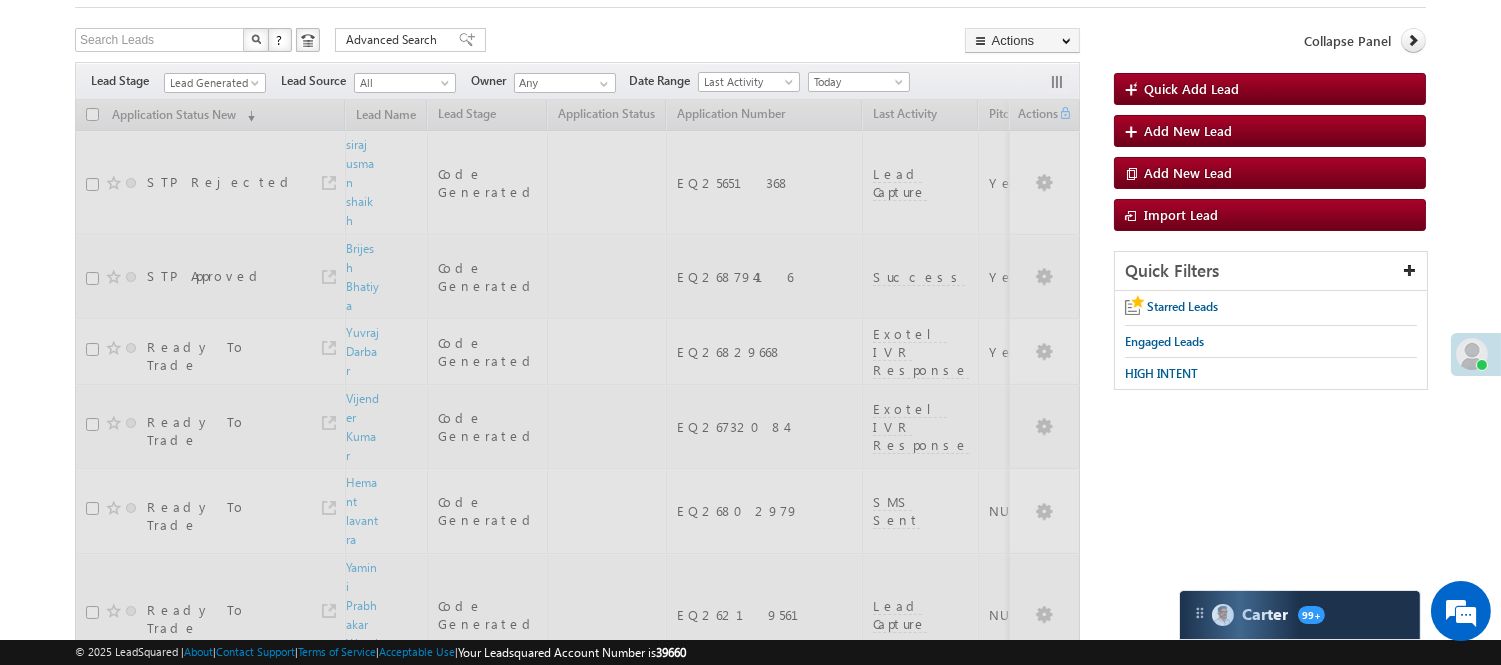 click on "Menu
Nisha Anand Yadav
Nisha .Yada v@ang elbro king. com" at bounding box center [750, 964] 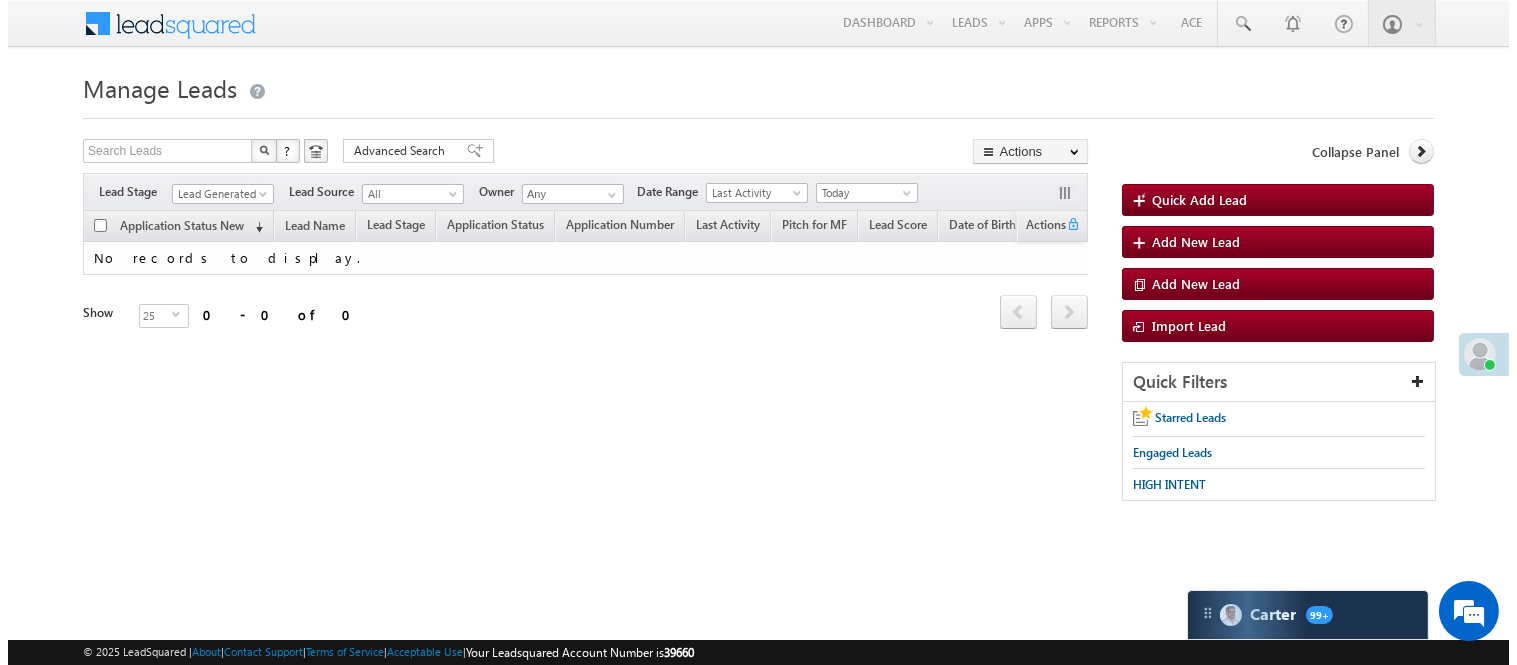 scroll, scrollTop: 0, scrollLeft: 0, axis: both 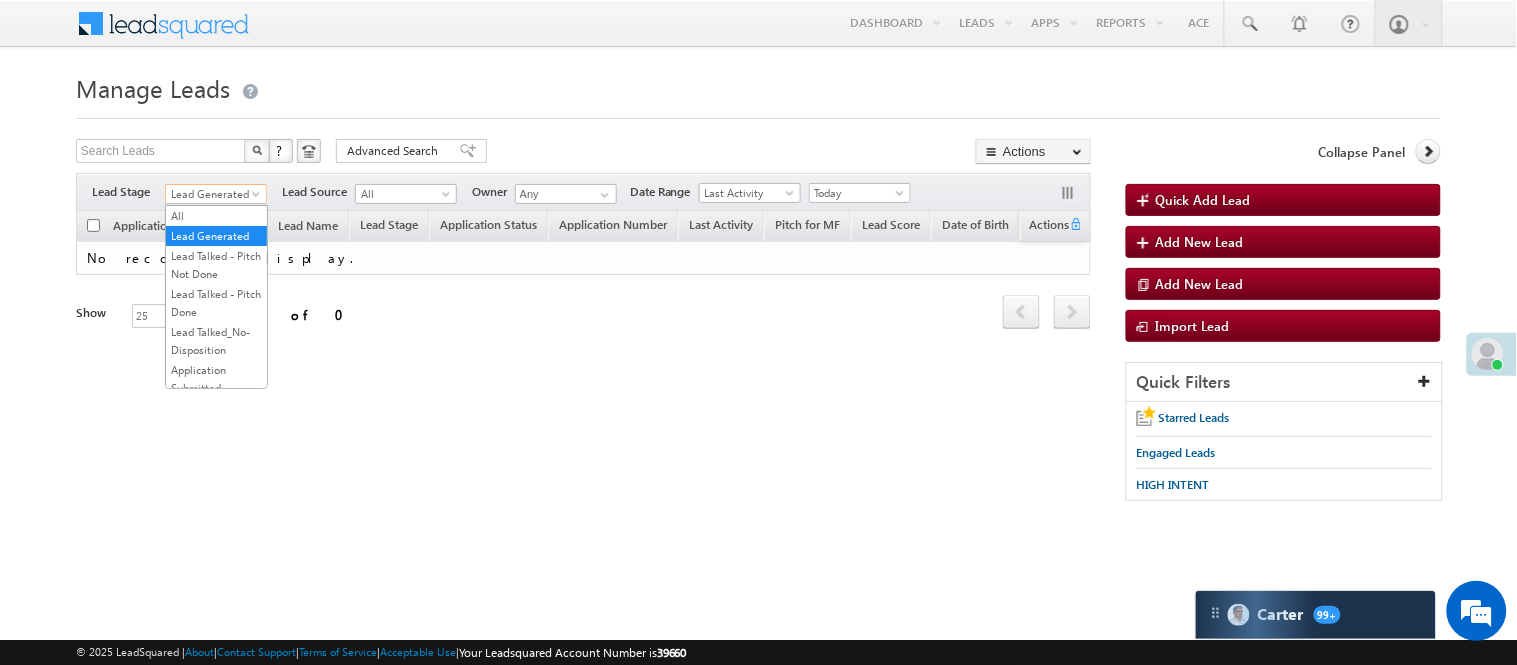 click on "Lead Generated" at bounding box center [213, 194] 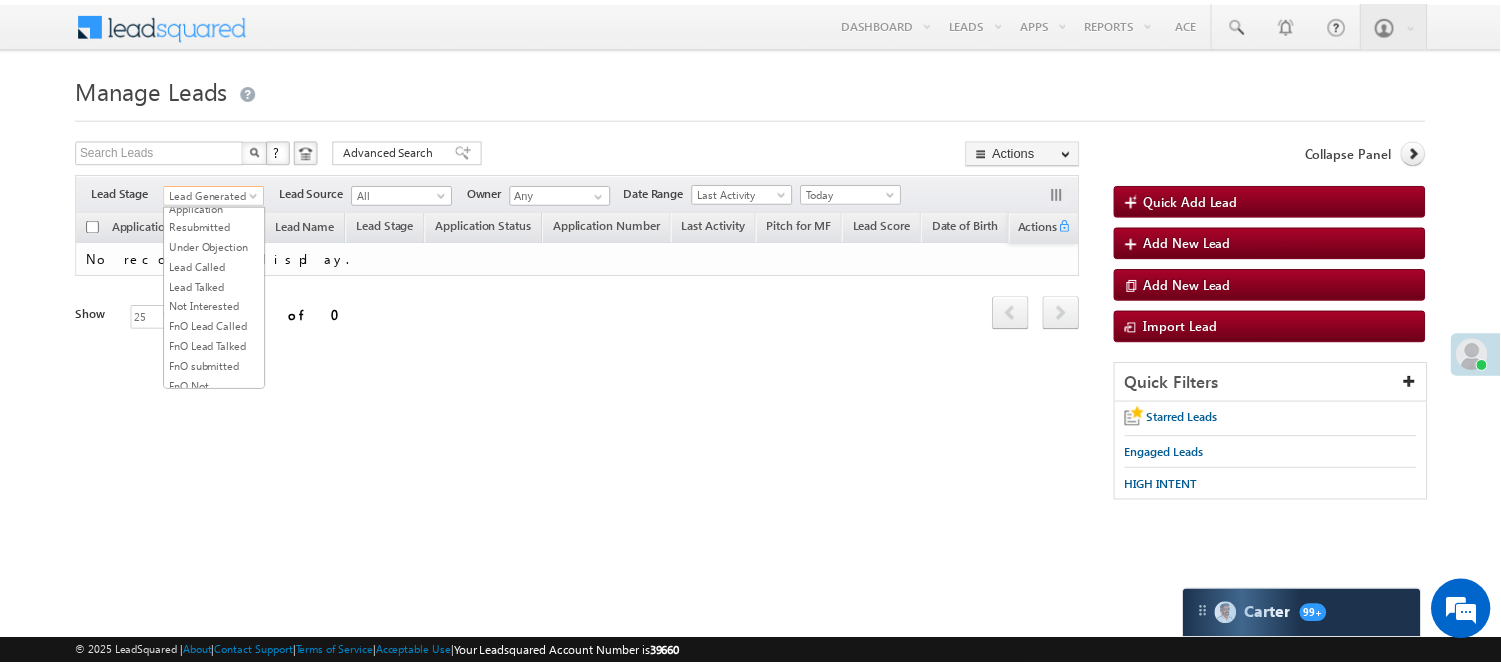 scroll, scrollTop: 222, scrollLeft: 0, axis: vertical 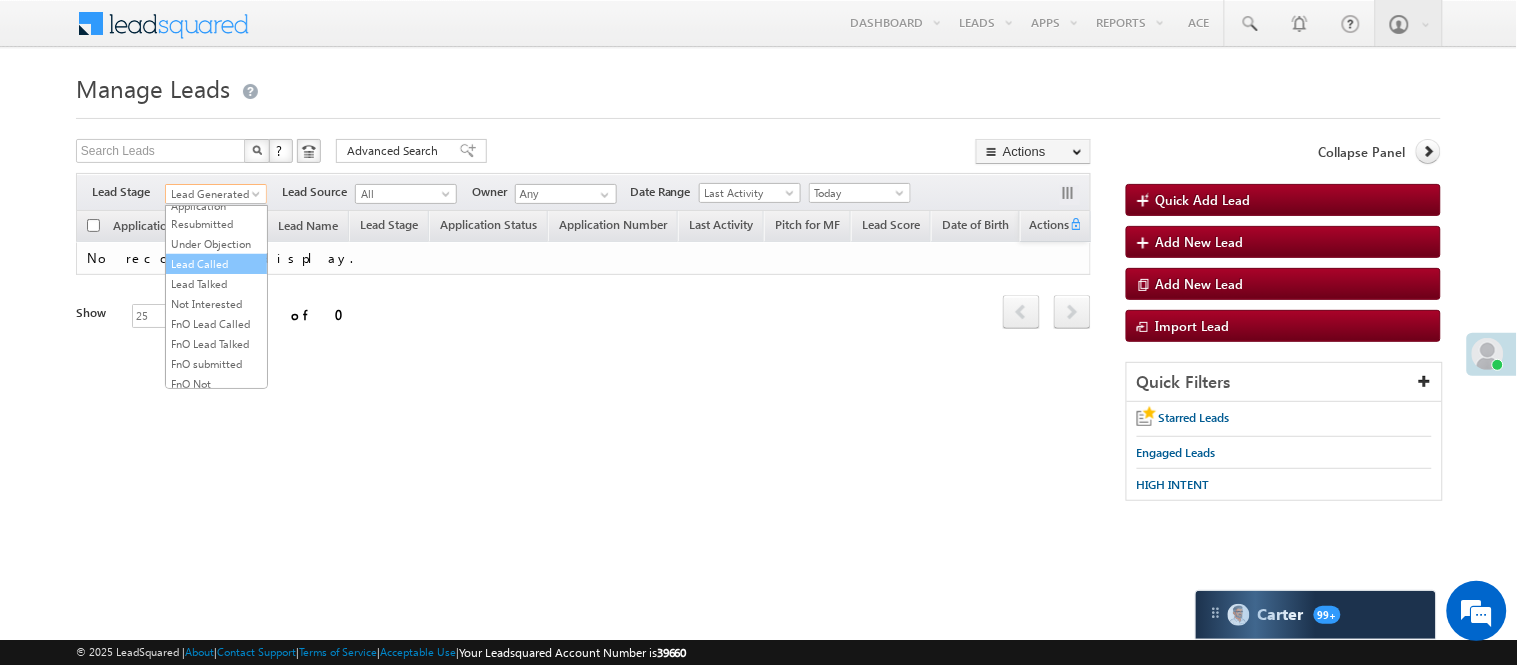 click on "Lead Called" at bounding box center (216, 264) 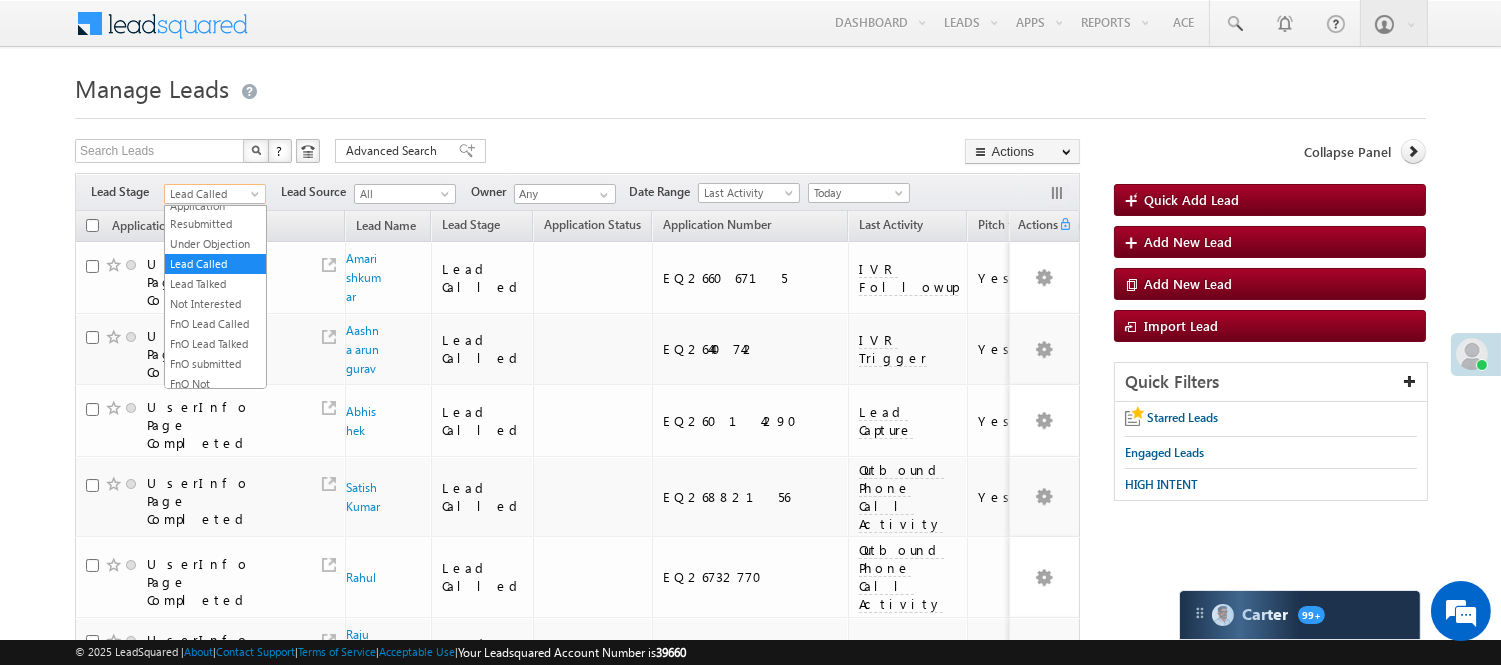click at bounding box center [257, 198] 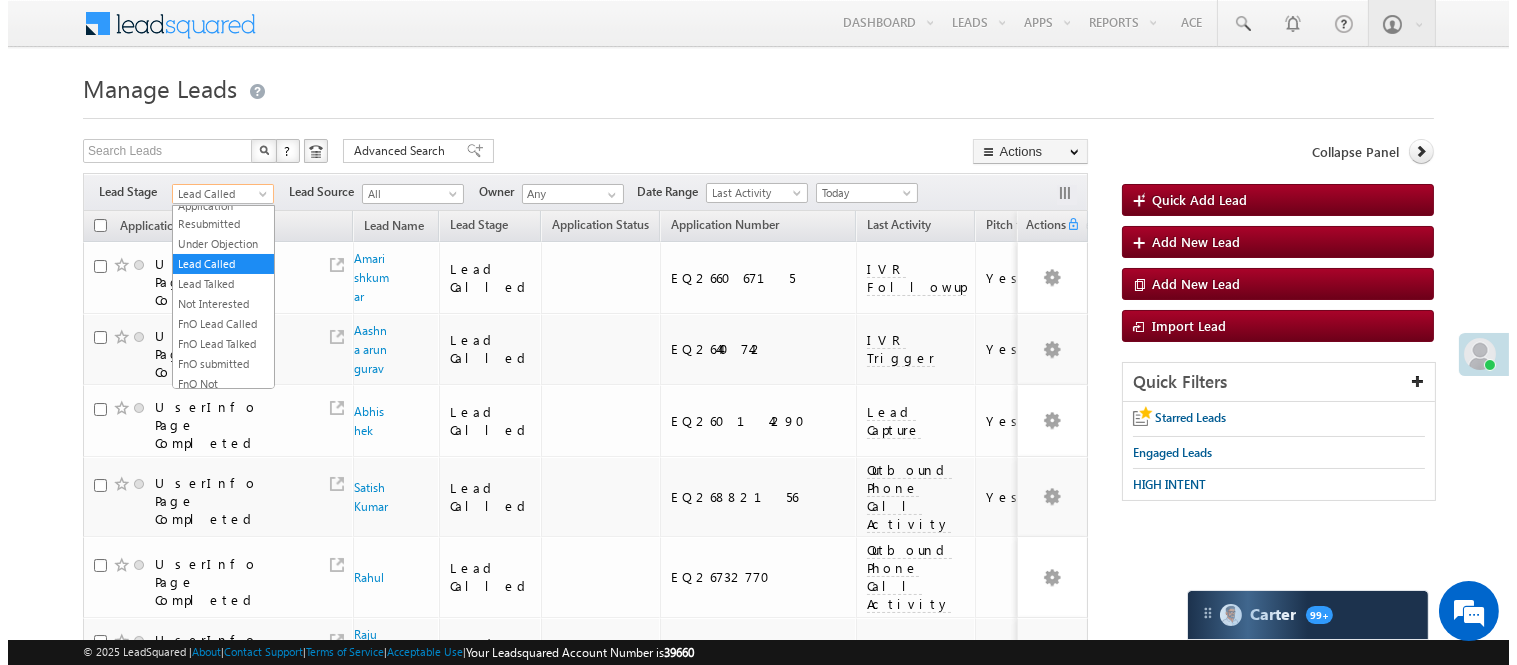 scroll, scrollTop: 0, scrollLeft: 0, axis: both 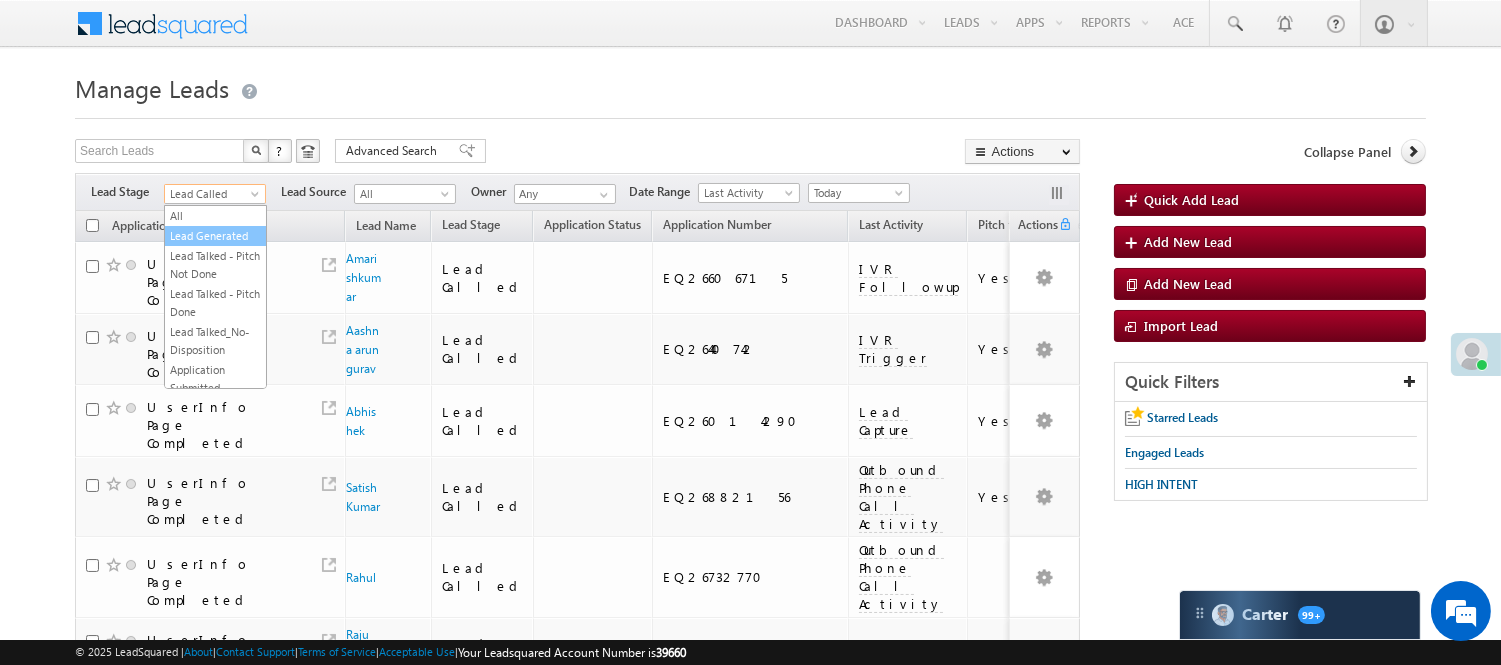 click on "Lead Generated" at bounding box center (215, 236) 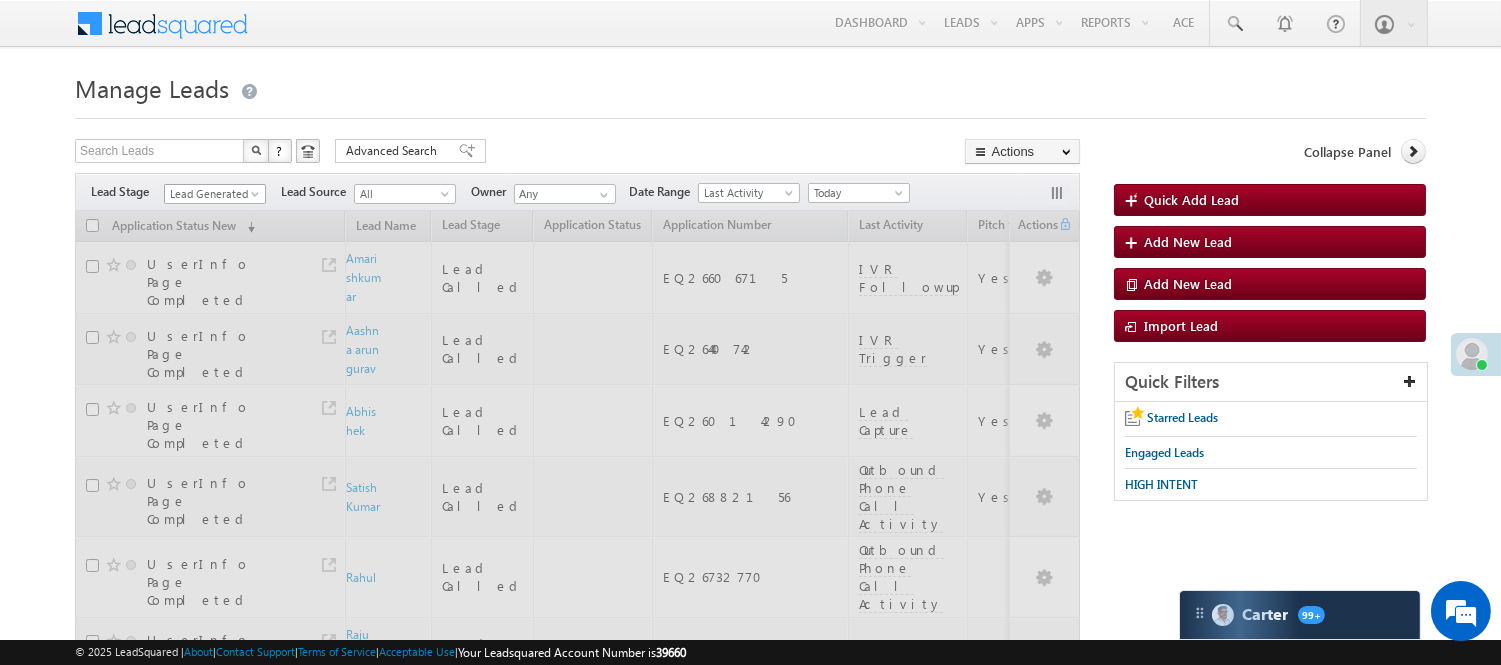click on "Lead Generated" at bounding box center [212, 194] 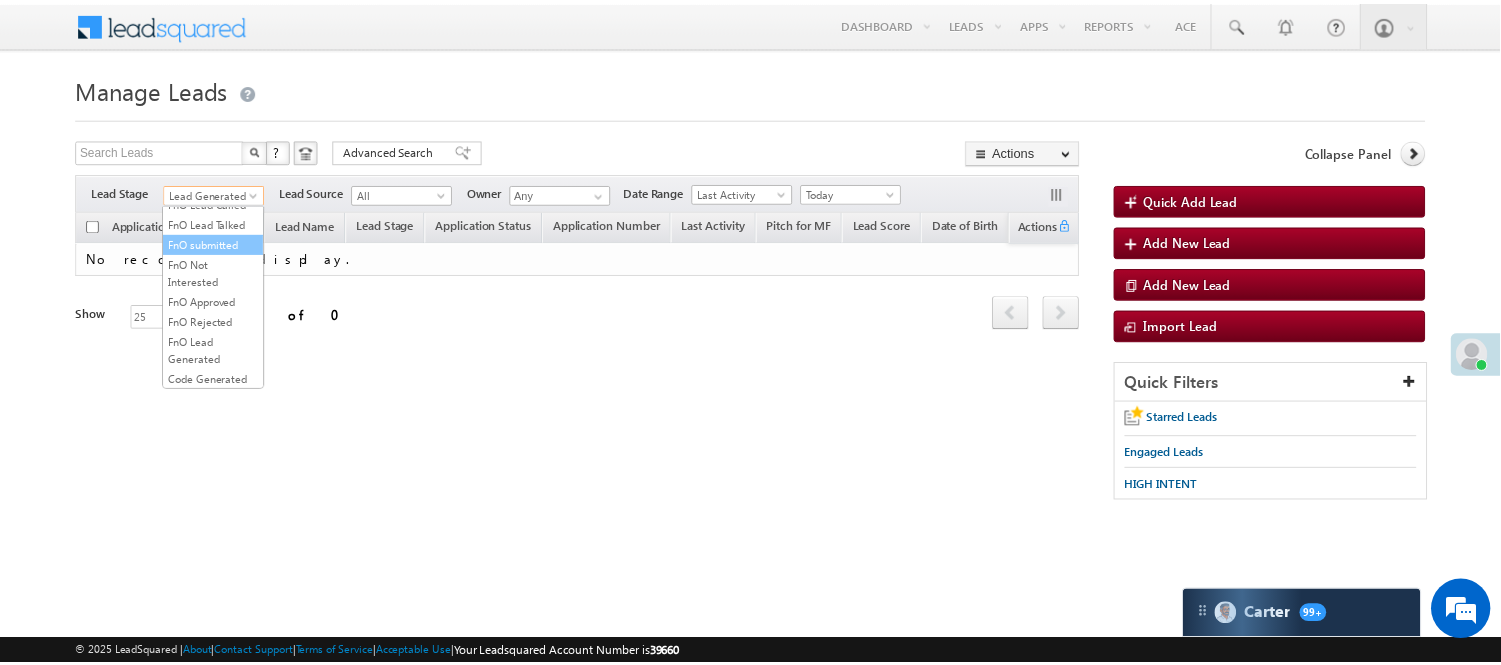 scroll, scrollTop: 444, scrollLeft: 0, axis: vertical 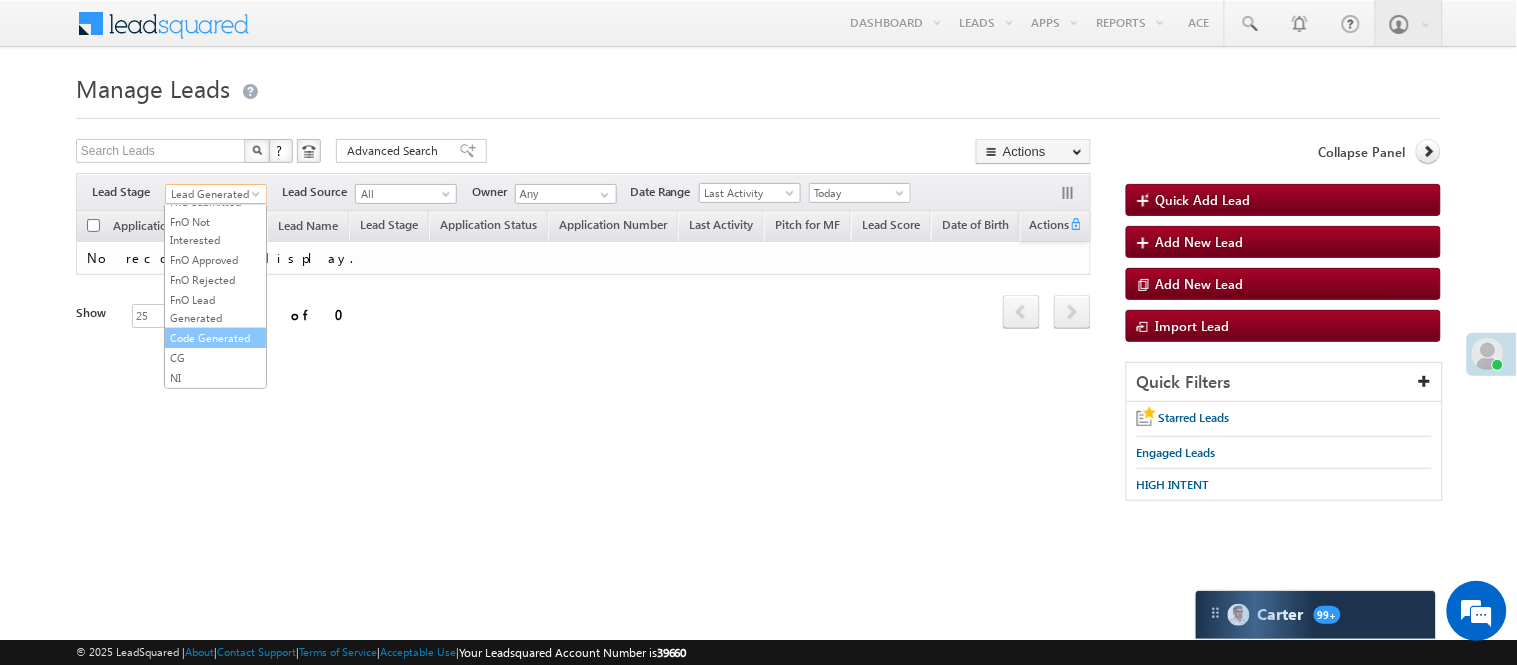 click on "Code Generated" at bounding box center [215, 338] 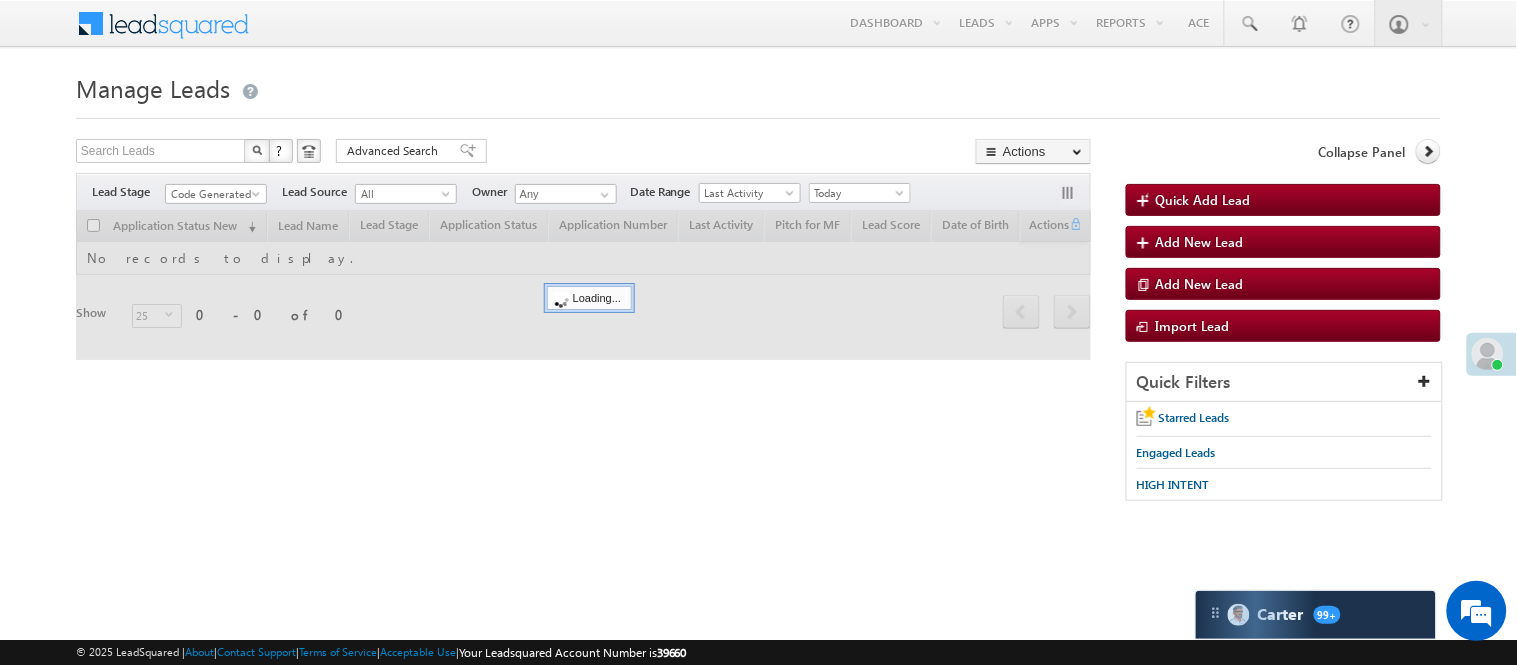 click on "Manage Leads" at bounding box center (758, 86) 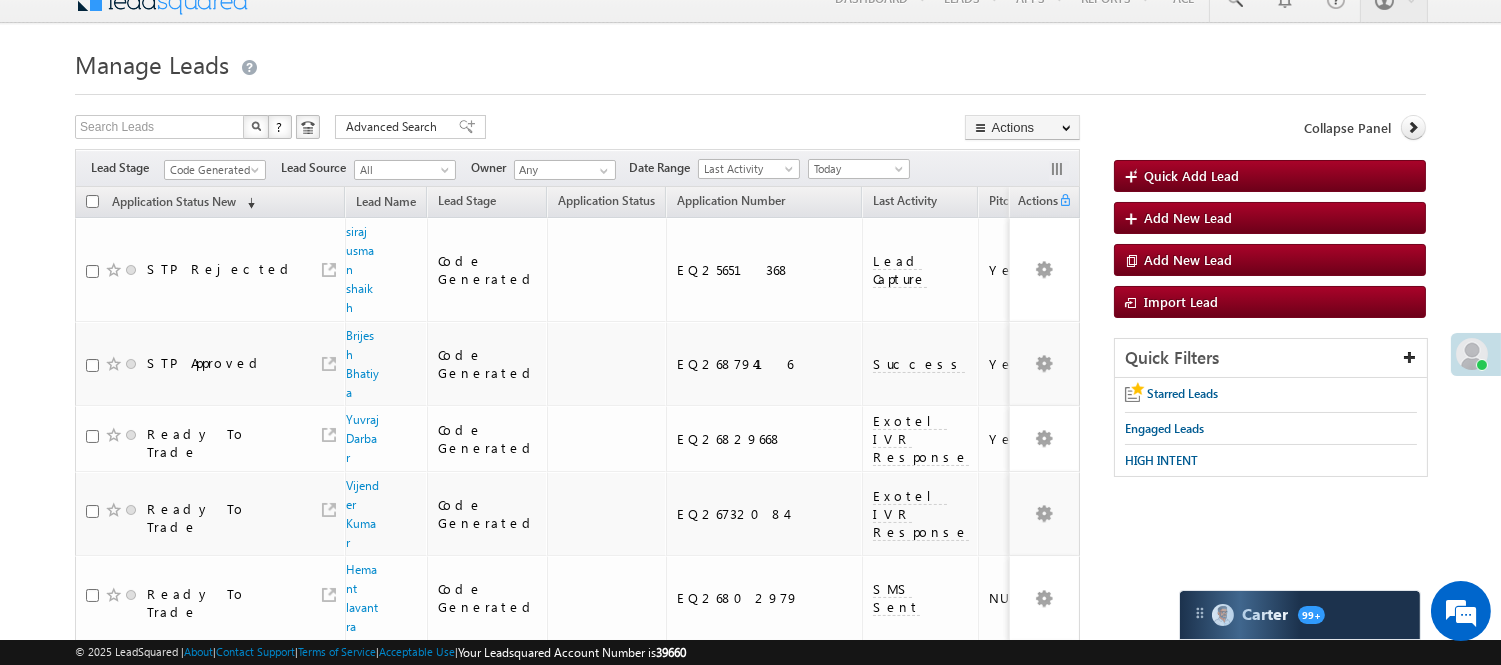 scroll, scrollTop: 0, scrollLeft: 0, axis: both 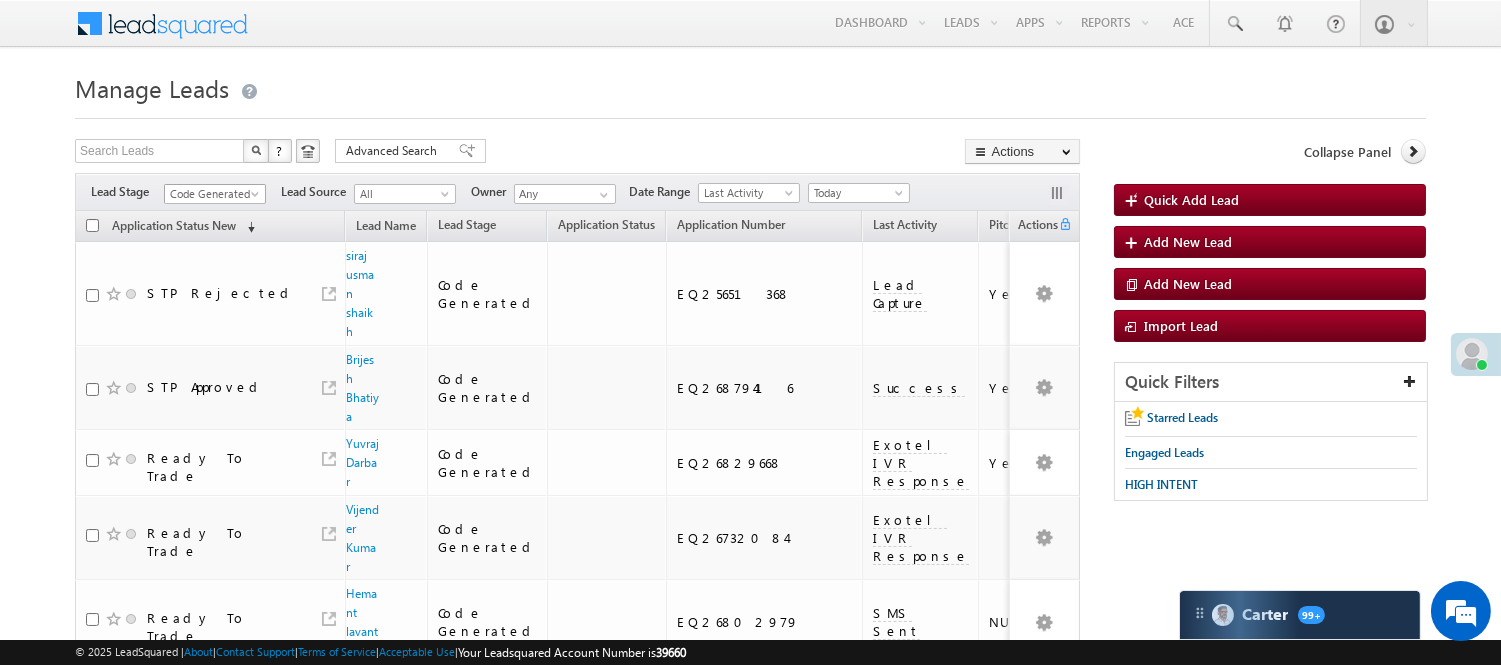 click on "Code Generated" at bounding box center [212, 194] 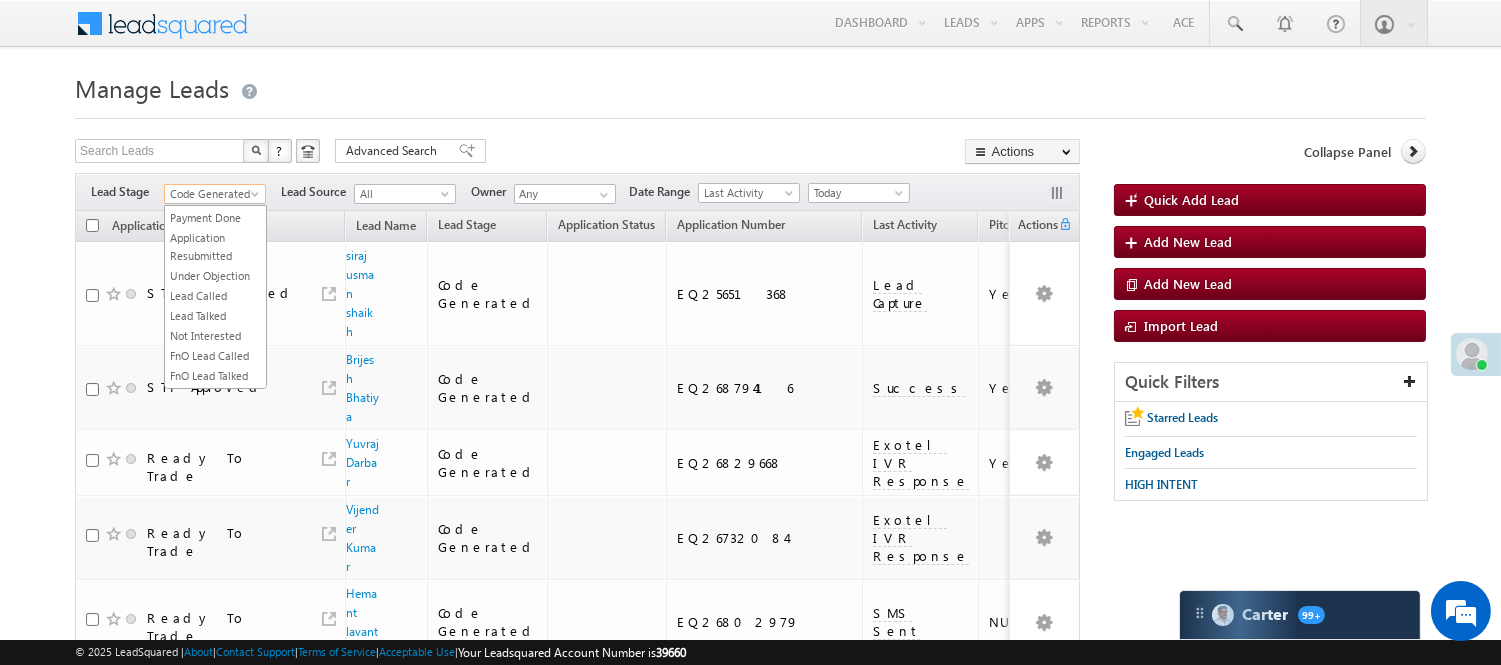 scroll, scrollTop: 0, scrollLeft: 0, axis: both 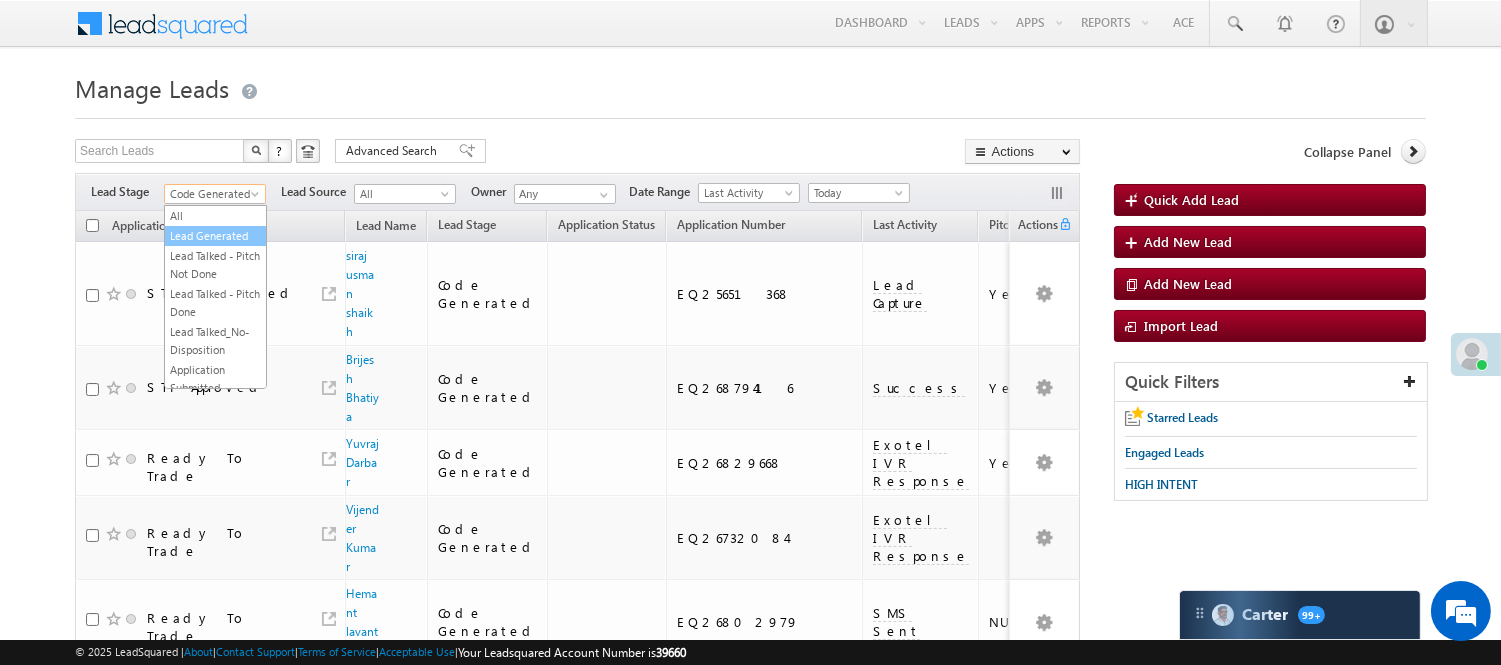 click on "Lead Generated" at bounding box center (215, 236) 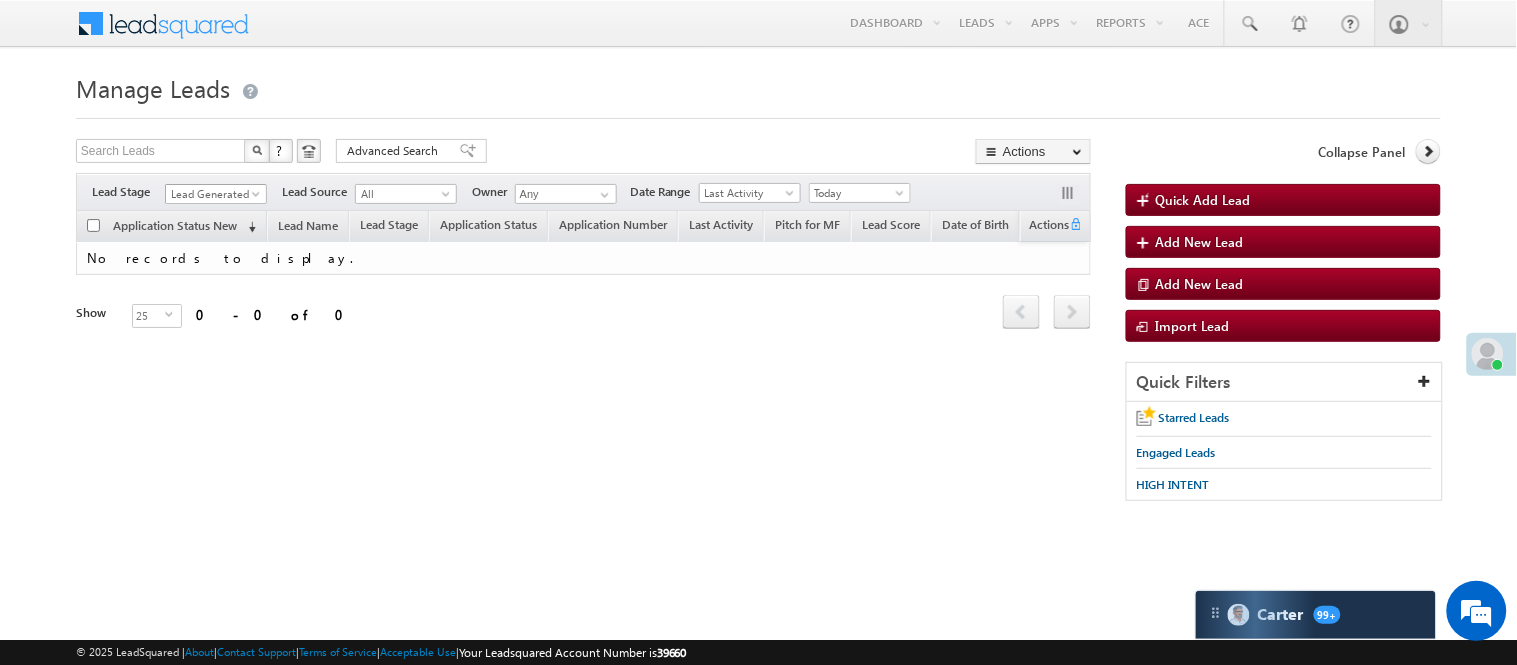 click on "Lead Generated" at bounding box center (213, 194) 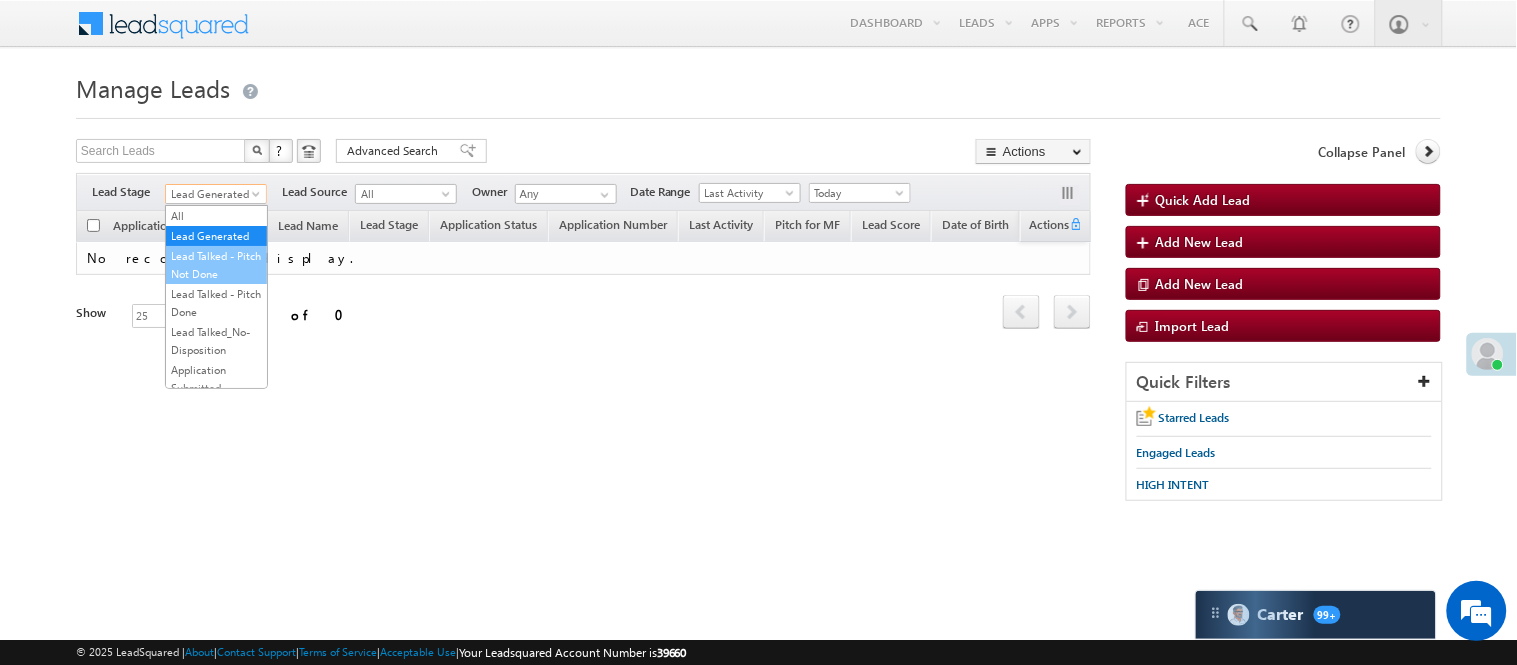 click on "Lead Talked - Pitch Not Done" at bounding box center (216, 265) 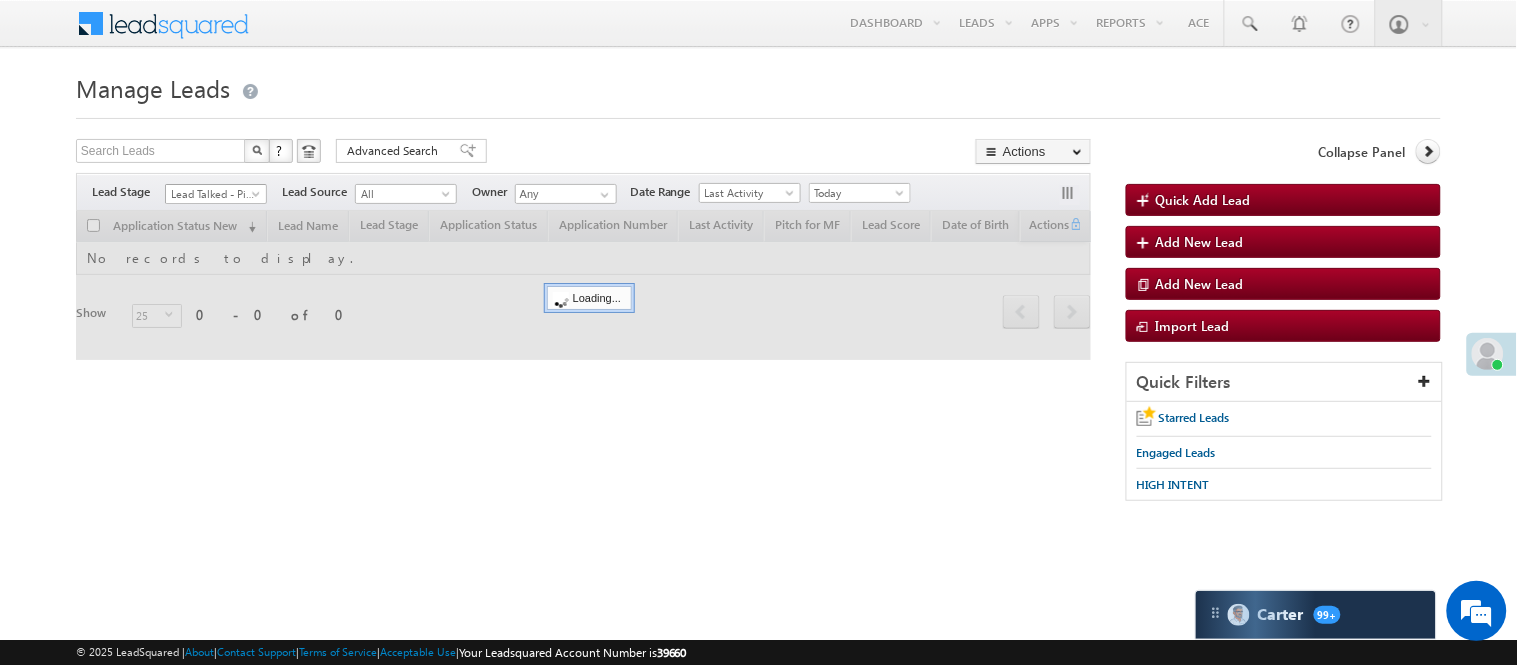 click on "Lead Talked - Pitch Not Done" at bounding box center (213, 194) 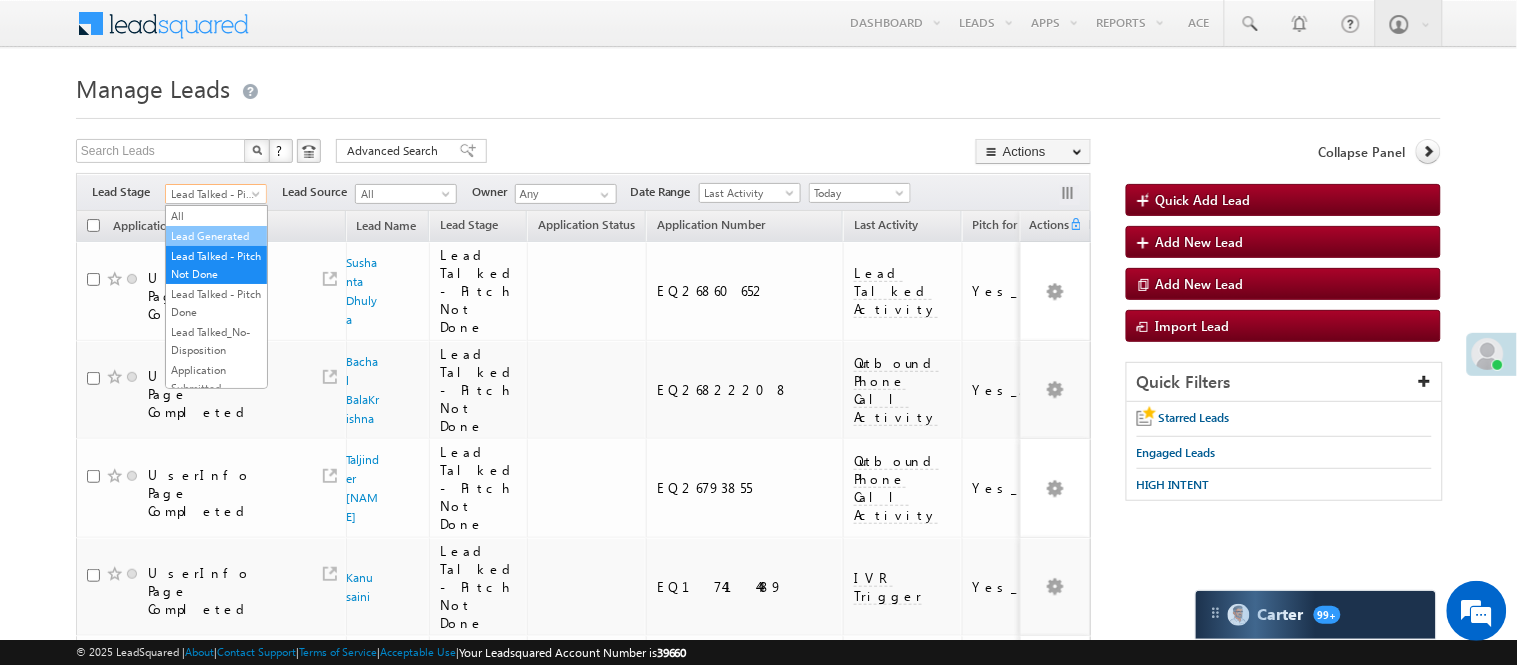 click on "Lead Generated" at bounding box center [216, 236] 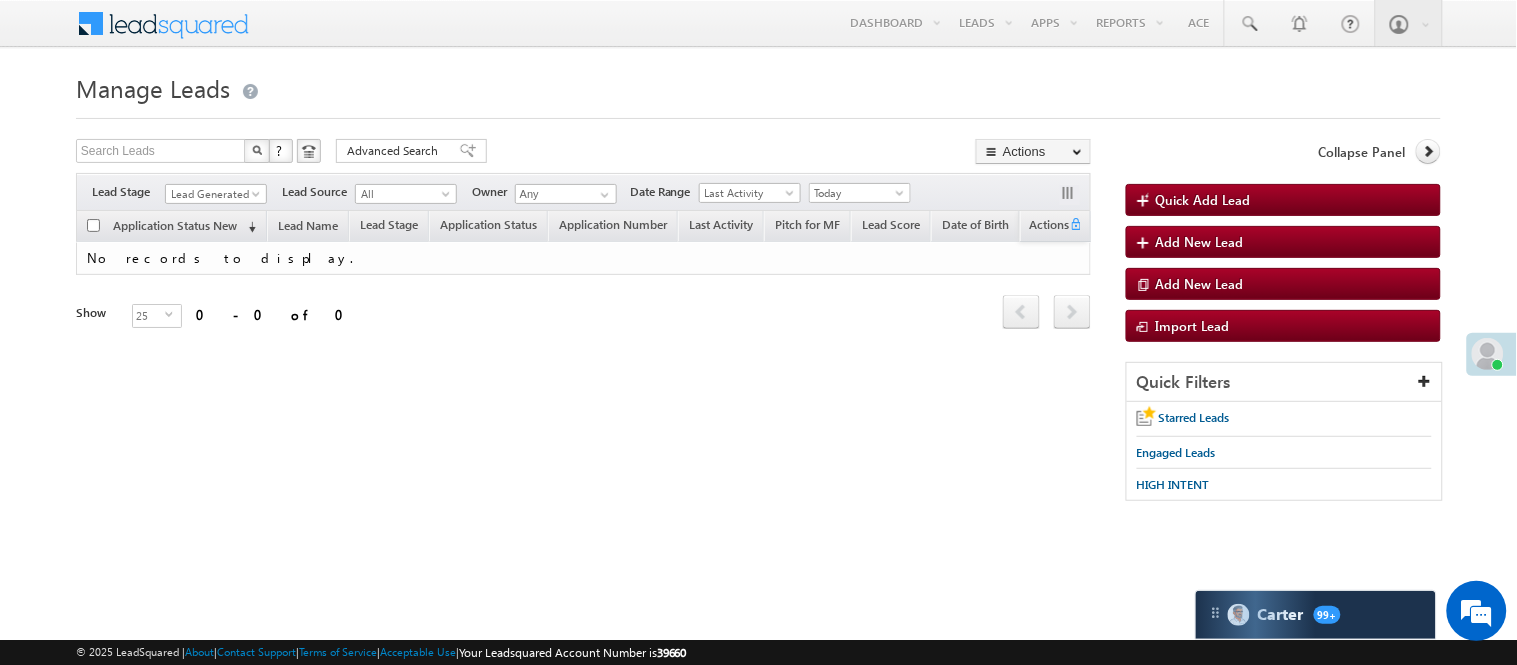 click on "Search Leads X ?   0 results found
Advanced Search
Advanced Search
Advanced search results
Actions Export Leads Reset all Filters
Actions Export Leads Bulk Update Send Email Add to List Add Activity Change Owner Change Stage Delete Merge Leads" at bounding box center [583, 153] 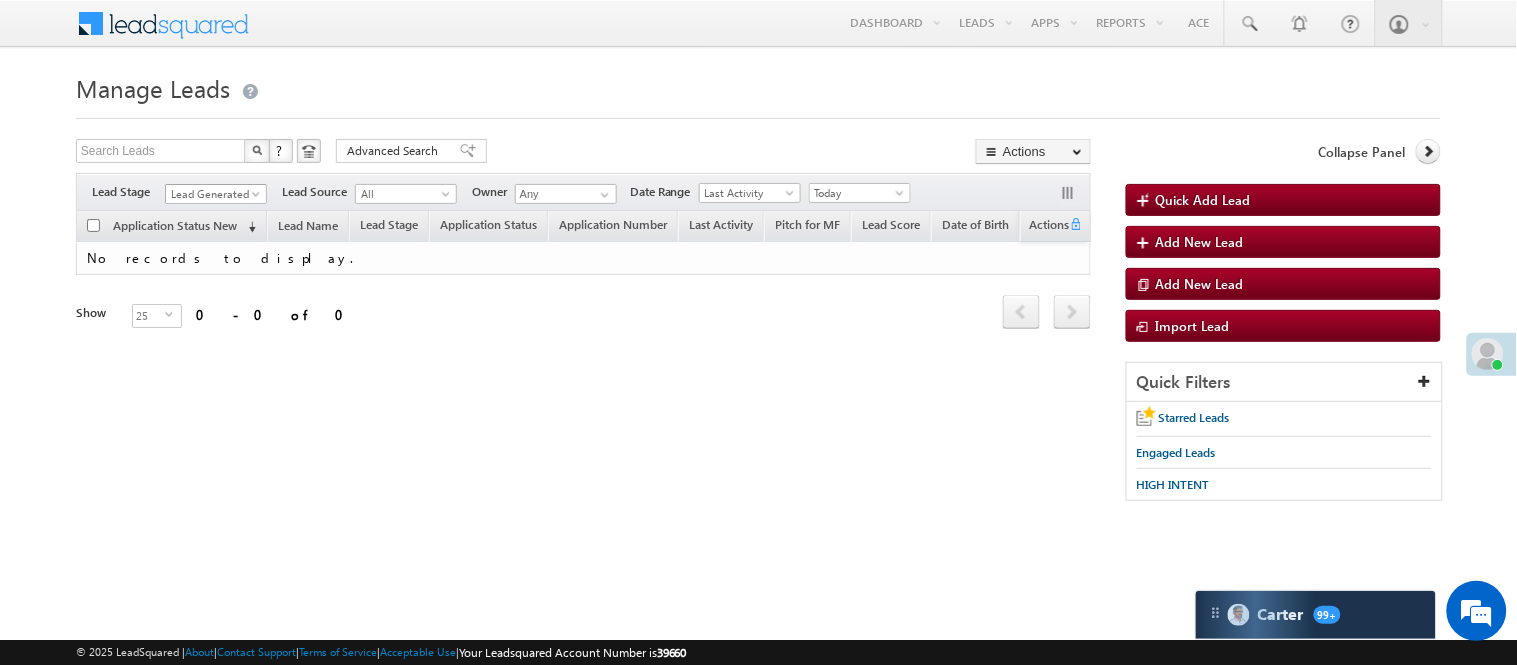 click on "Lead Generated" at bounding box center (213, 194) 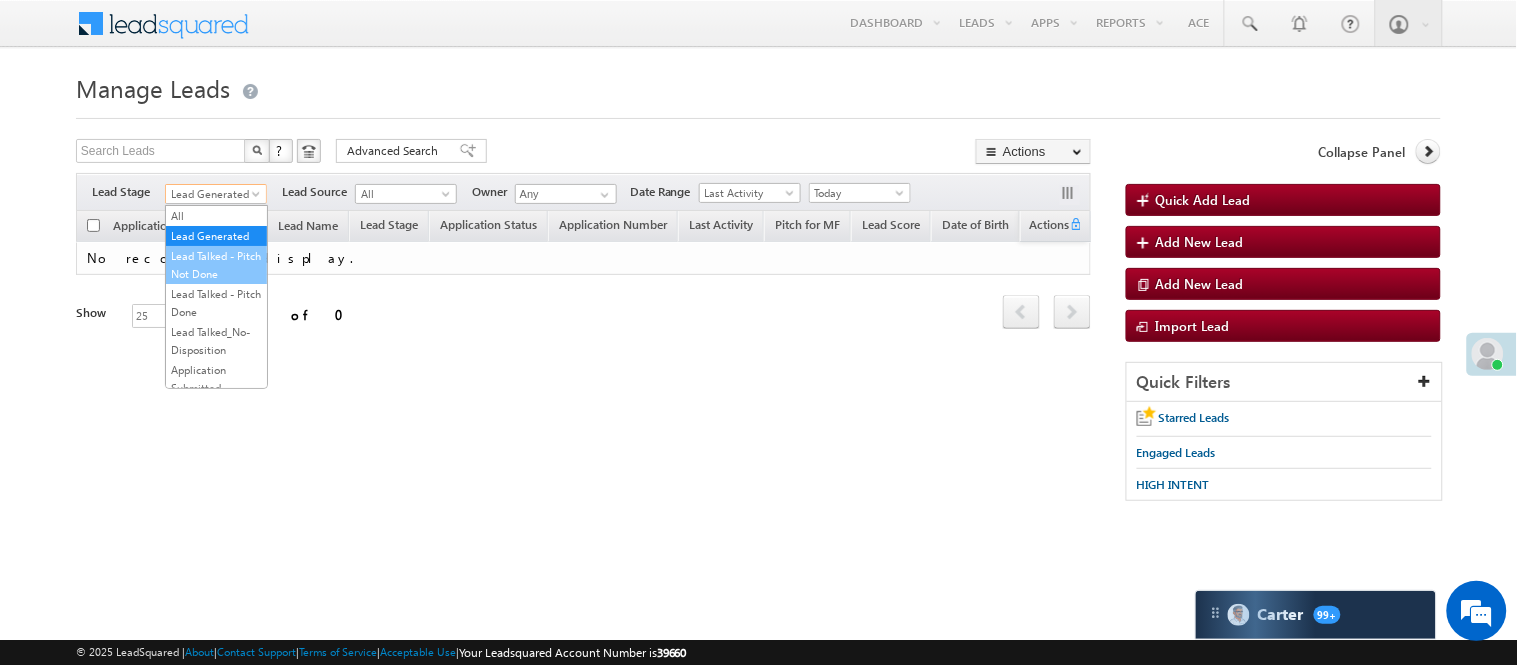 click on "Lead Talked - Pitch Not Done" at bounding box center [216, 265] 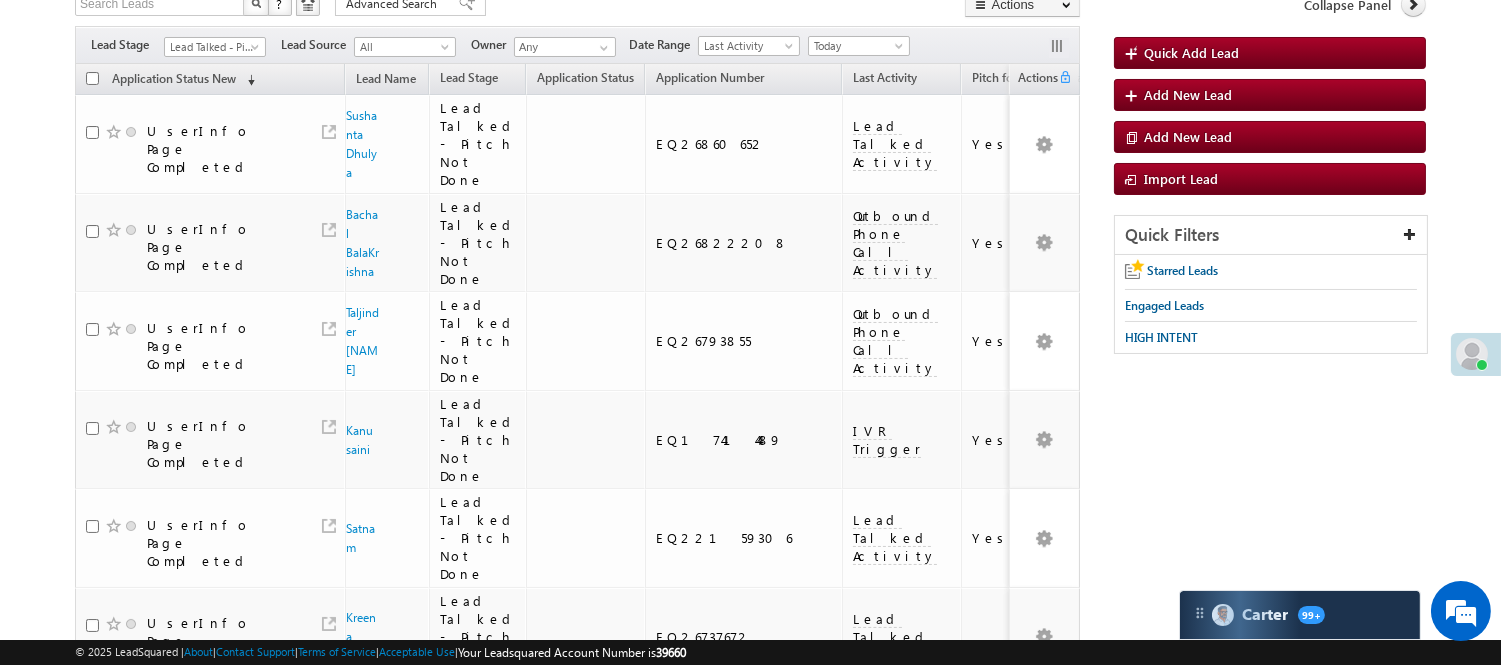 scroll, scrollTop: 0, scrollLeft: 0, axis: both 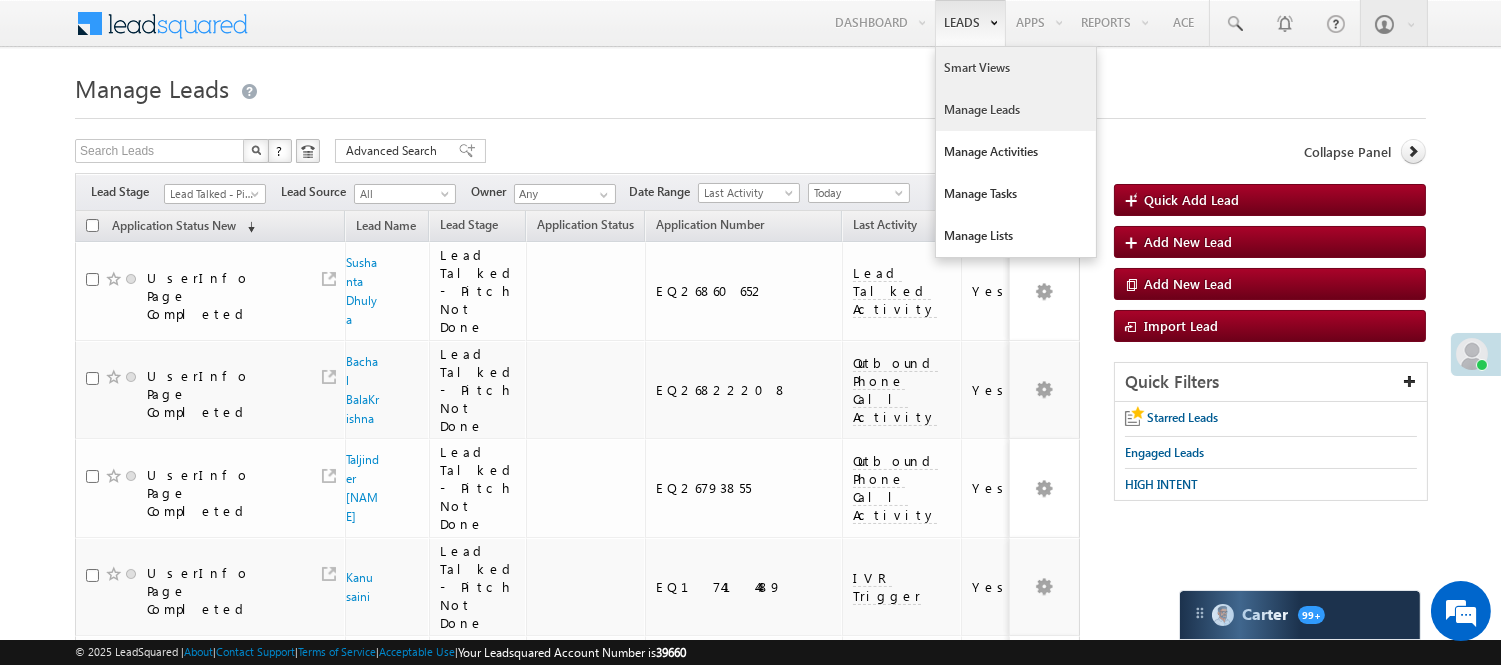 click on "Smart Views" at bounding box center [1016, 68] 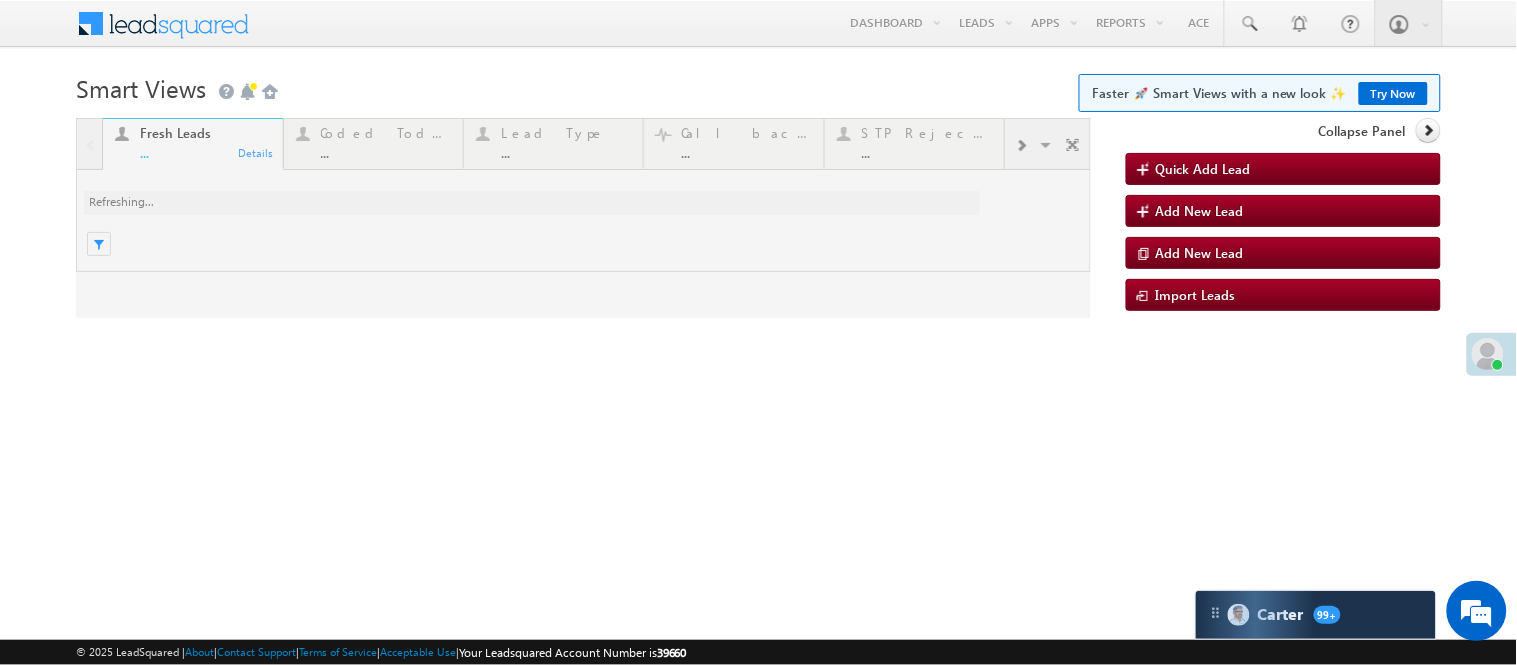 scroll, scrollTop: 0, scrollLeft: 0, axis: both 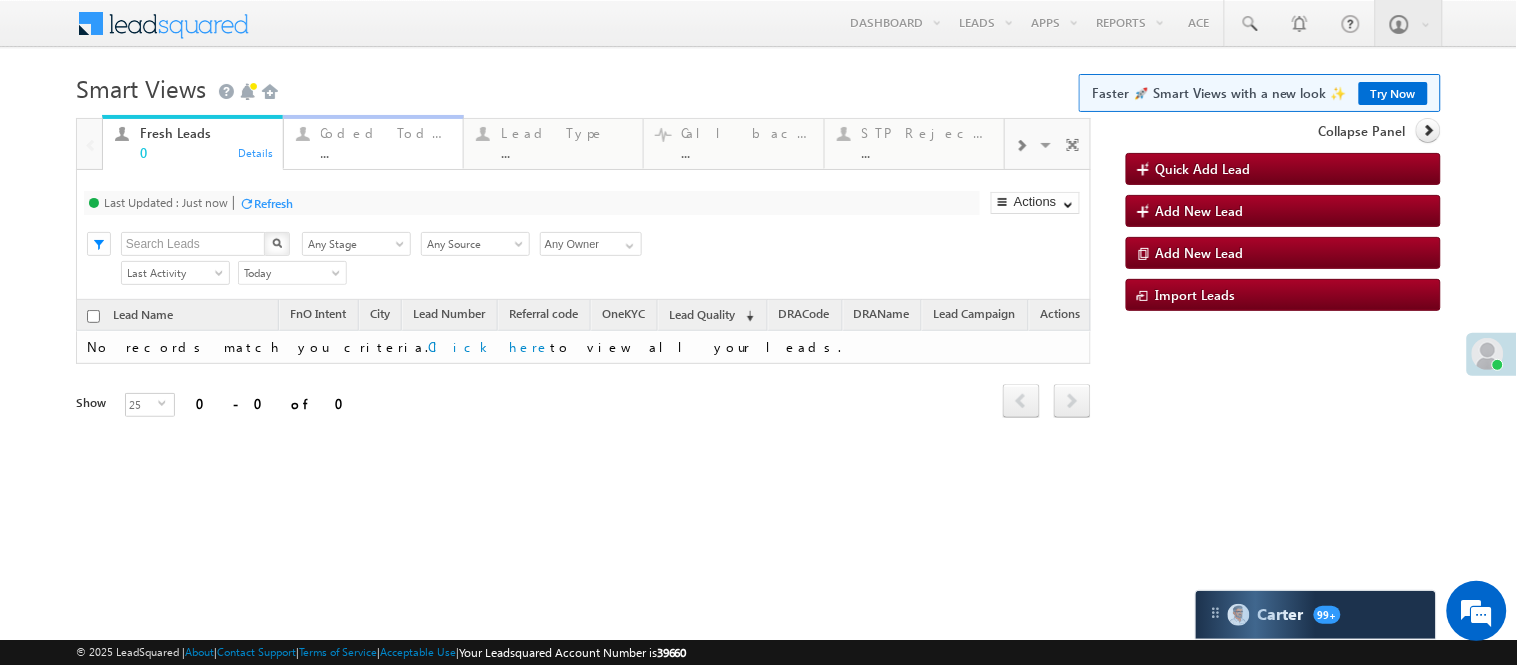 click on "Coded Today" at bounding box center [386, 133] 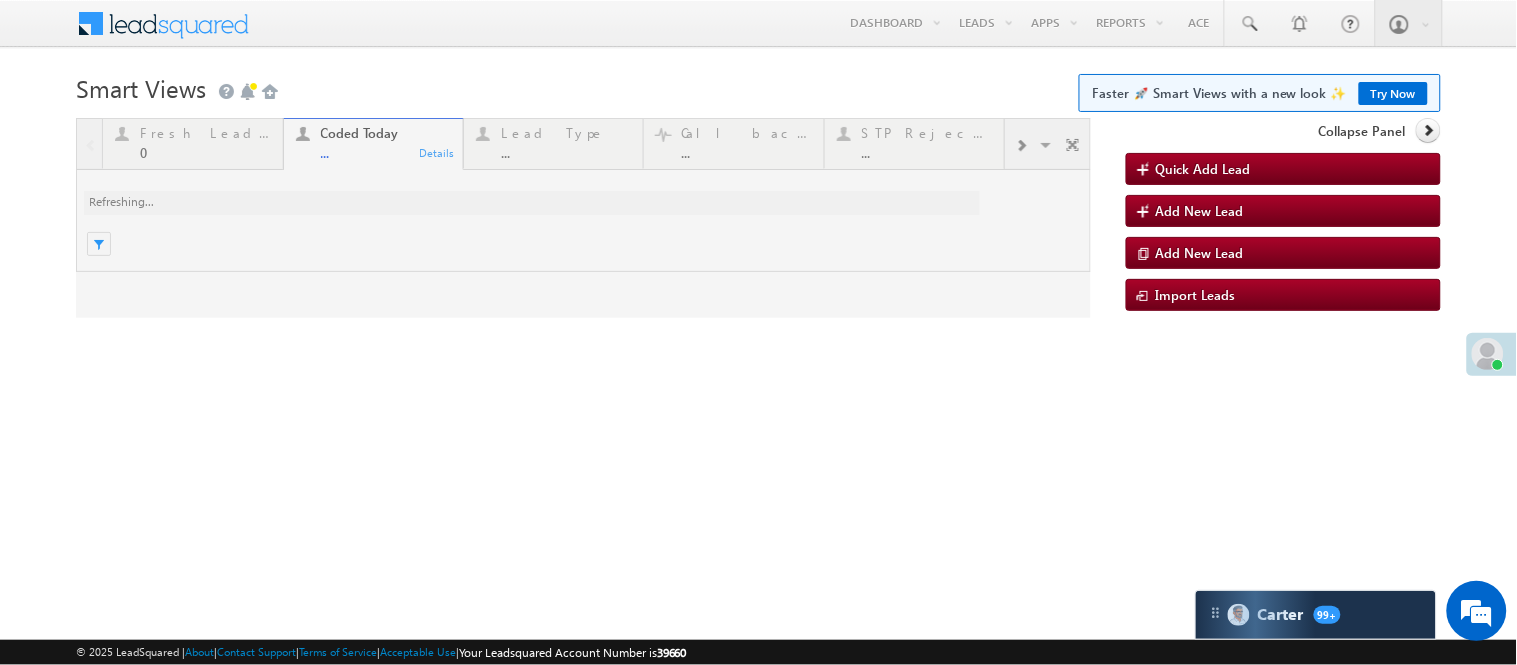 scroll, scrollTop: 0, scrollLeft: 0, axis: both 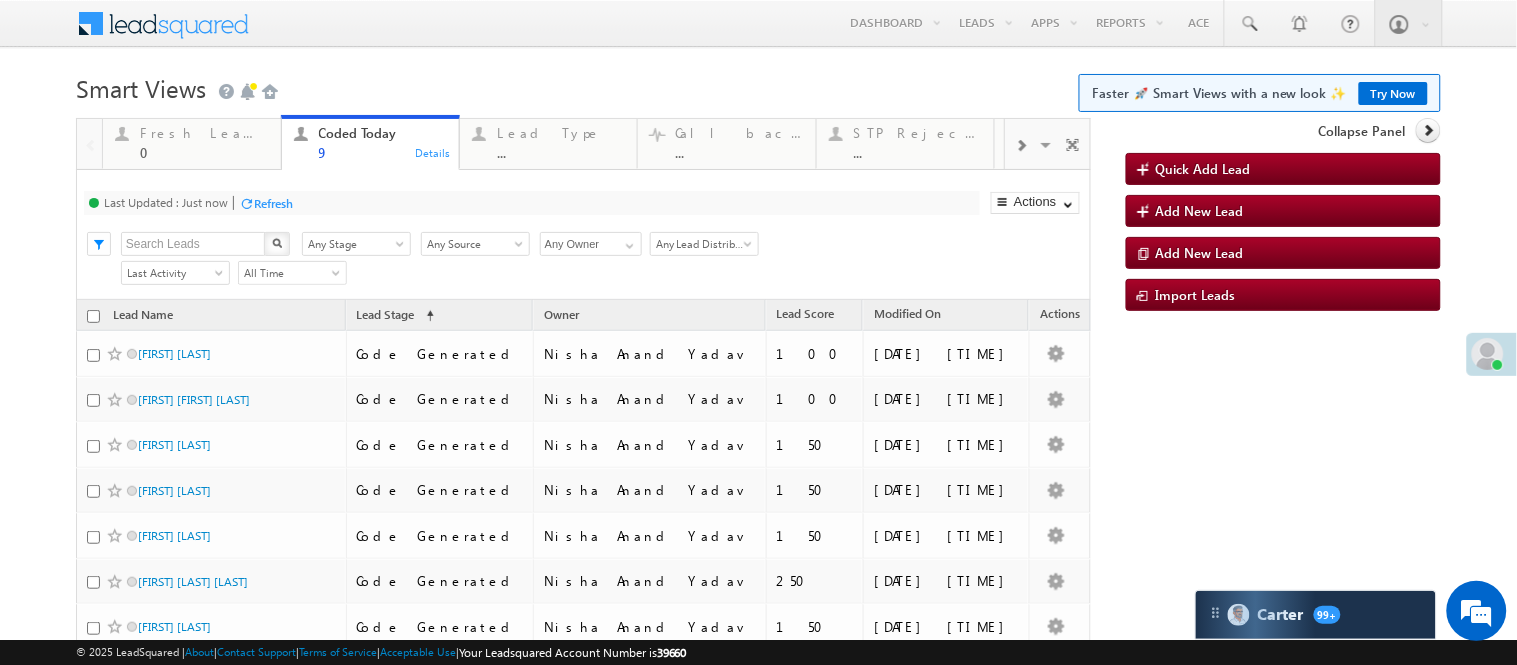 click on "Menu
Nisha Anand Yadav
Nisha .Yada v@ang elbro king. com" at bounding box center (758, 425) 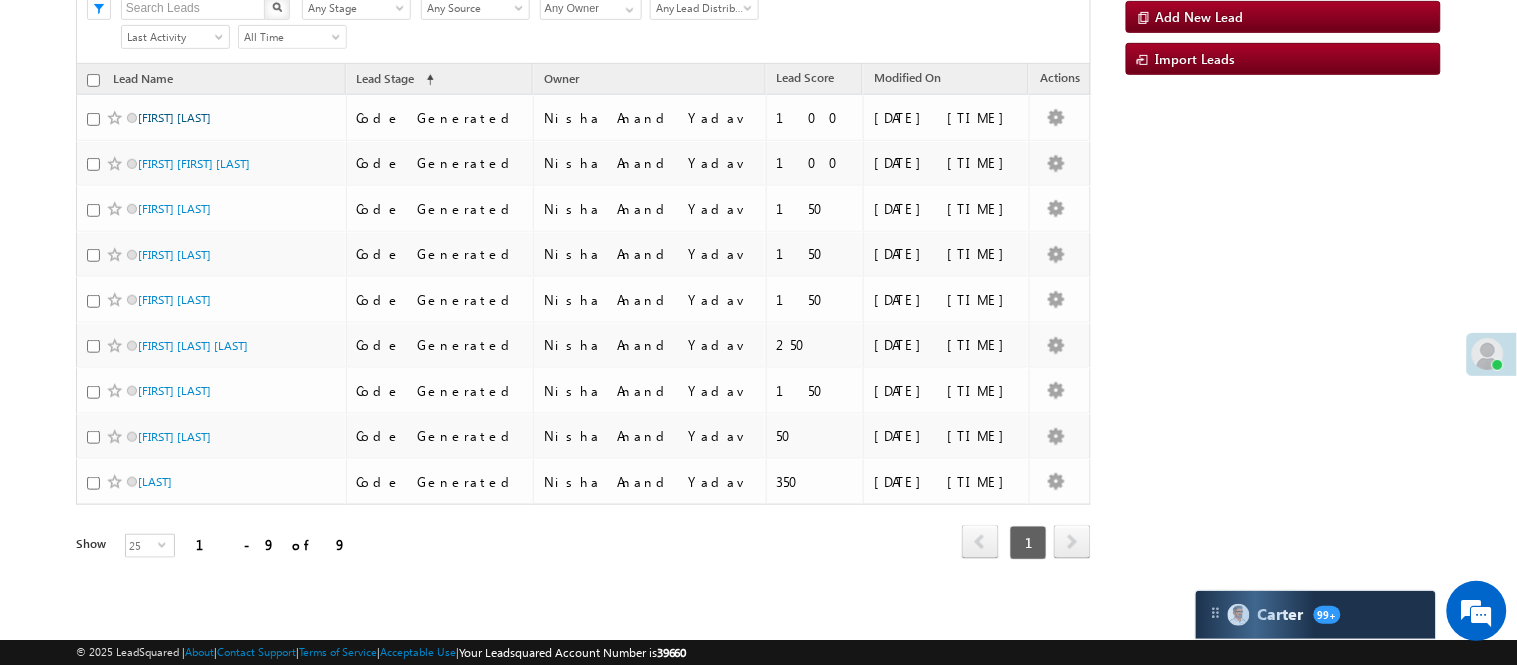 scroll, scrollTop: 0, scrollLeft: 0, axis: both 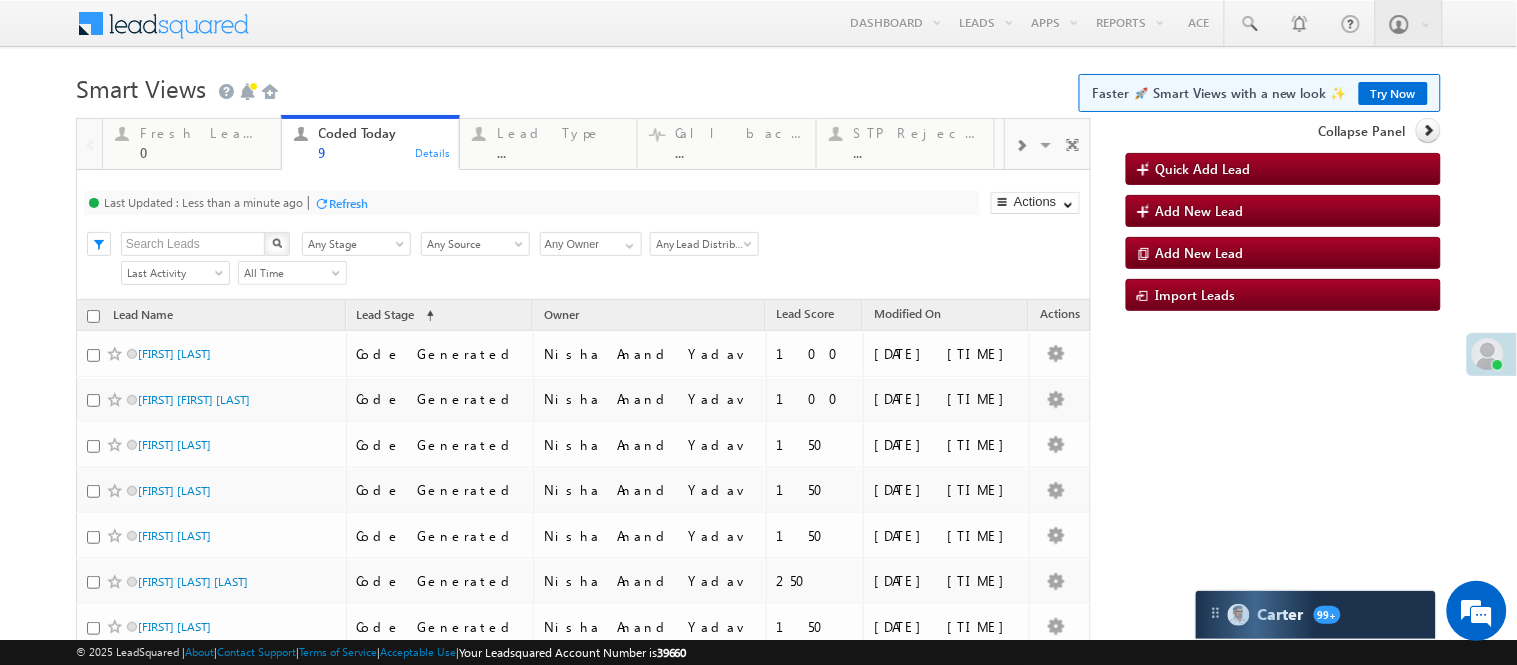 click on "Menu
Nisha Anand Yadav
Nisha .Yada v@ang elbro king. com" at bounding box center [758, 425] 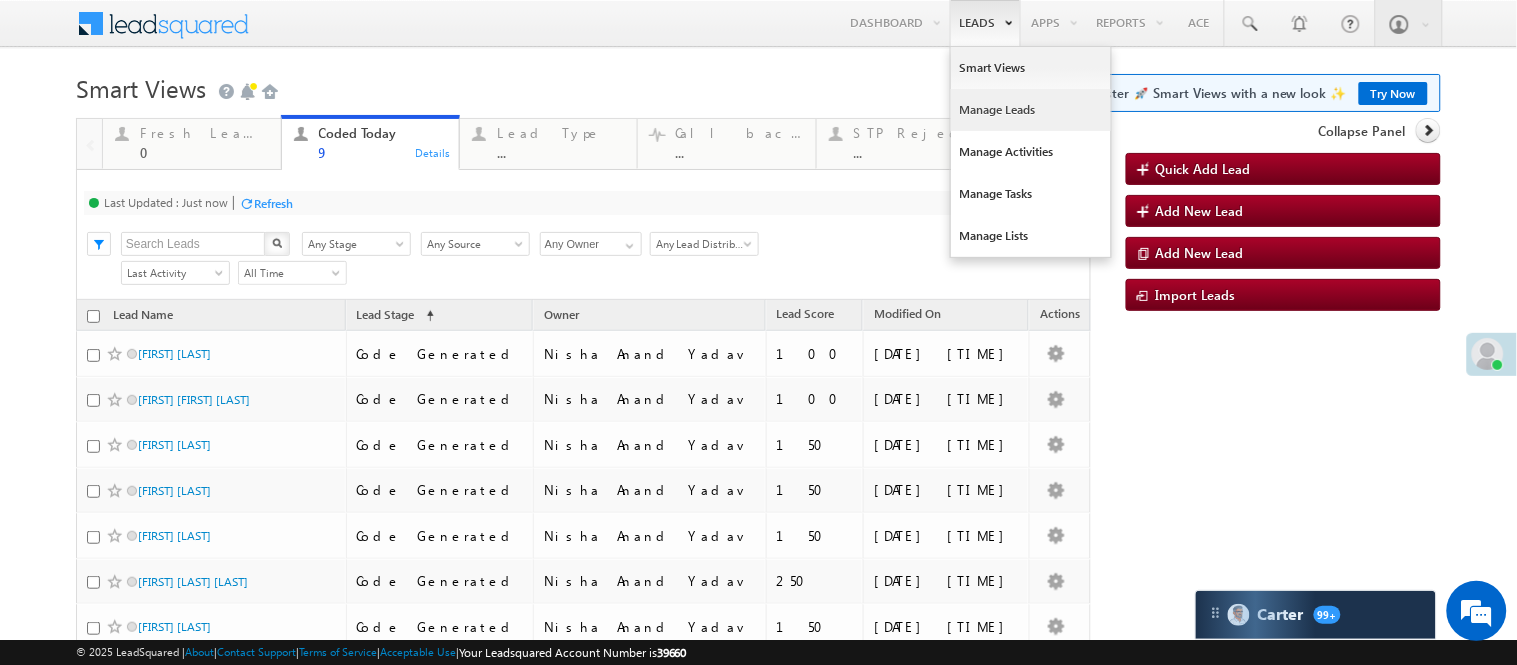 click on "Manage Leads" at bounding box center (1031, 110) 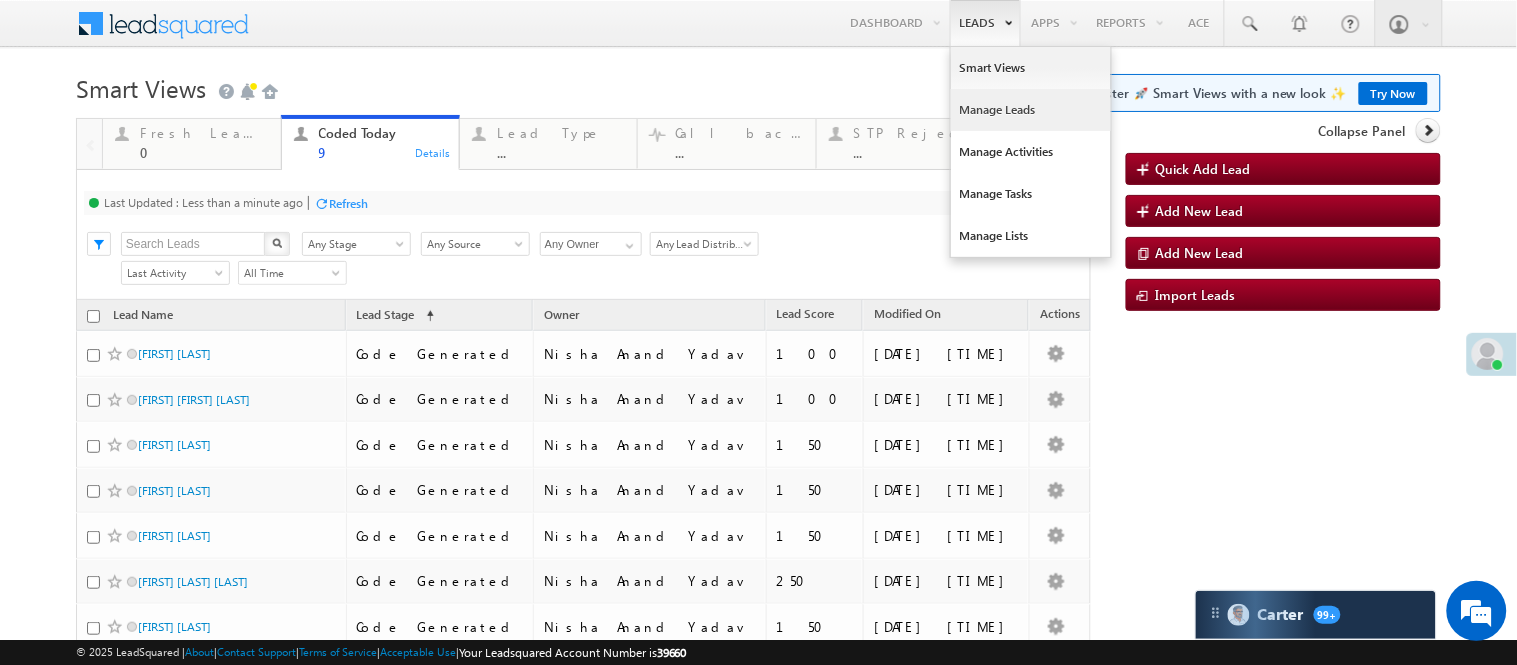 click on "Manage Leads" at bounding box center (1031, 110) 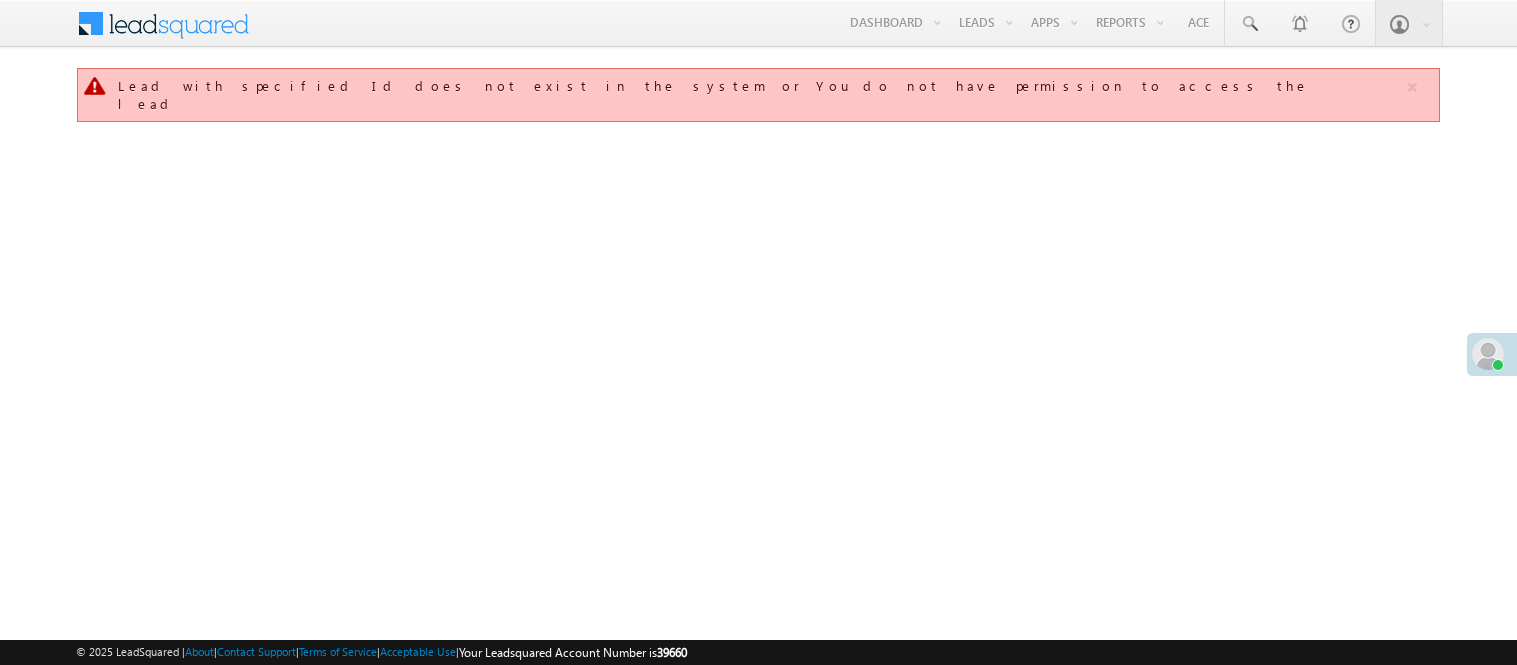 scroll, scrollTop: 0, scrollLeft: 0, axis: both 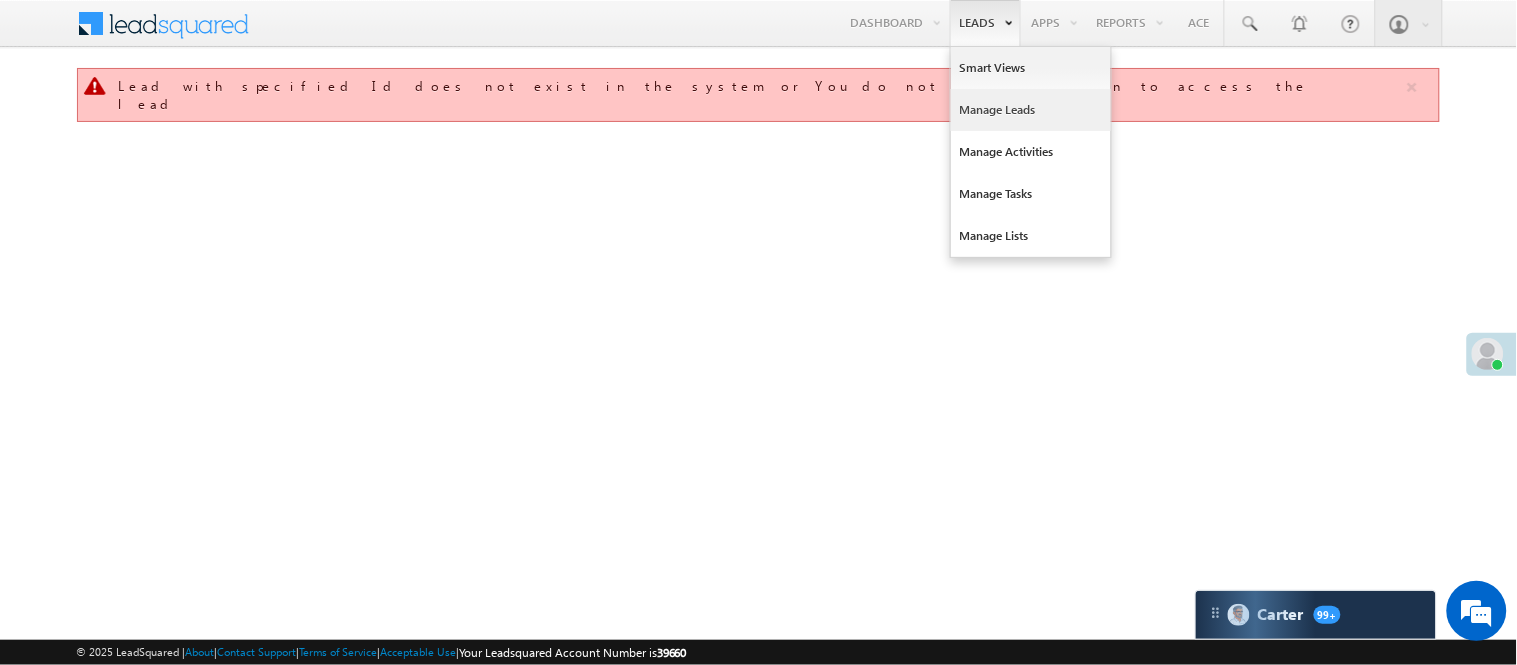 click on "Manage Leads" at bounding box center [1031, 110] 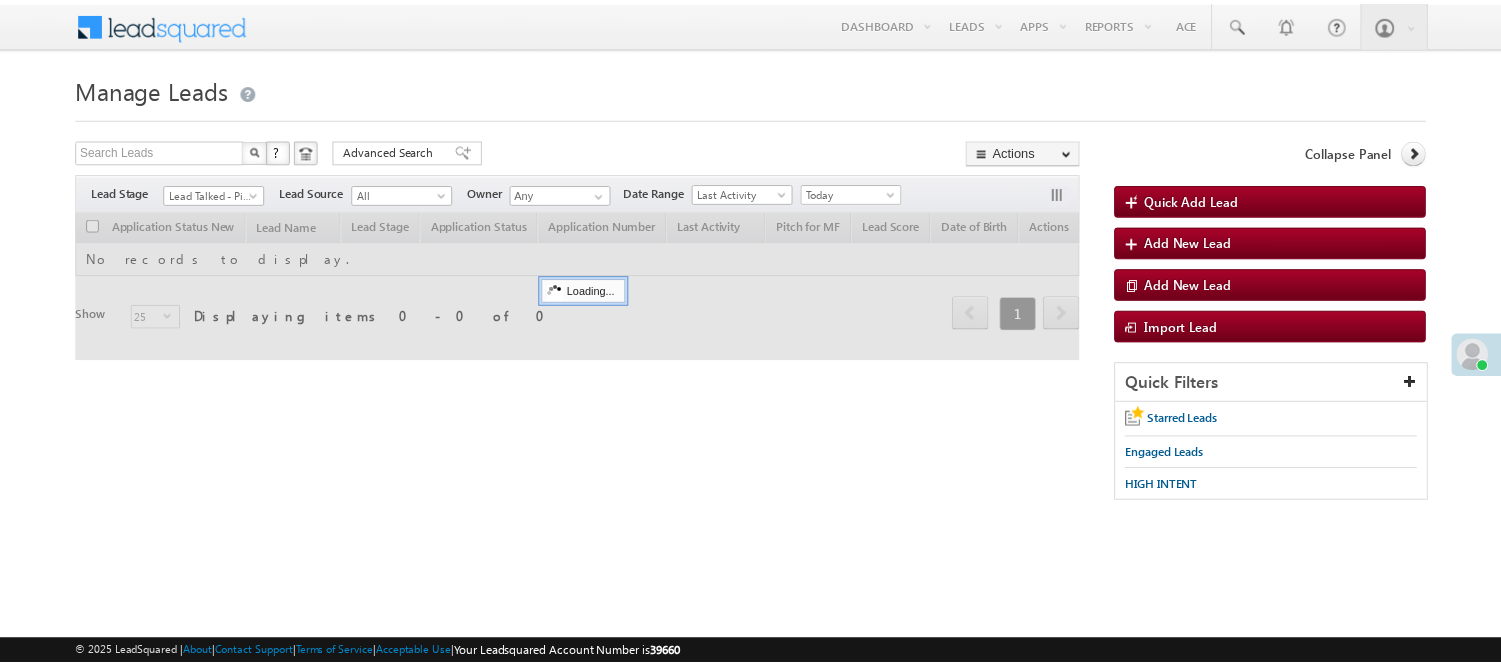 scroll, scrollTop: 0, scrollLeft: 0, axis: both 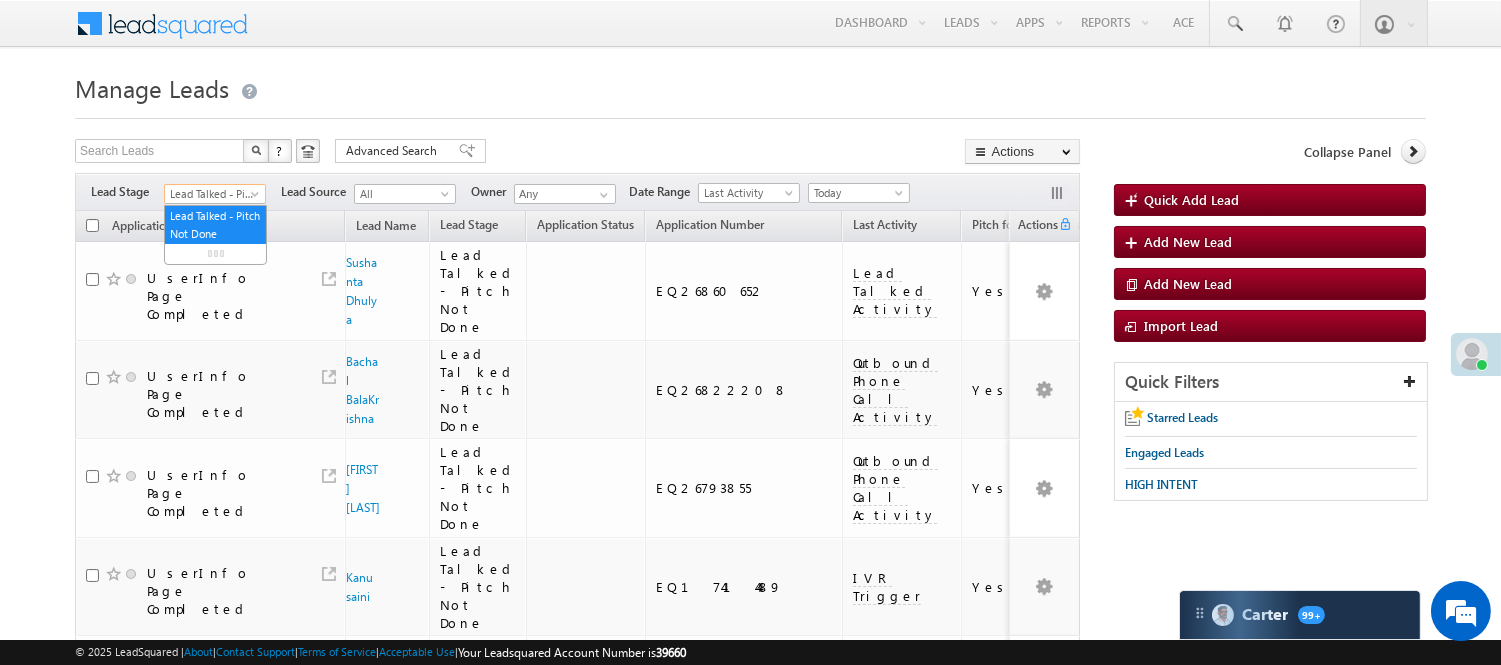 click on "Lead Talked - Pitch Not Done" at bounding box center (212, 194) 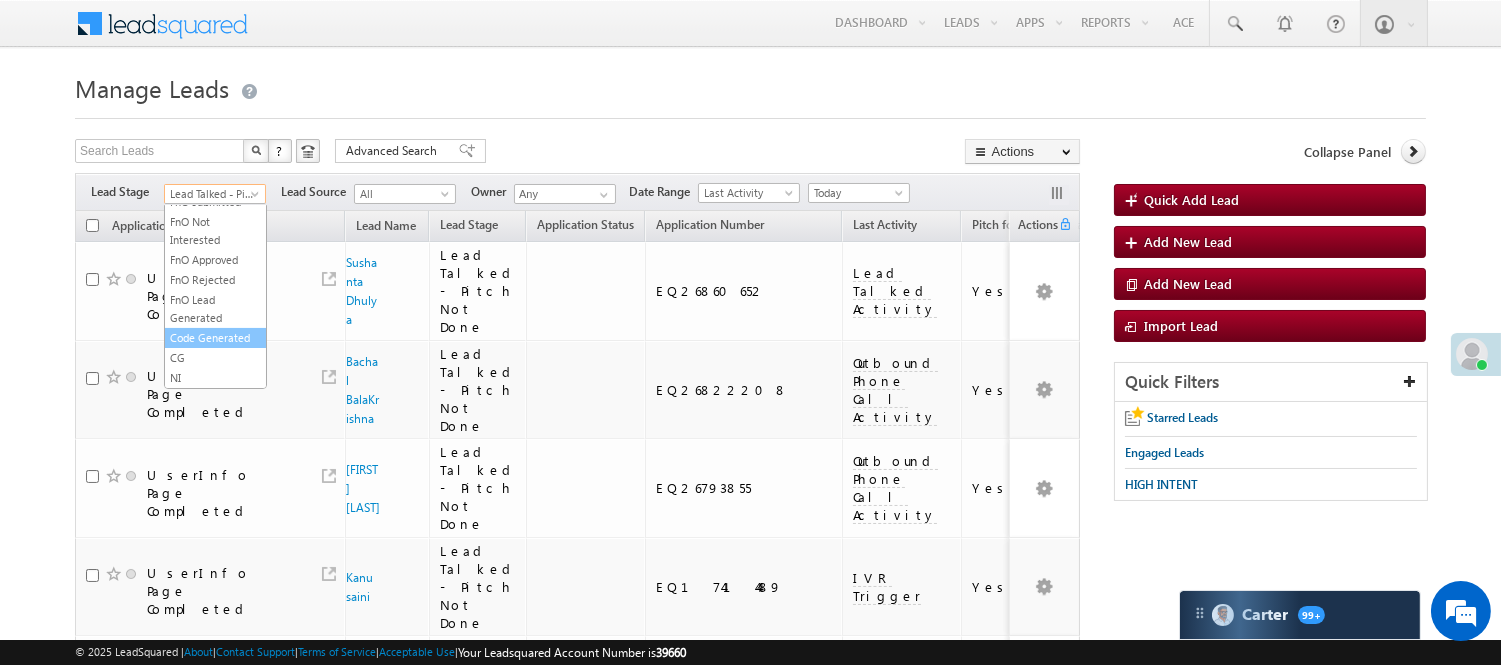 scroll, scrollTop: 496, scrollLeft: 0, axis: vertical 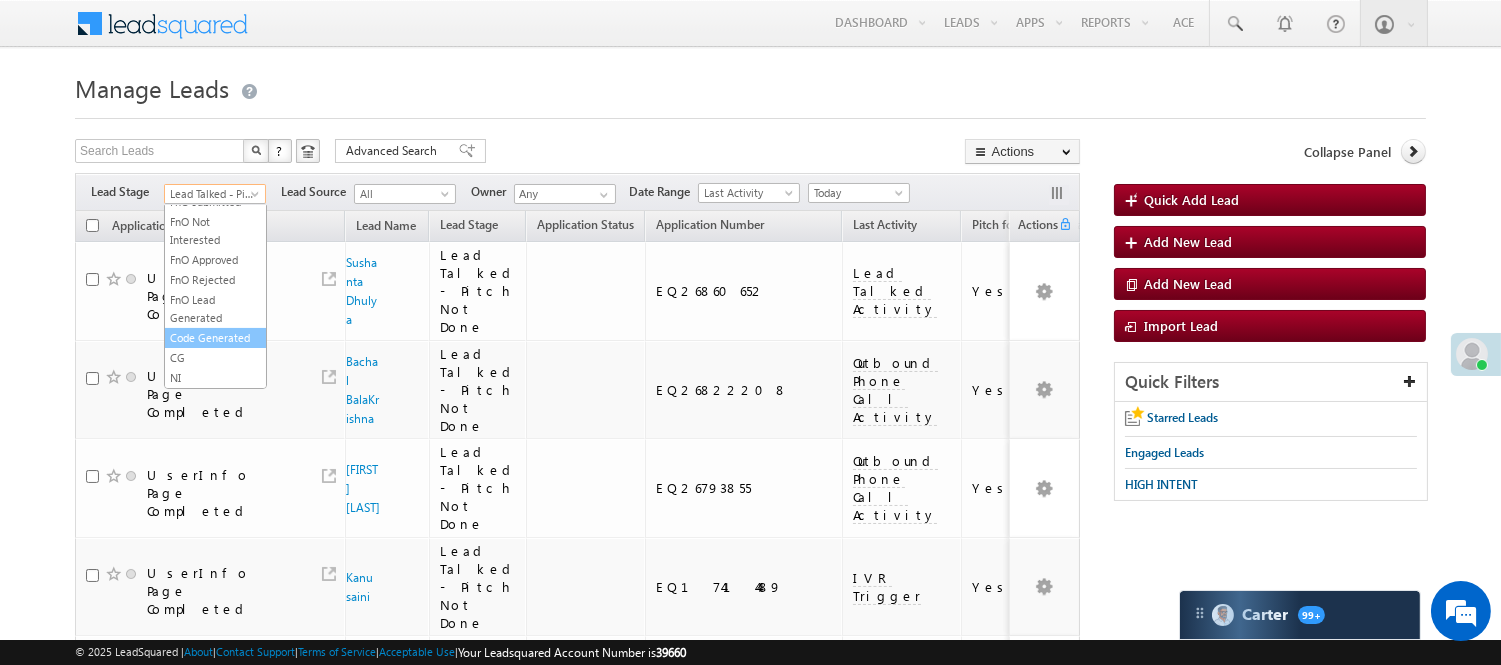 click on "Code Generated" at bounding box center [215, 338] 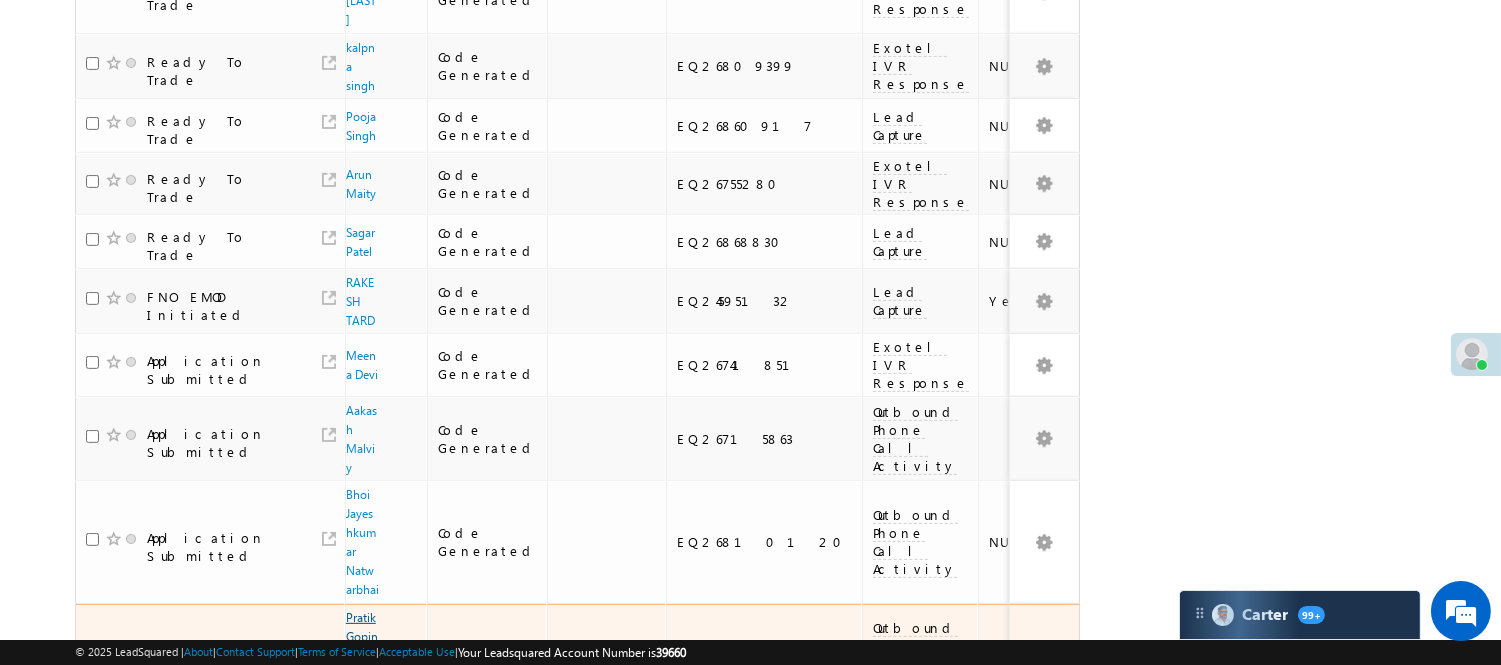 scroll, scrollTop: 1380, scrollLeft: 0, axis: vertical 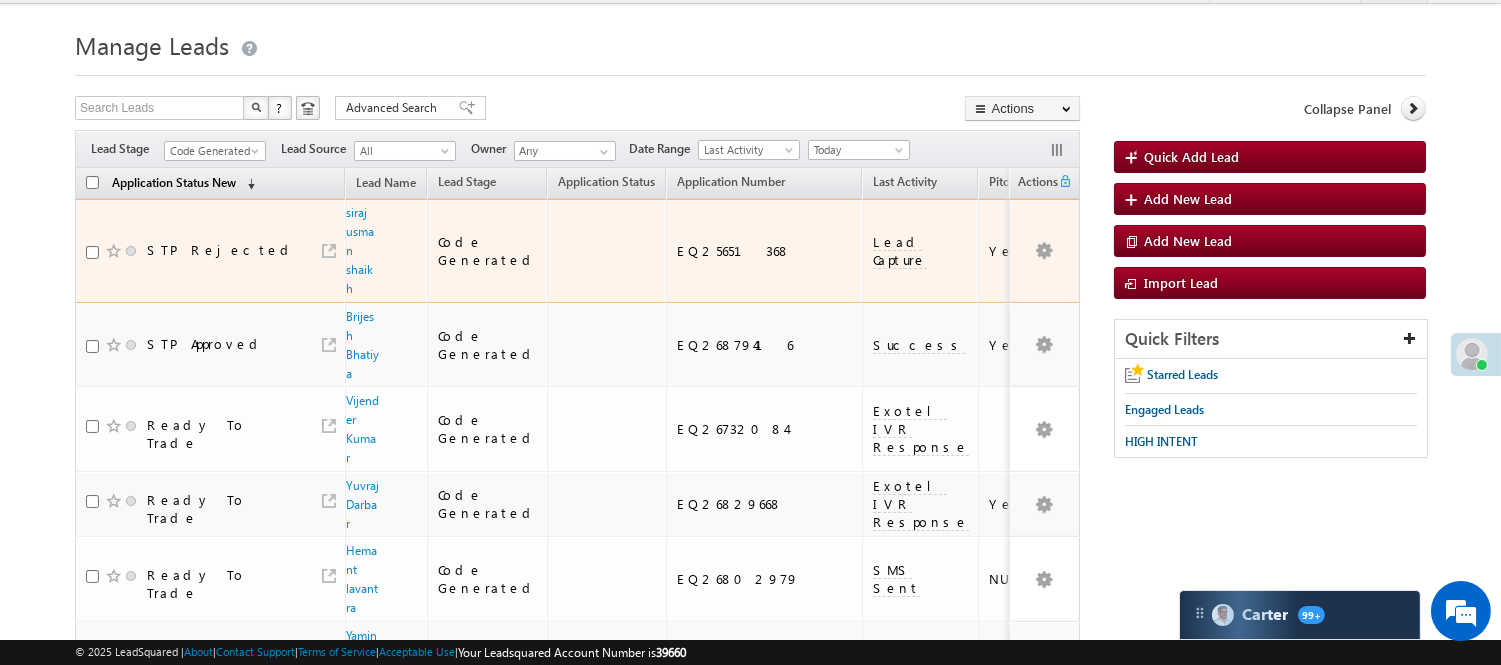 click on "Filters
Lead Stage
All Lead Generated Lead Talked - Pitch Not Done Lead Talked - Pitch Done Lead Talked_No-Disposition Application Submitted Payment Done Application Resubmitted Under Objection Lead Called Lead Talked Not Interested FnO Lead Called FnO Lead Talked FnO submitted FnO Not Interested FnO Approved FnO Rejected FnO Lead Generated Code Generated CG NI Code Generated
Lead Source
All All
Owner Any Any" at bounding box center [577, 149] 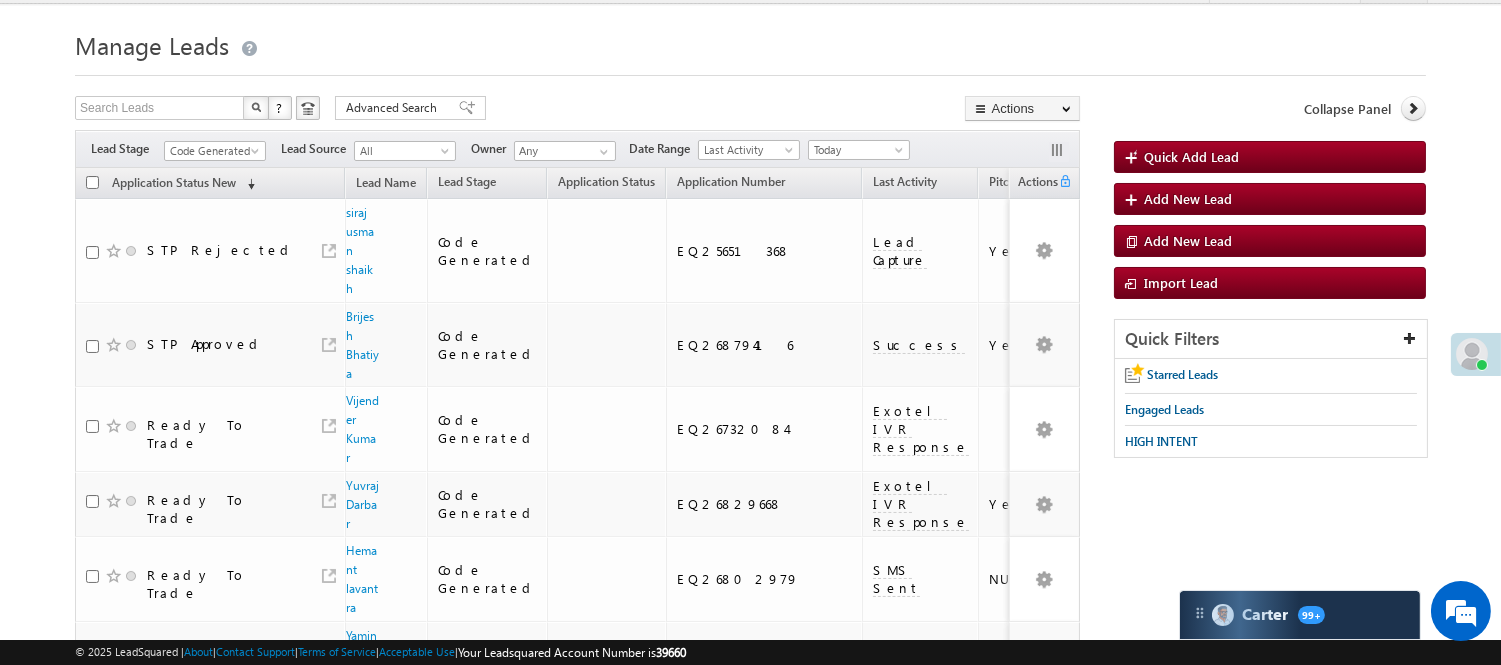 scroll, scrollTop: 0, scrollLeft: 0, axis: both 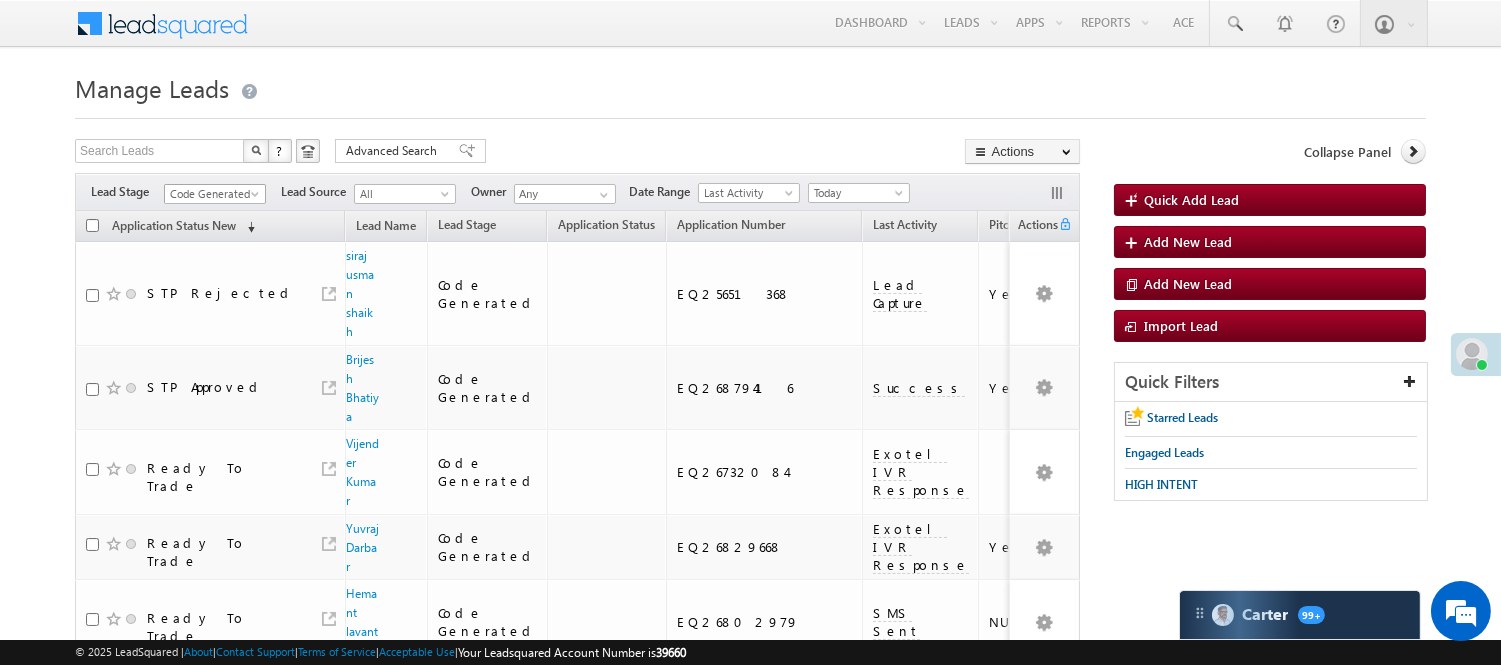 click on "Code Generated" at bounding box center (212, 194) 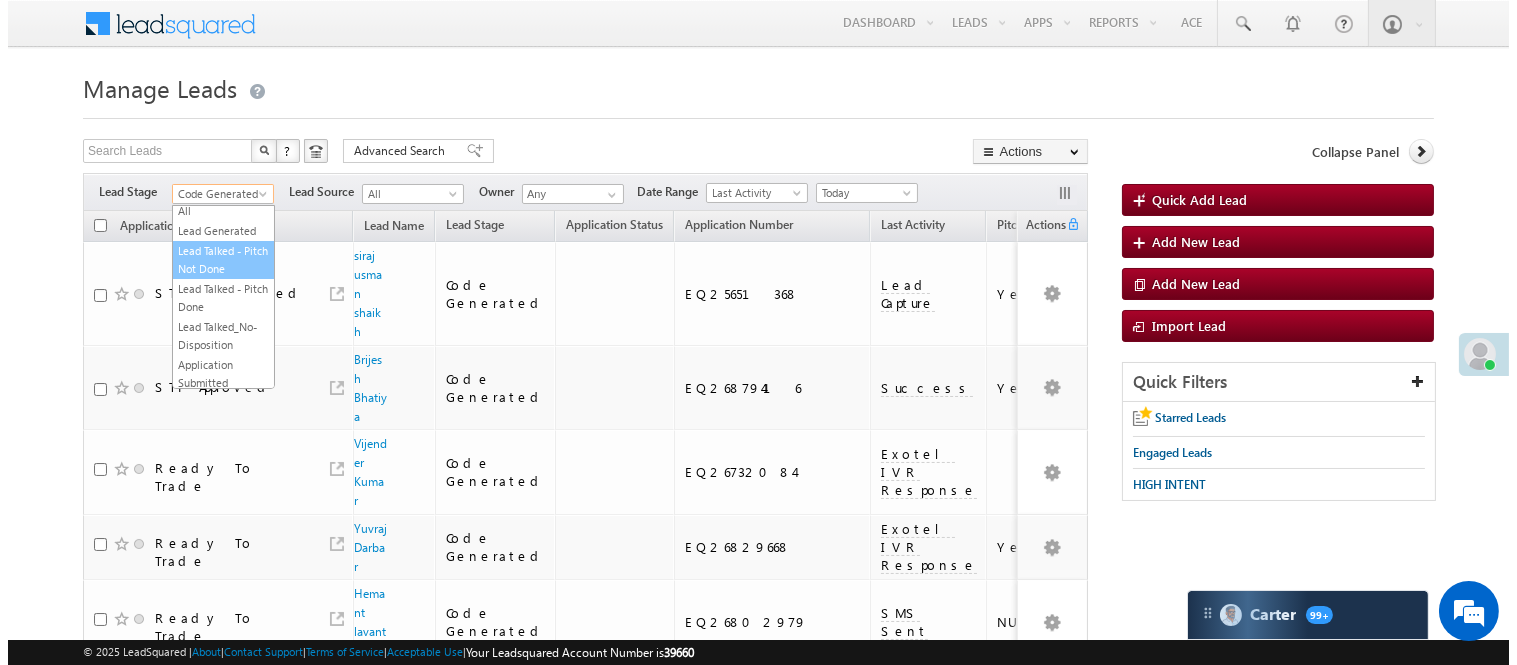 scroll, scrollTop: 0, scrollLeft: 0, axis: both 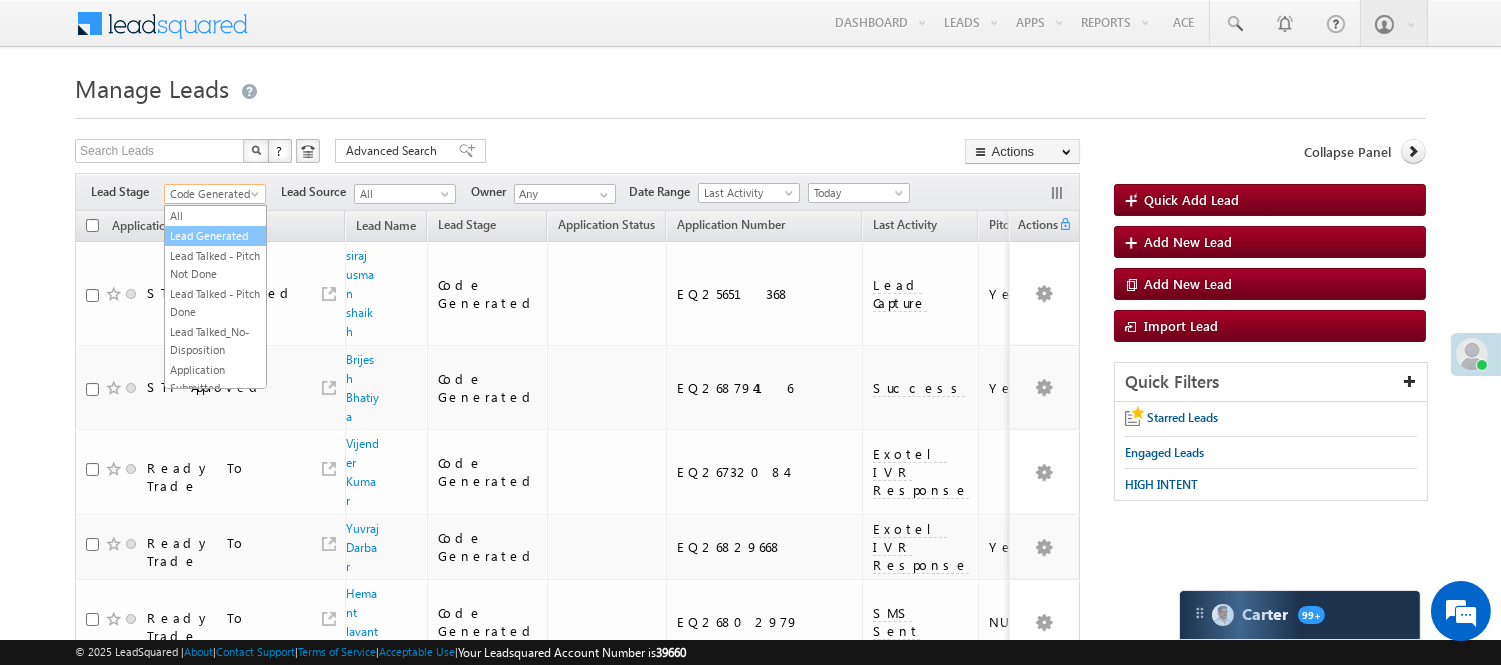 click on "Lead Generated" at bounding box center (215, 236) 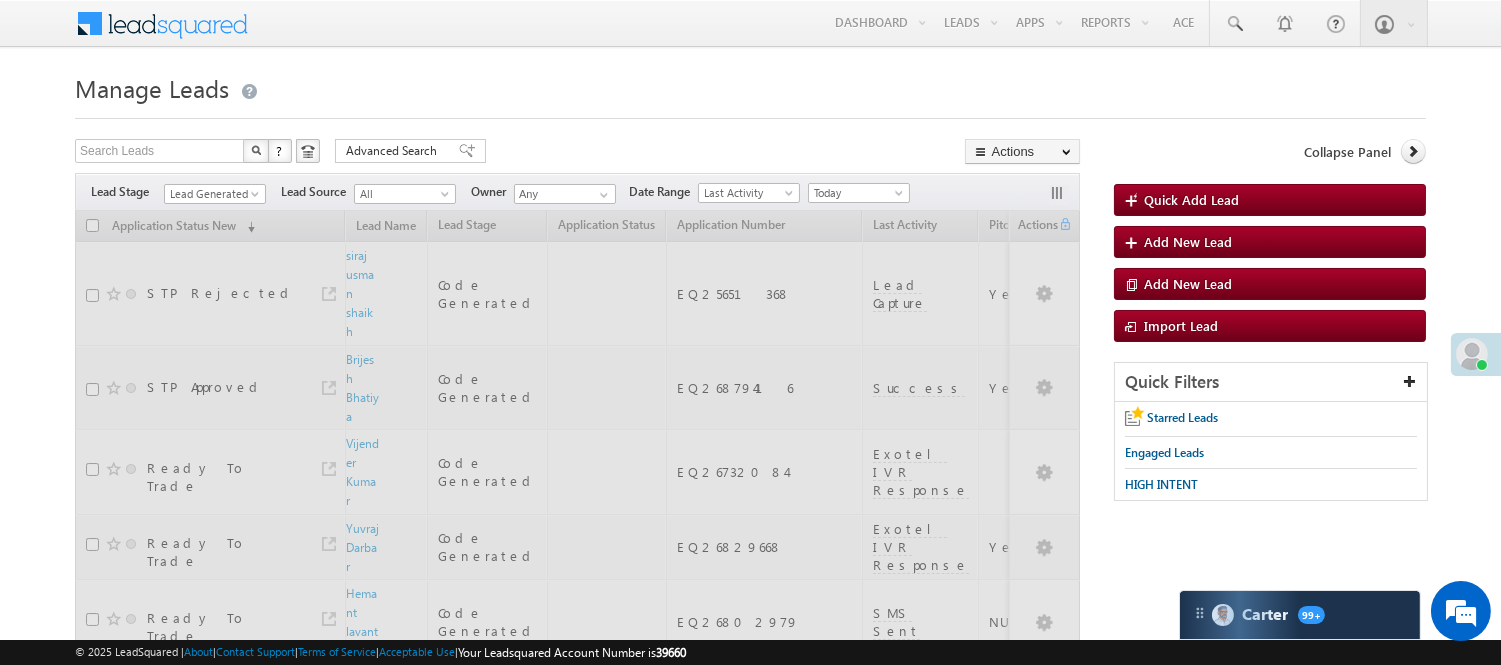 click on "Manage Leads" at bounding box center [750, 86] 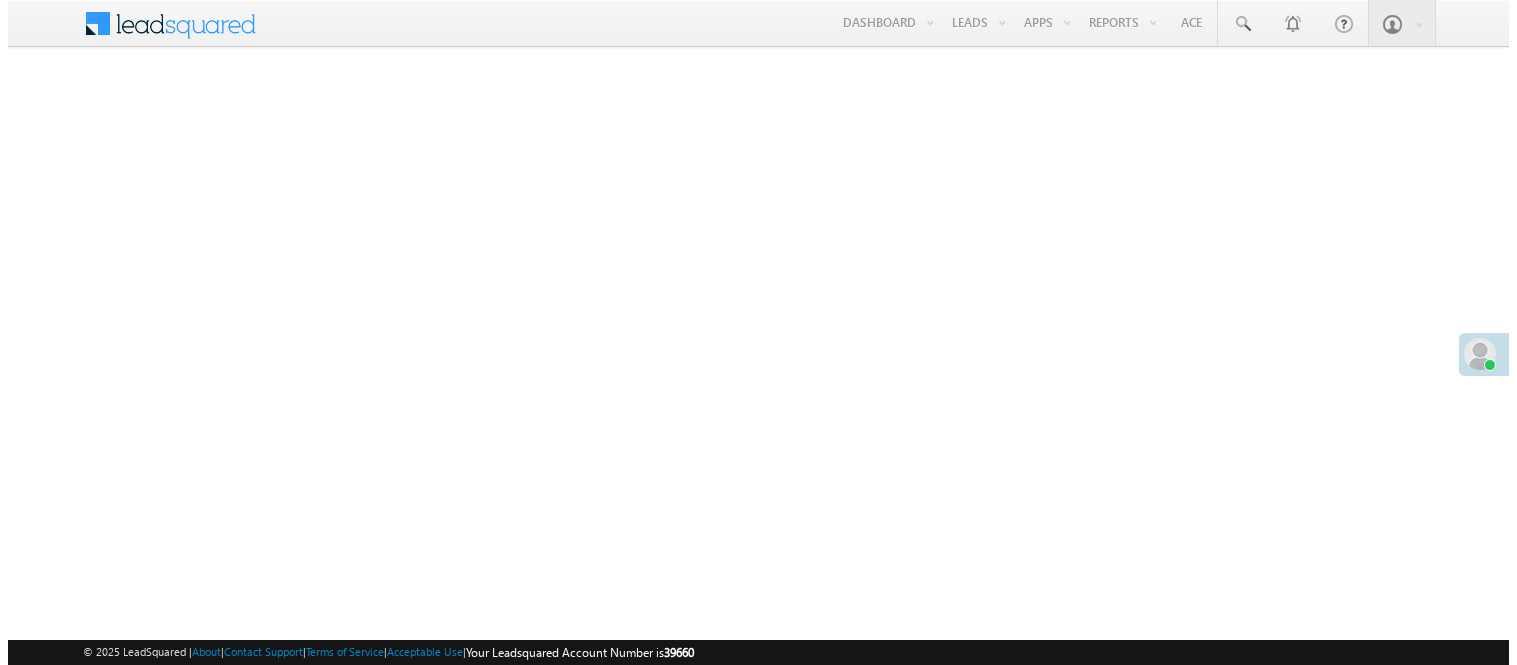 scroll, scrollTop: 0, scrollLeft: 0, axis: both 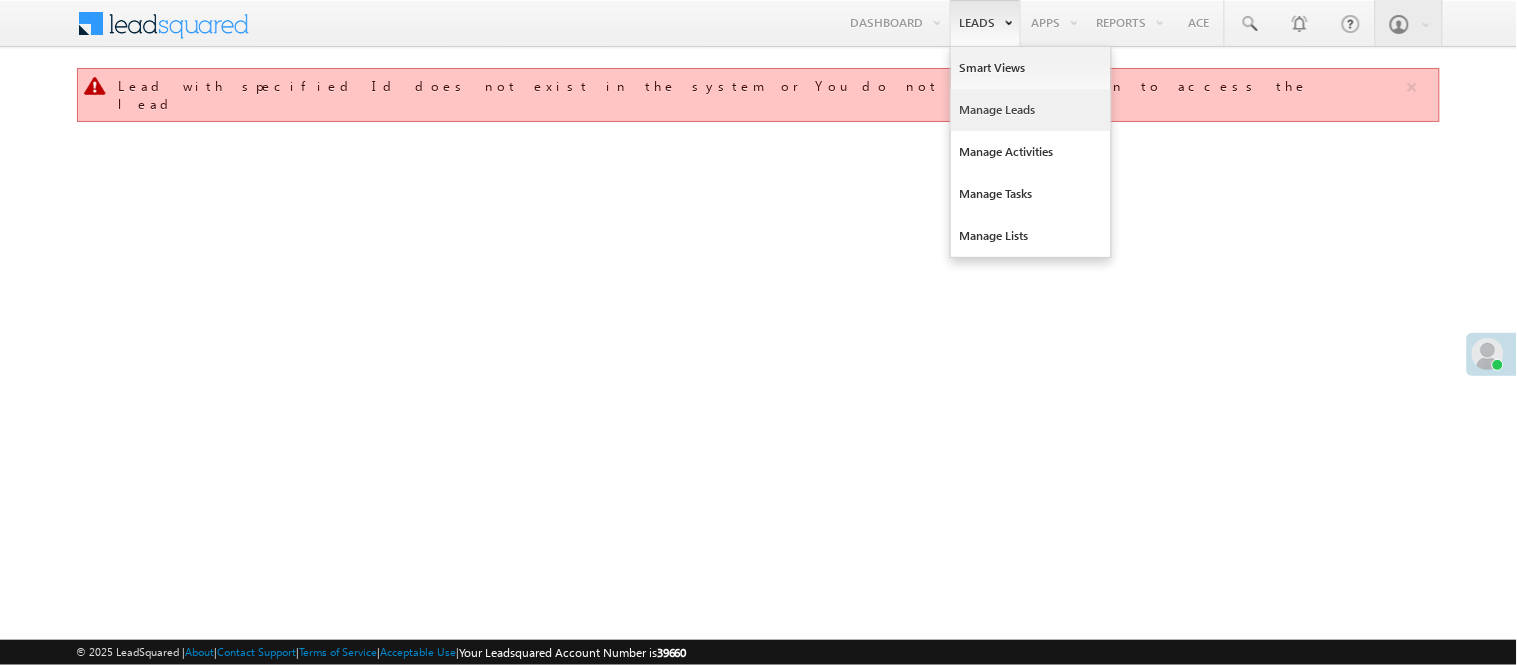 click on "Manage Leads" at bounding box center [1031, 110] 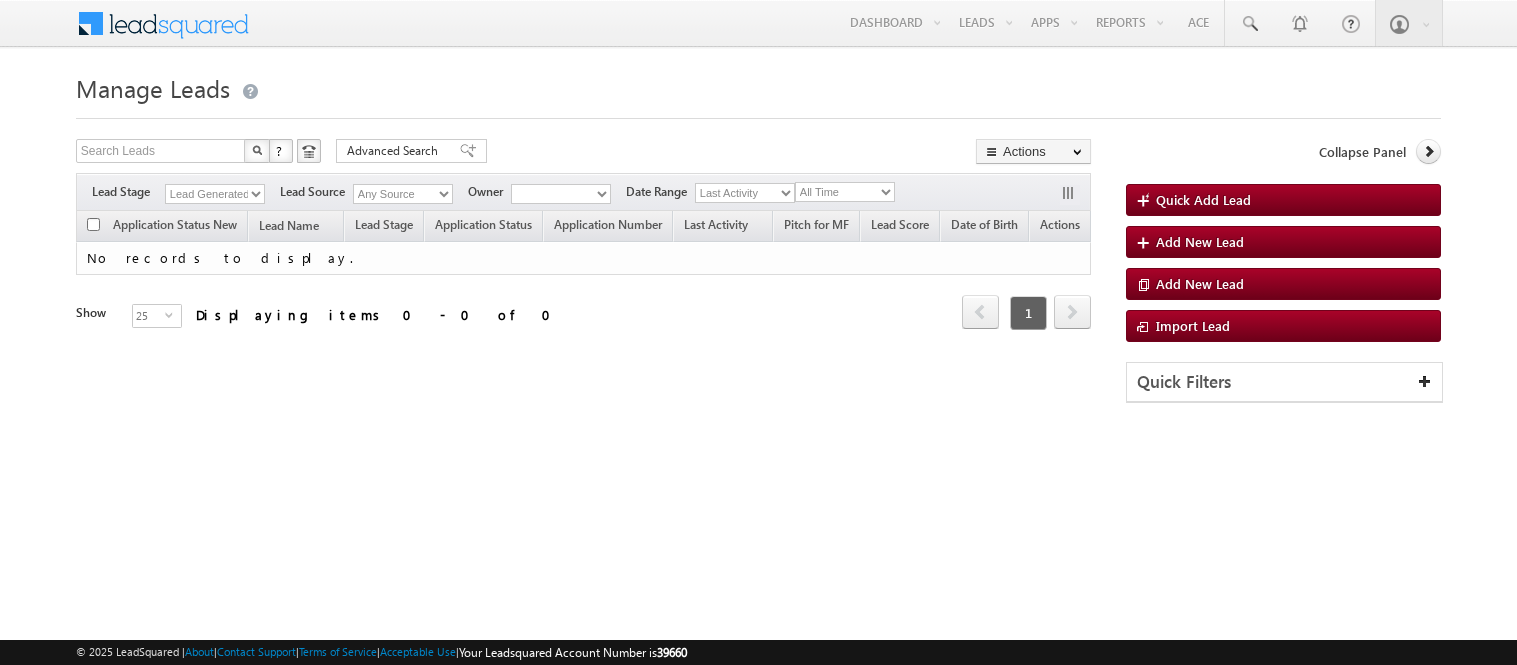 scroll, scrollTop: 0, scrollLeft: 0, axis: both 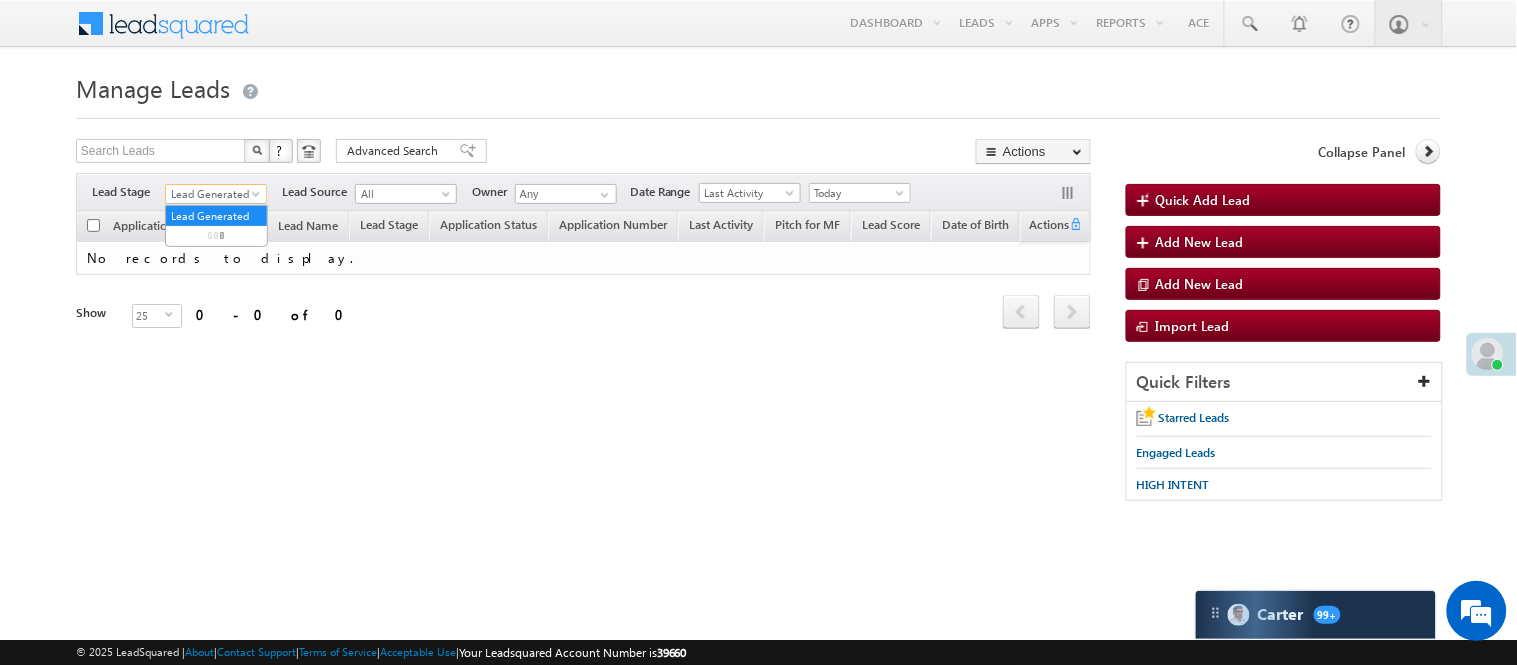 click on "Lead Generated" at bounding box center [213, 194] 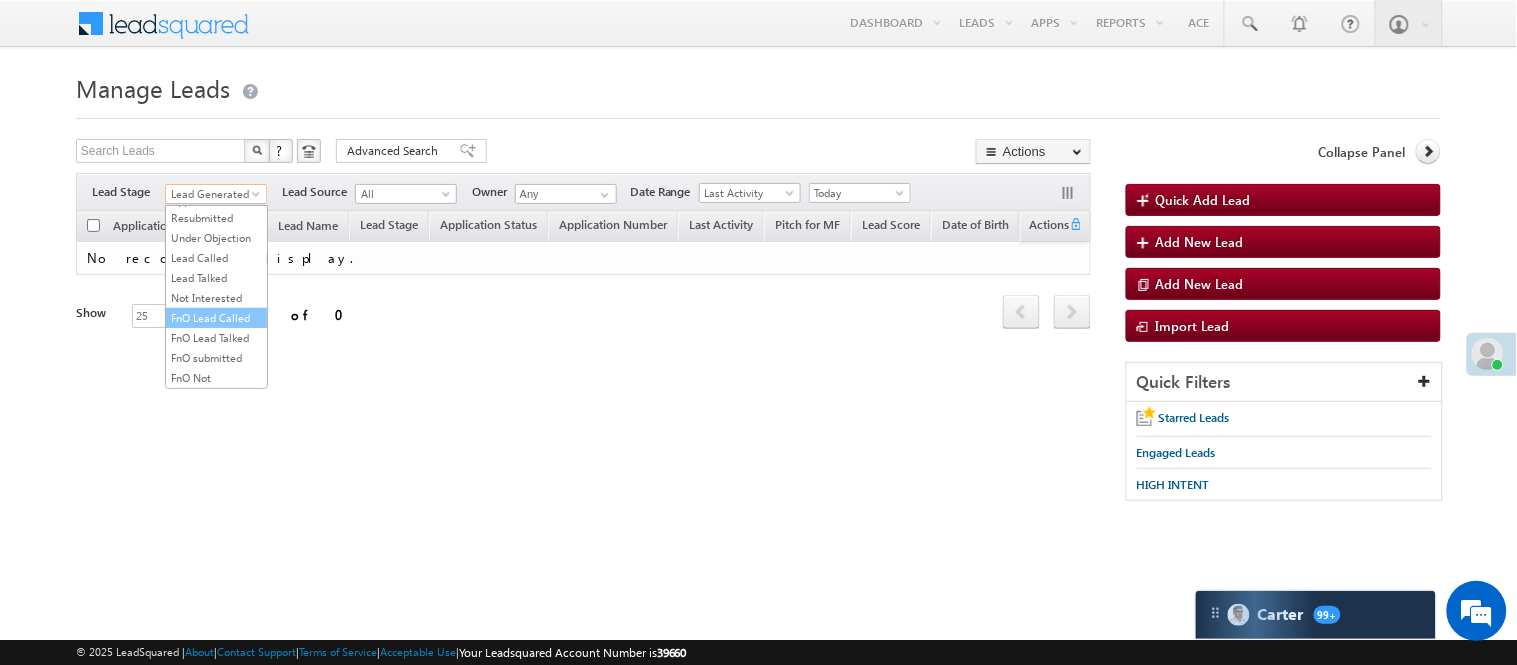 scroll, scrollTop: 333, scrollLeft: 0, axis: vertical 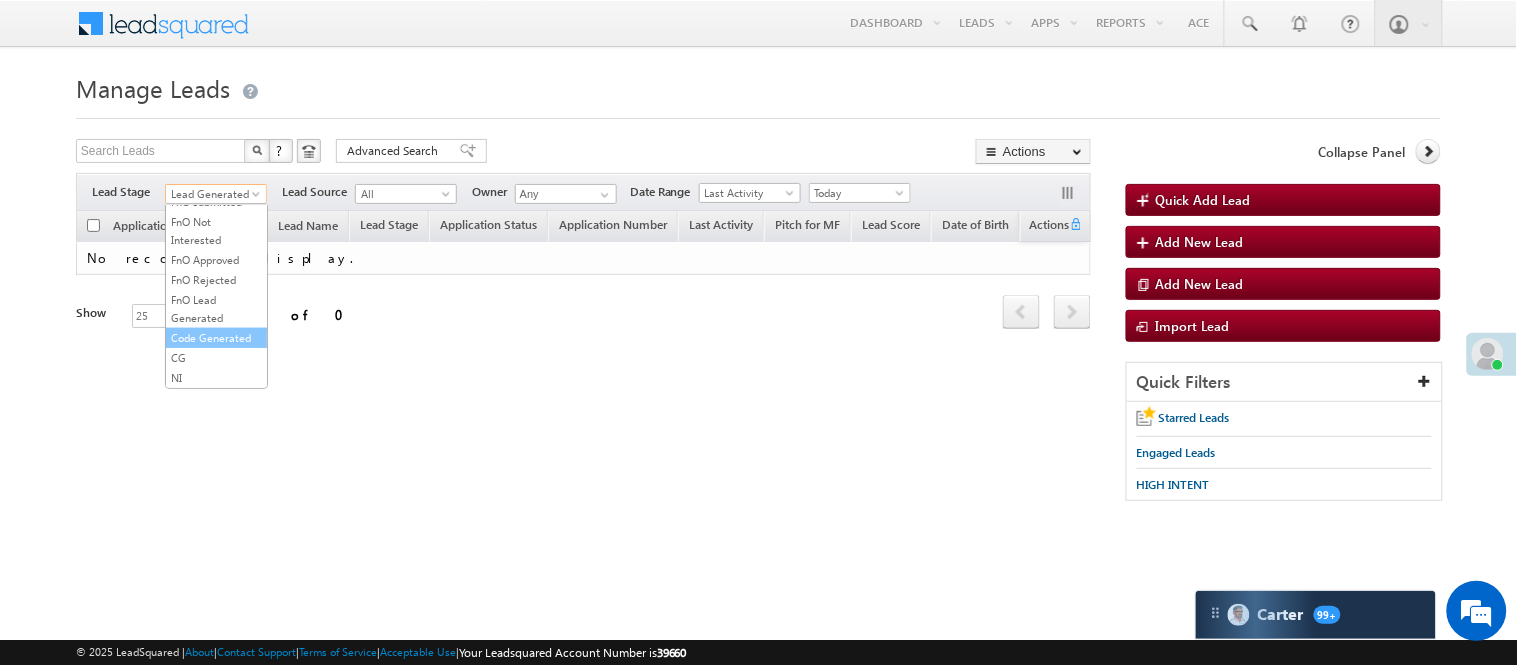 click on "Code Generated" at bounding box center [216, 338] 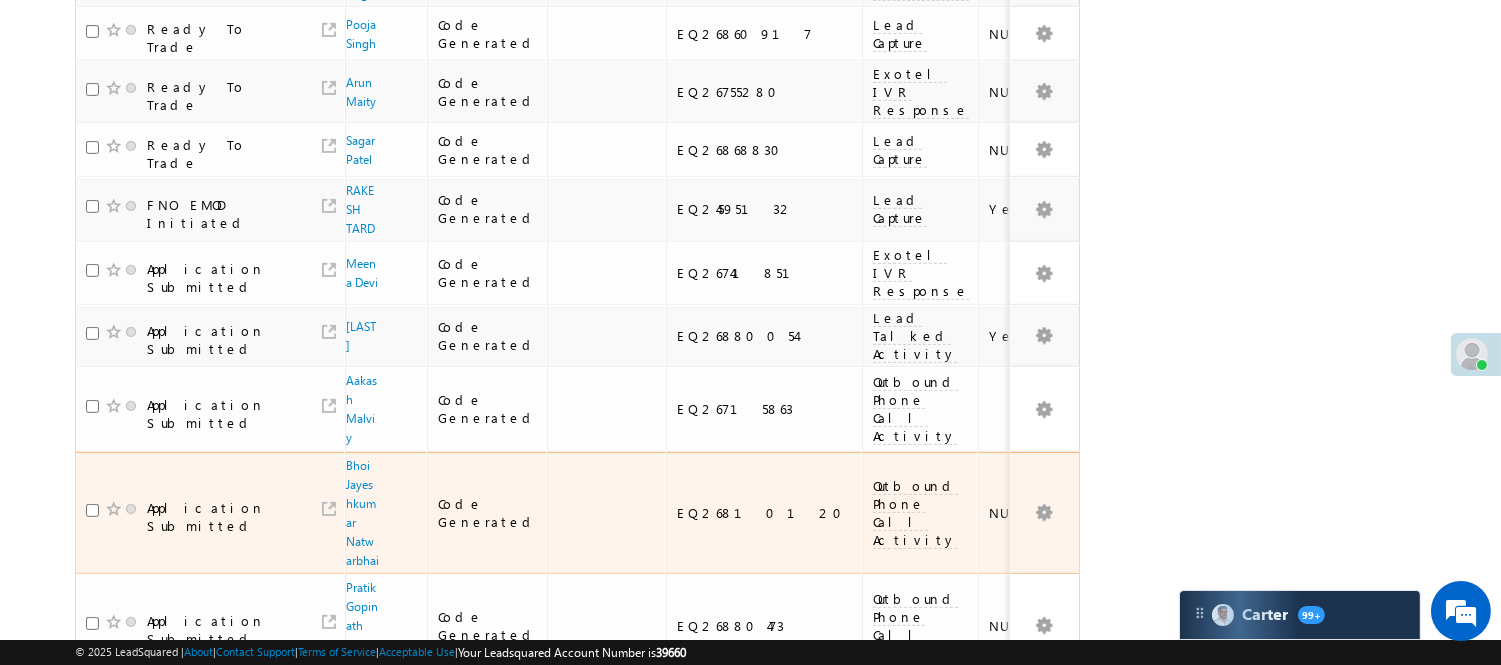 scroll, scrollTop: 1314, scrollLeft: 0, axis: vertical 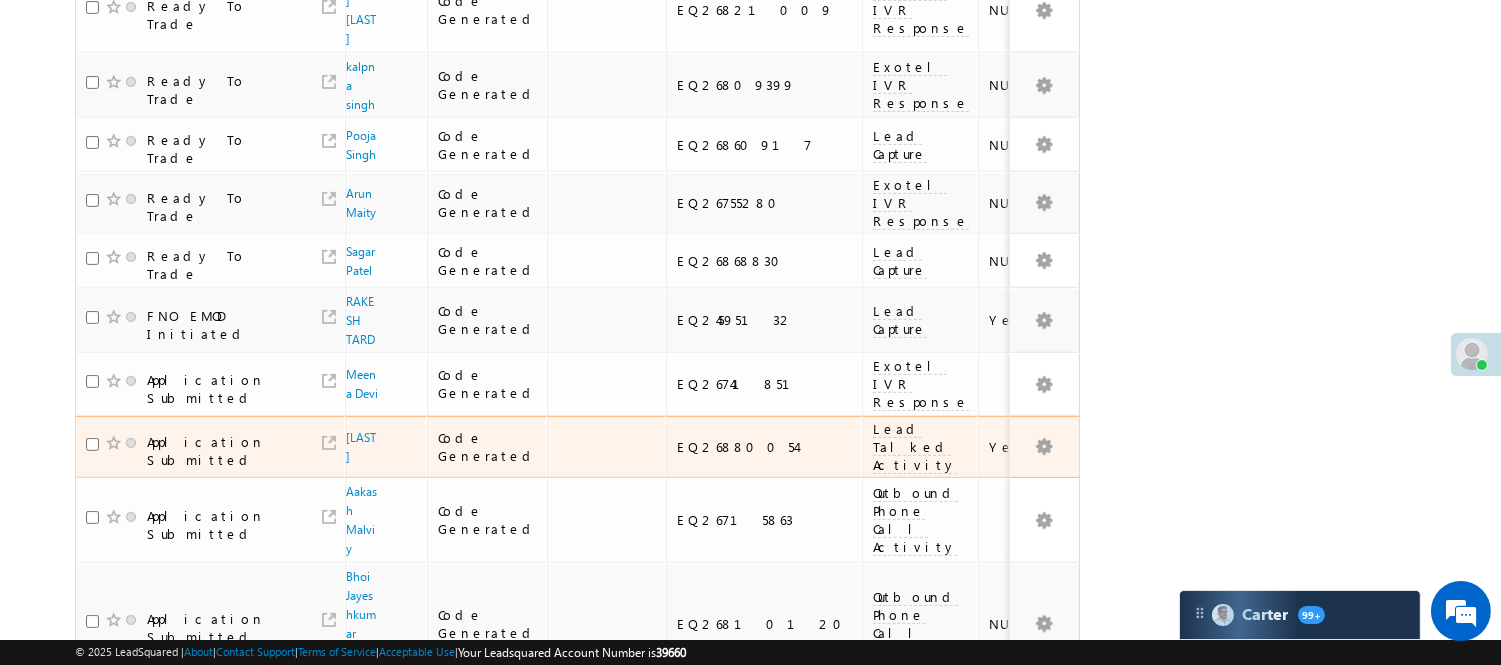 click on "EQ26880054" at bounding box center [765, 447] 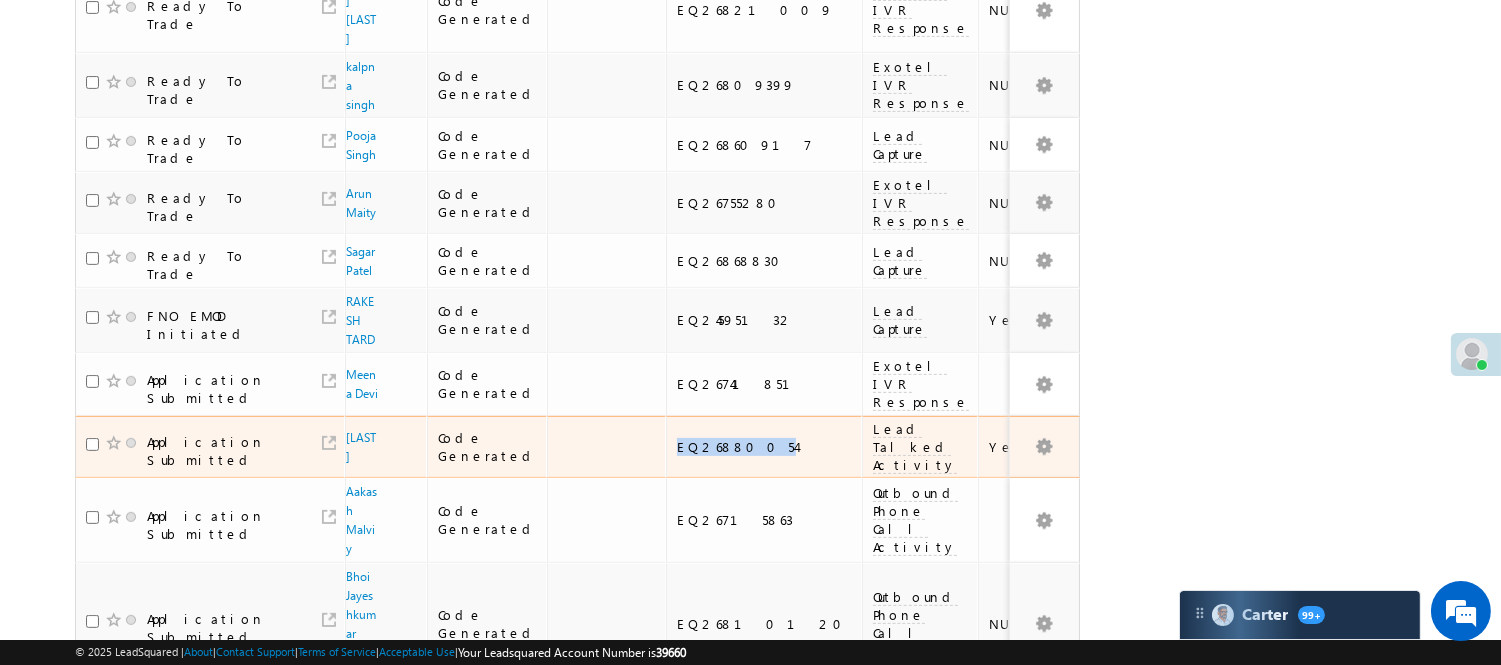 click on "EQ26880054" at bounding box center [765, 447] 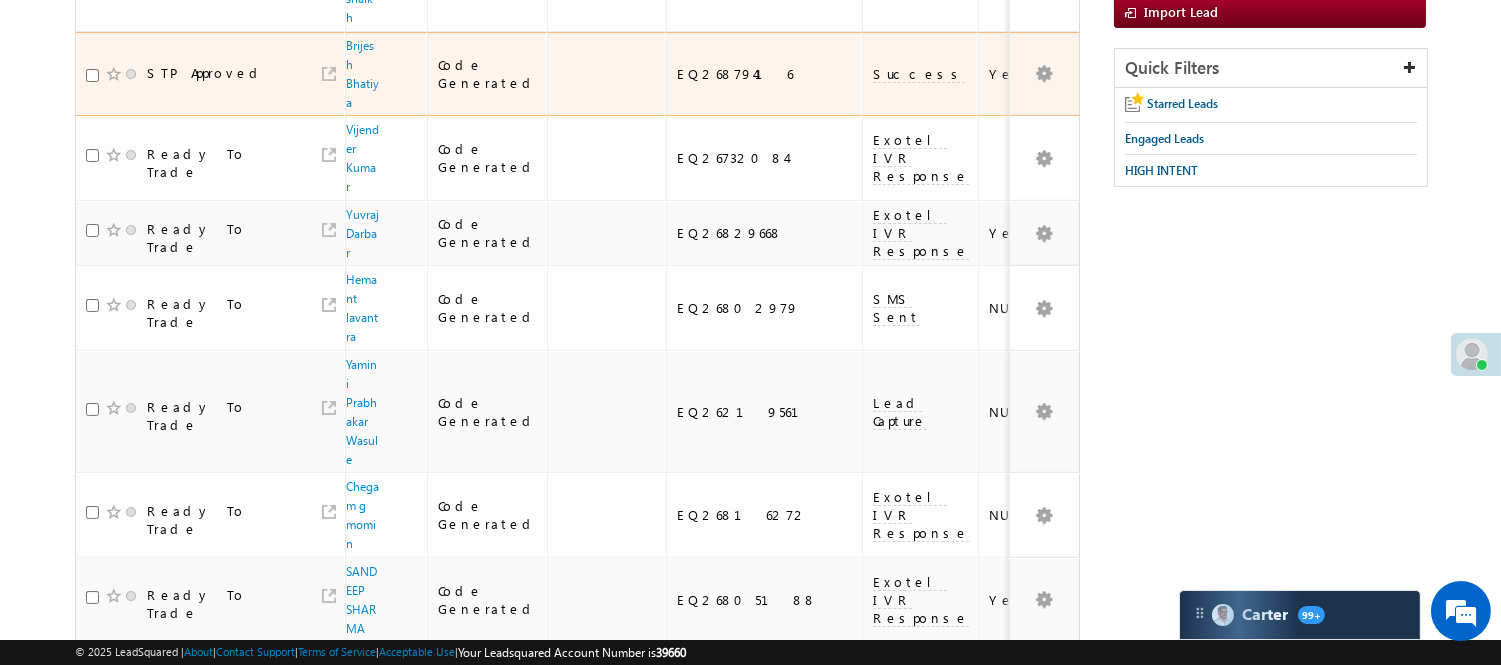 scroll, scrollTop: 0, scrollLeft: 0, axis: both 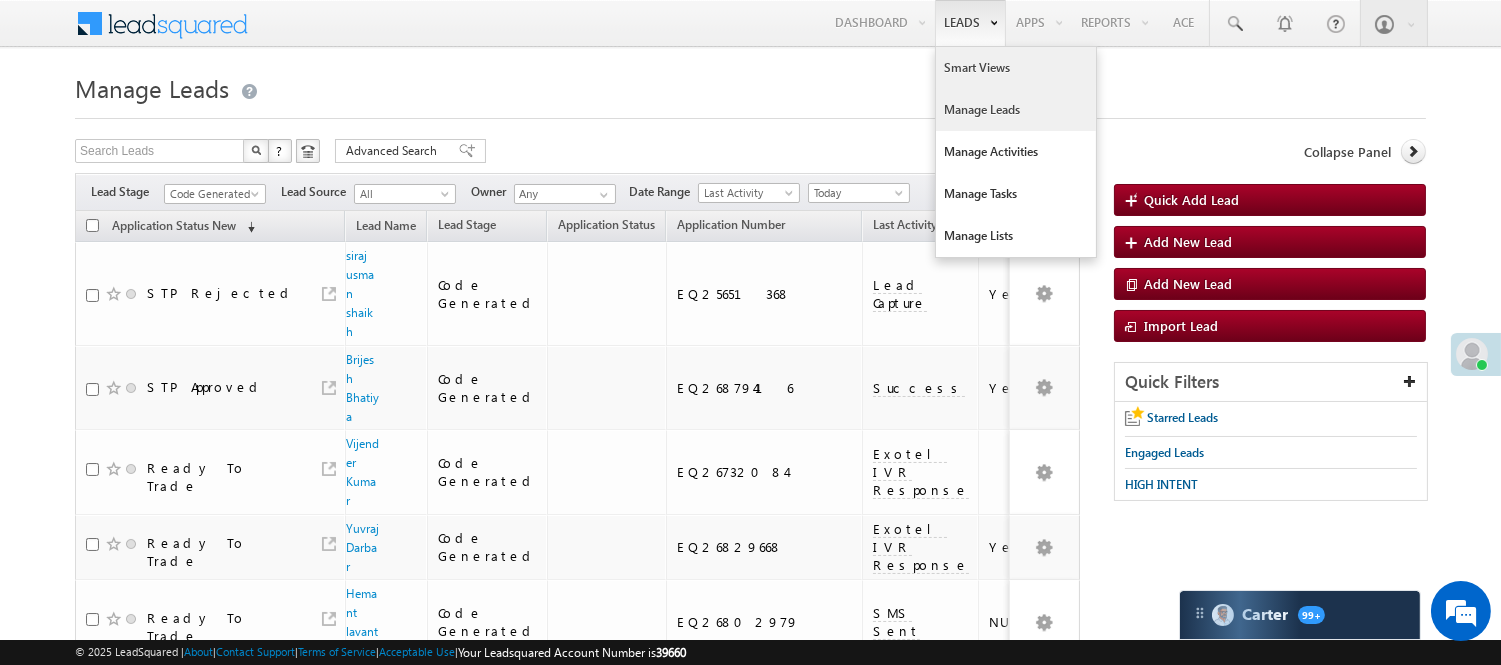 click on "Smart Views" at bounding box center [1016, 68] 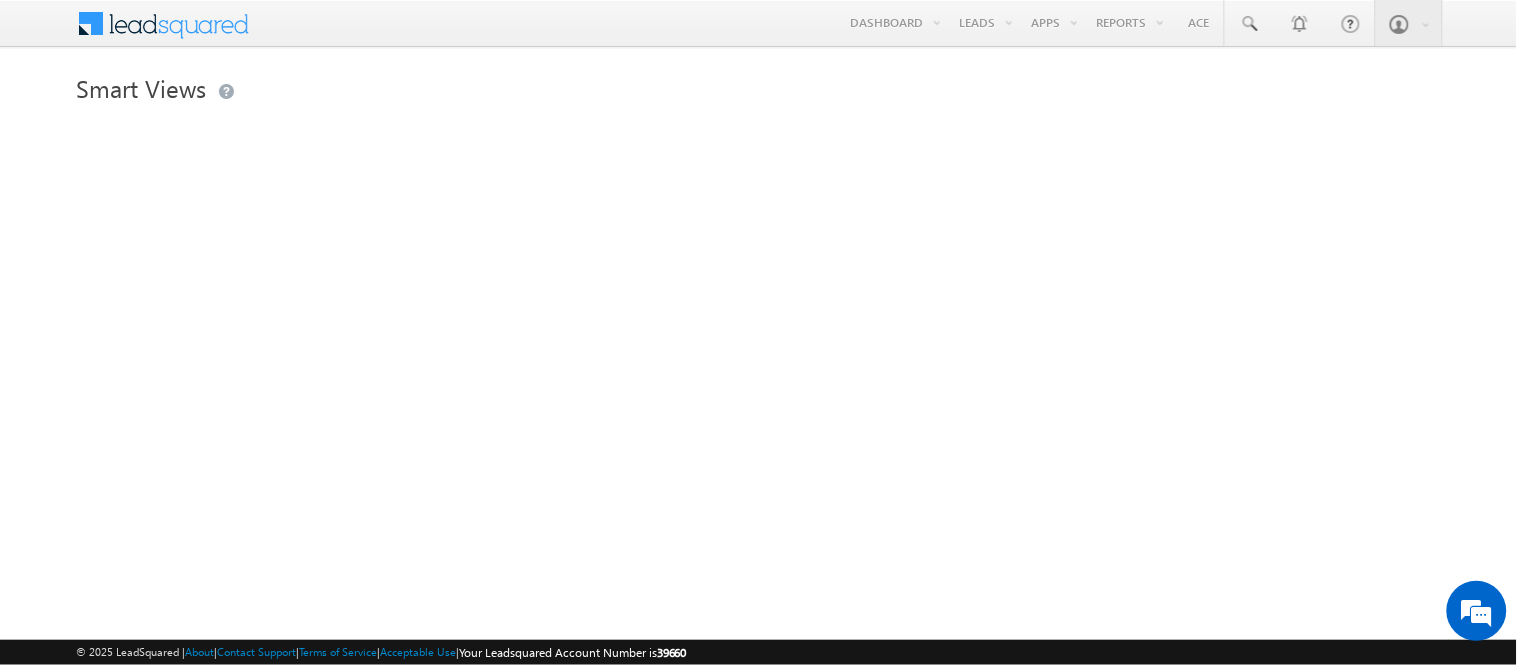 scroll, scrollTop: 0, scrollLeft: 0, axis: both 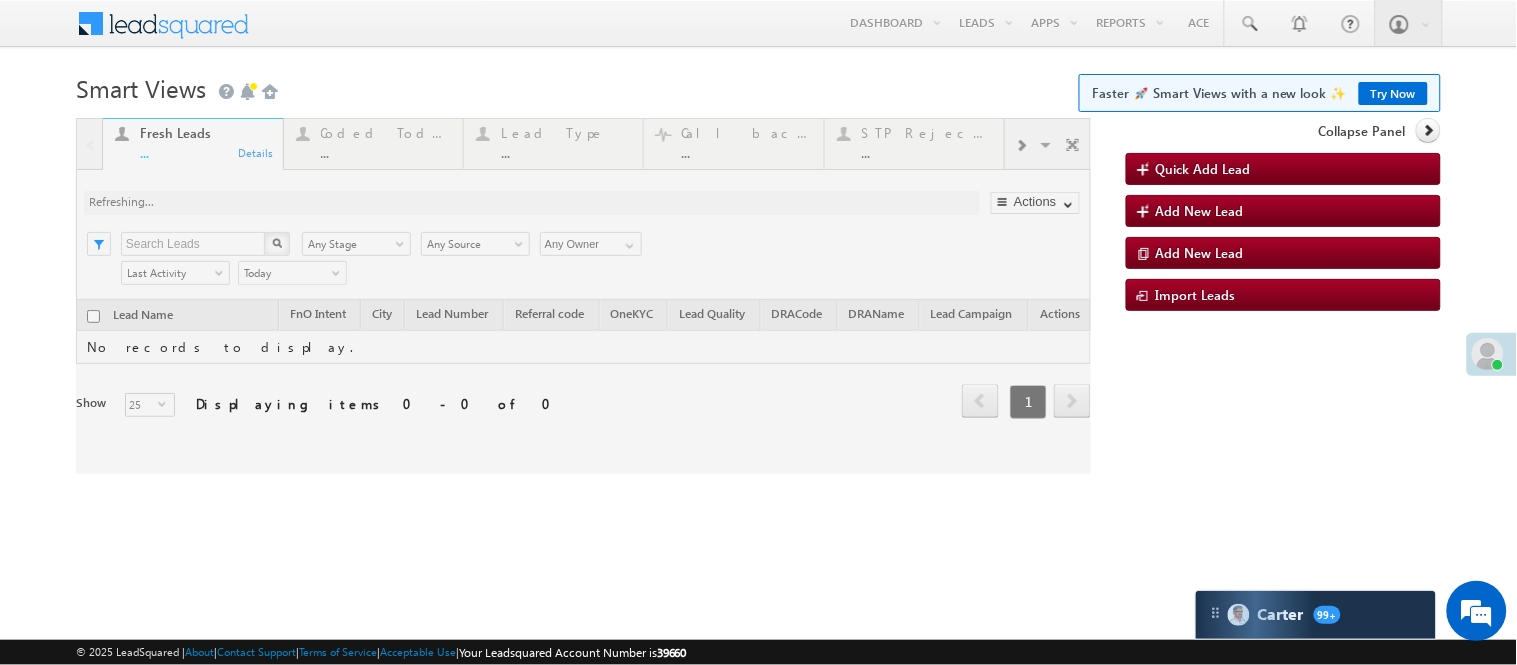 click at bounding box center [583, 296] 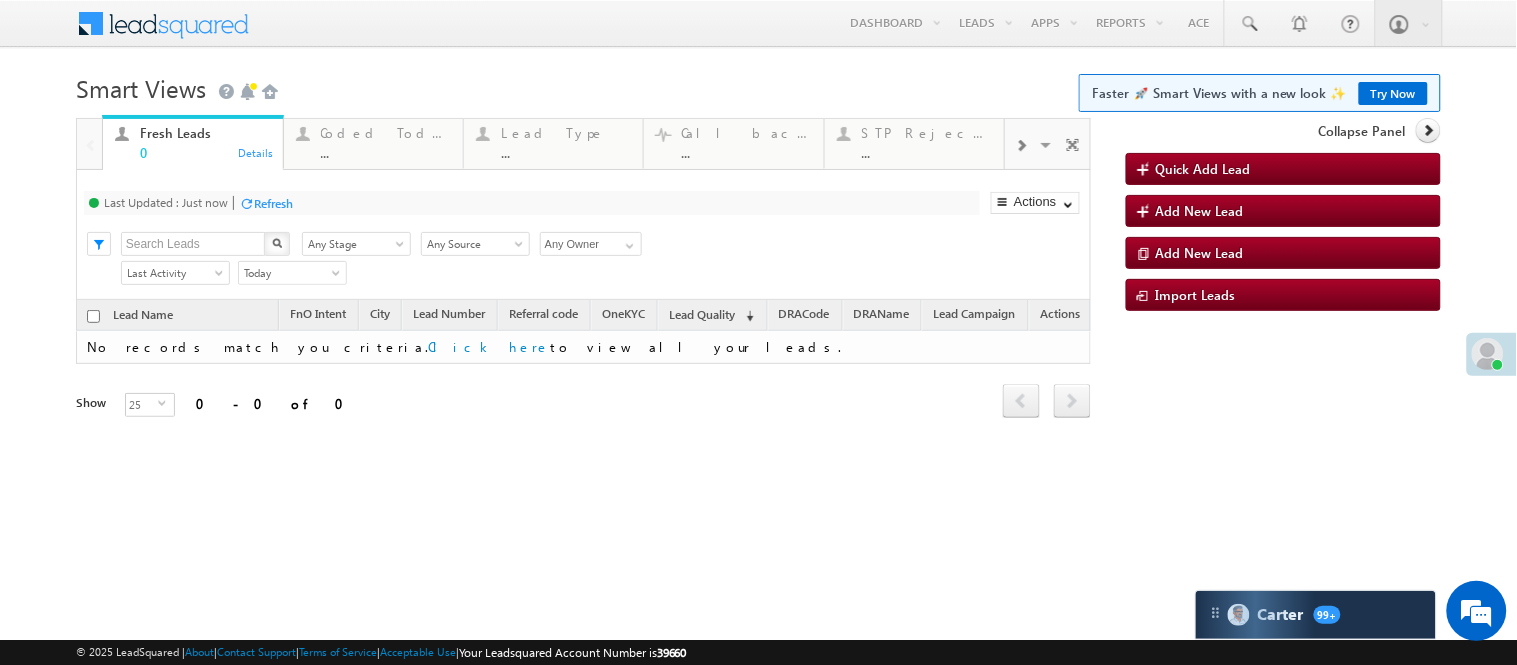 scroll, scrollTop: 0, scrollLeft: 0, axis: both 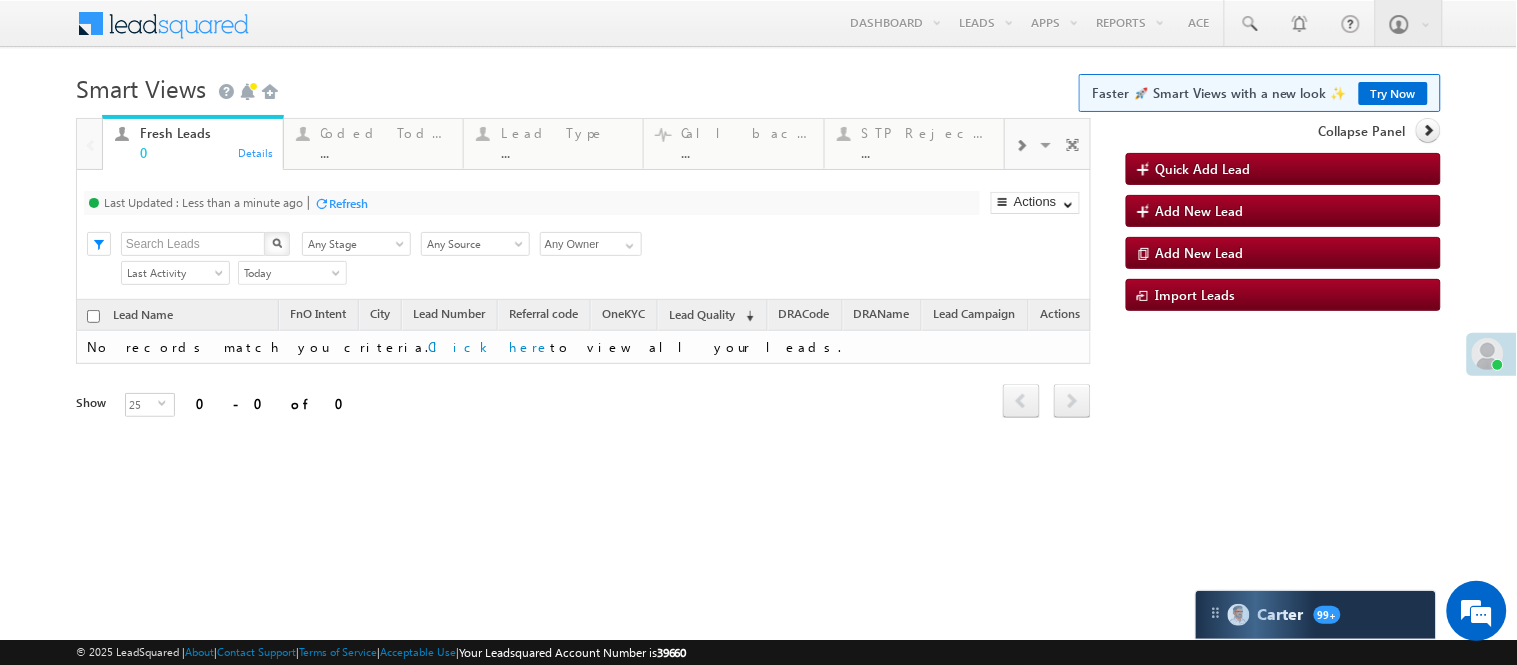 click on "Fresh Leads 0 Details Coded Today ... Details Lead Type ... Details Call backs ... Details STP Rejection Reason ... Details Forms Resubmitted ... Details Open Leads ... Details Coded MTD ... Details SIP Cases ... Details SS Fresh Lead Distribution ... Details Exotel IVR 2.1 ... Details Missed Incoming Calls ... Details Thankyou Page leads ... Details Fresh Objection Cases ... Details Exotel IVR 2.0 ... Details Objections Cases ... Details Leads connected post coding ... Details Ready-To-Close View ... Details Leads connected pre coding ... Details Coded but no Recording ... Details Visible Tabs Fresh Leads Default Coded Today Default Lead Type Default Call backs Default STP Rejection Reason Default Forms Resubmitted Default Open Leads Default Coded MTD Default SIP Cases Default SS Fresh Lead Distribution Default Exotel IVR 2.1 Default Missed Incoming Calls Default Thankyou Page leads Default Fresh Objection Cases Default Exotel IVR 2.0 Default Objections Cases Default Leads connected post coding Default" at bounding box center [583, 144] 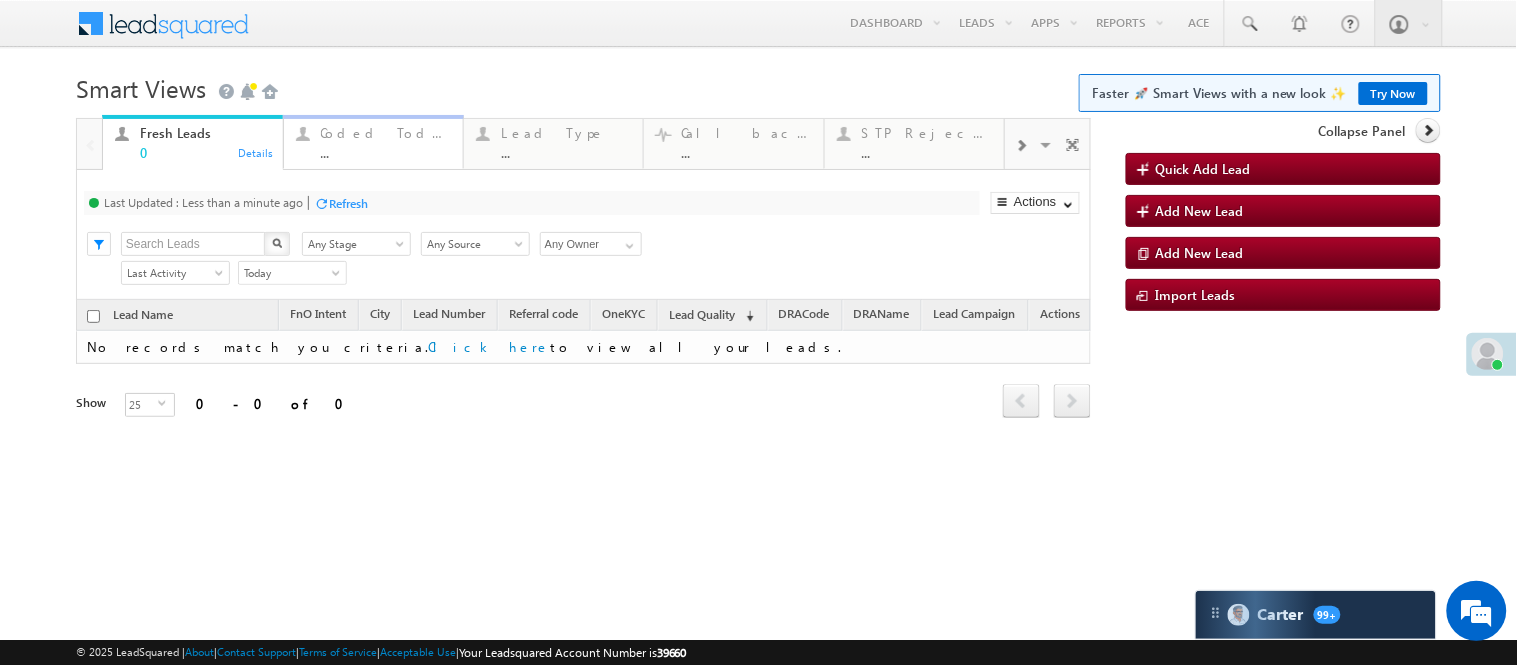 click on "..." at bounding box center [386, 152] 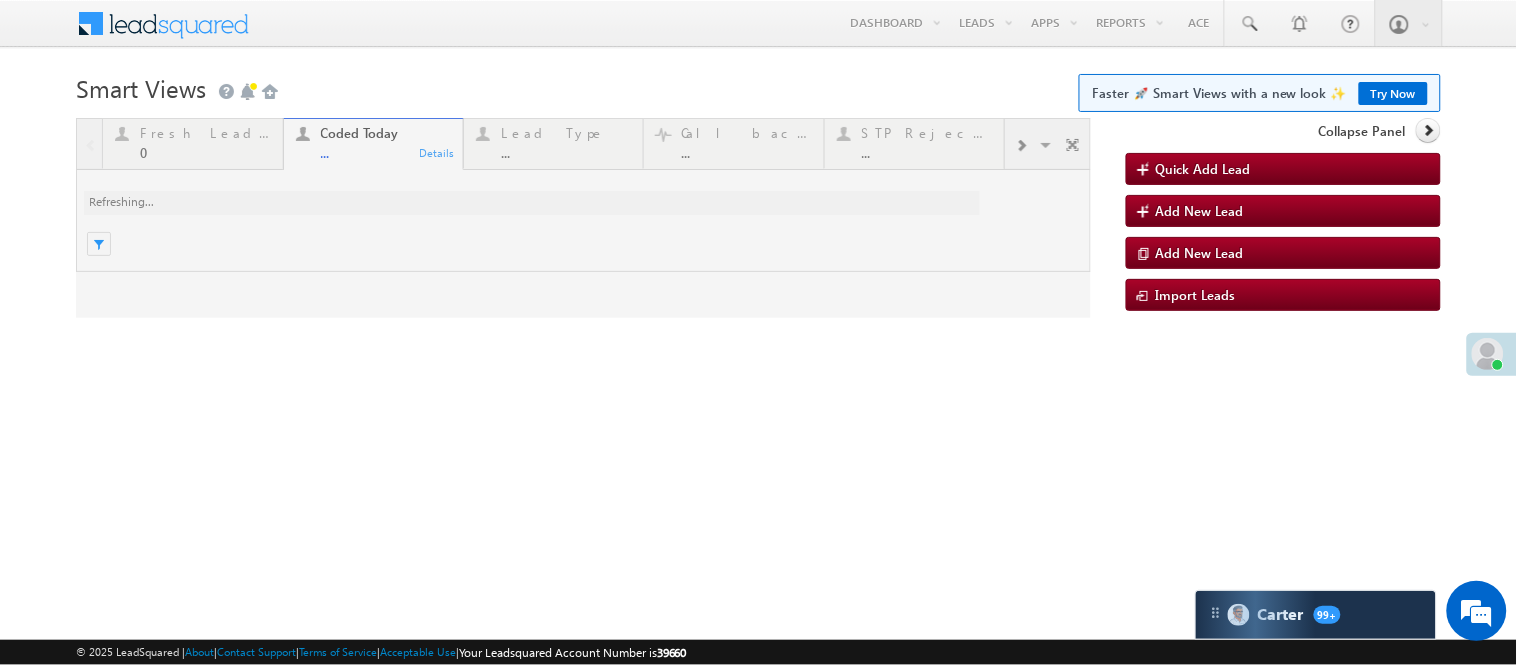 scroll, scrollTop: 0, scrollLeft: 0, axis: both 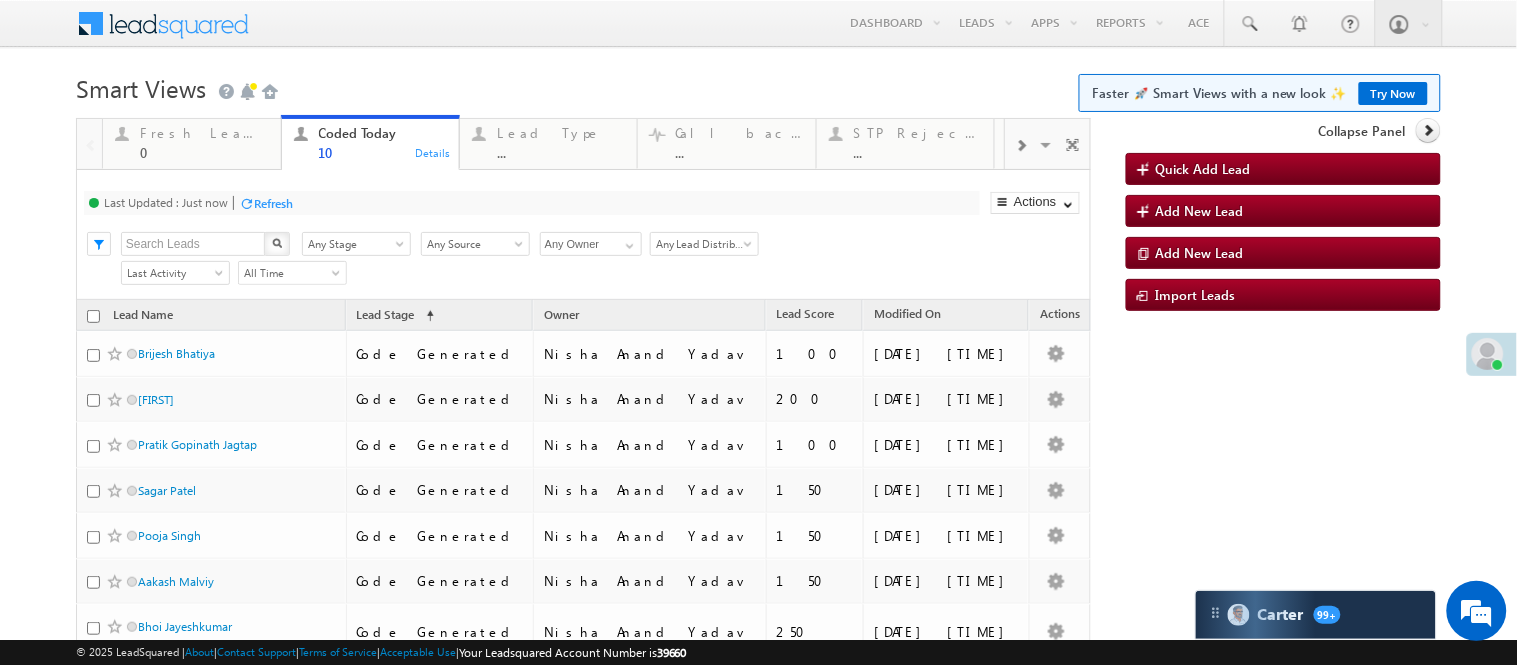 click on "Smart Views Getting Started Faster 🚀 Smart Views with a new look ✨ Try Now" at bounding box center (758, 86) 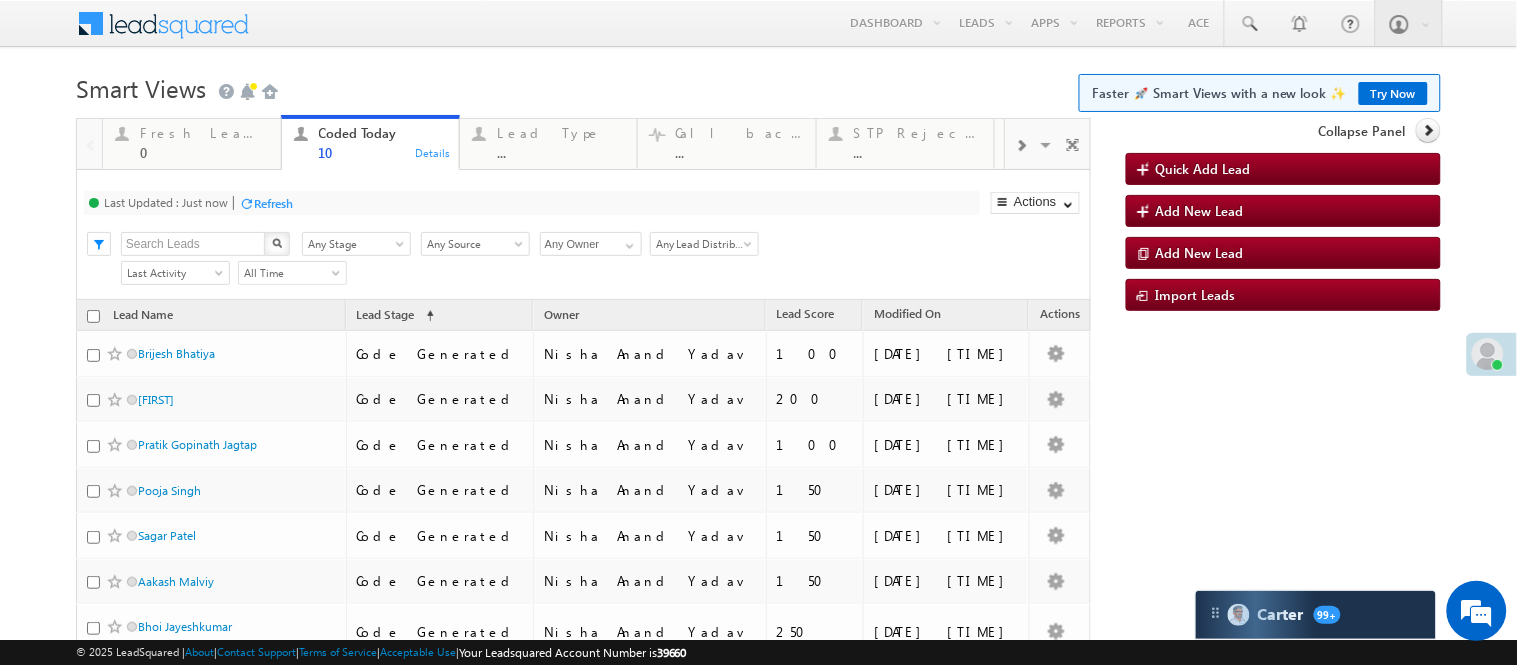 click on "Smart Views Getting Started Faster 🚀 Smart Views with a new look ✨ Try Now" at bounding box center [758, 86] 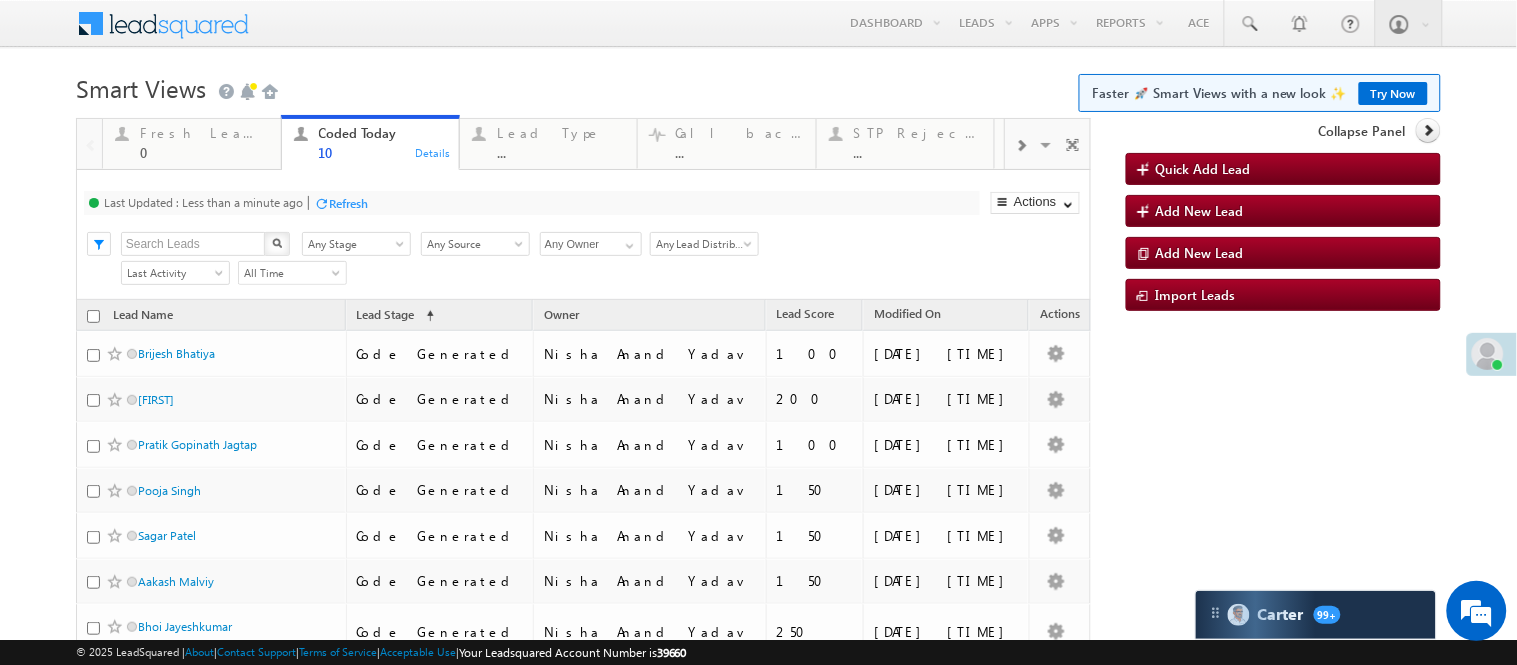 click on "Menu
Nisha Anand Yadav
Nisha .Yada v@ang elbro king. com" at bounding box center [758, 453] 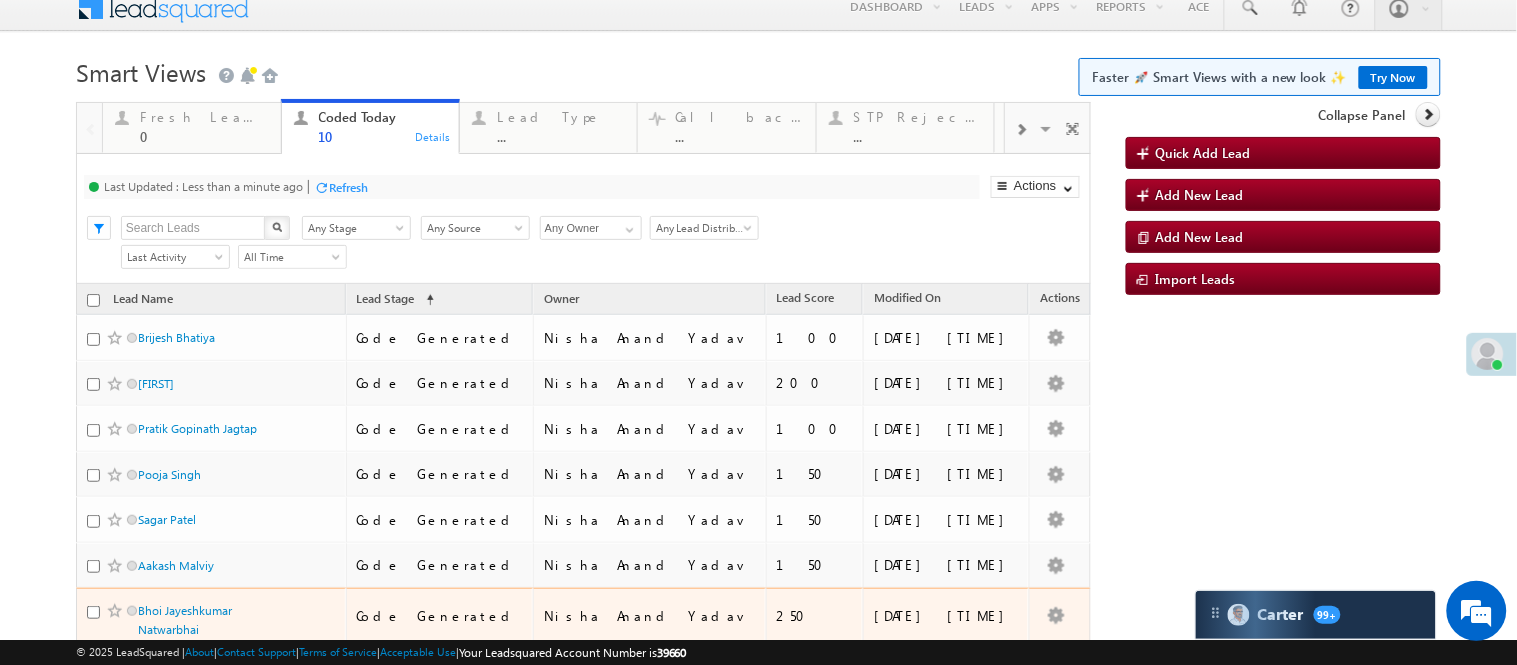 scroll, scrollTop: 0, scrollLeft: 0, axis: both 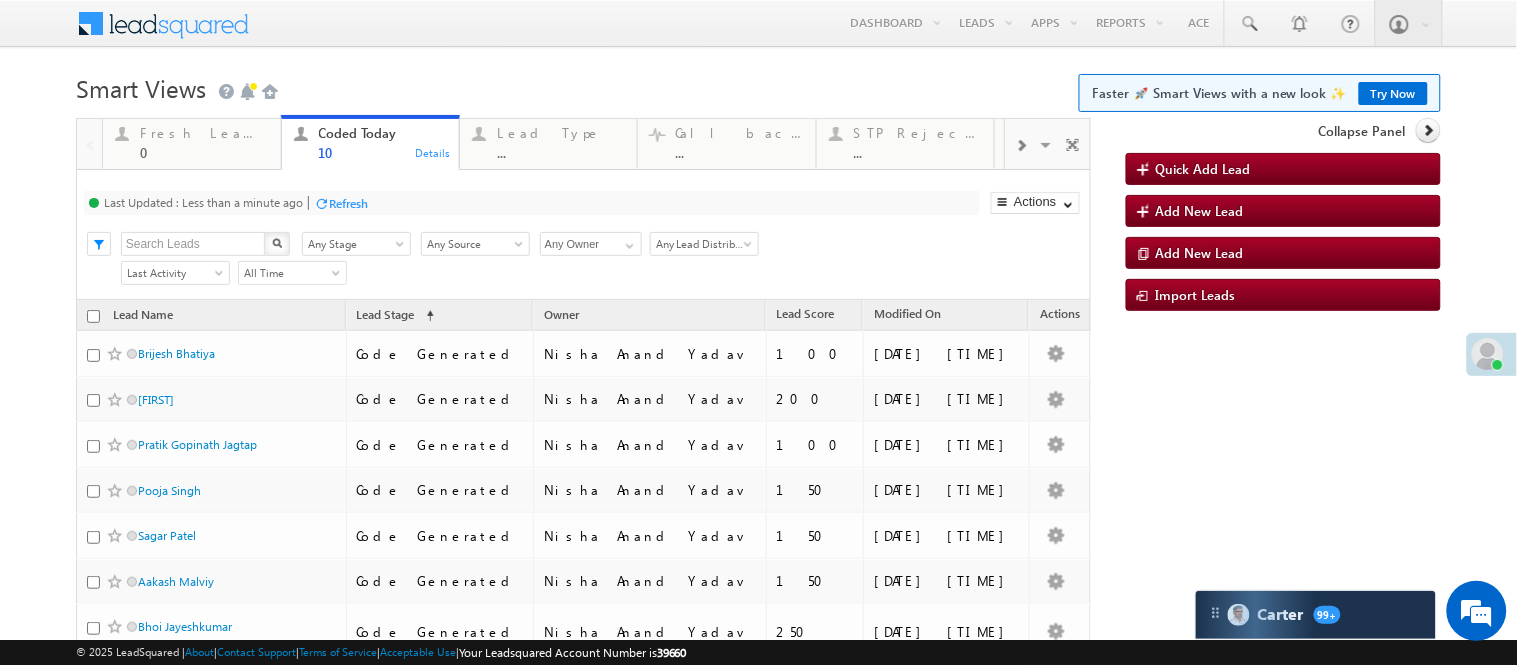 click on "Menu
[FIRST] [LAST] [LAST]
[FIRST] .[LAST] @[DOMAIN]" at bounding box center [758, 453] 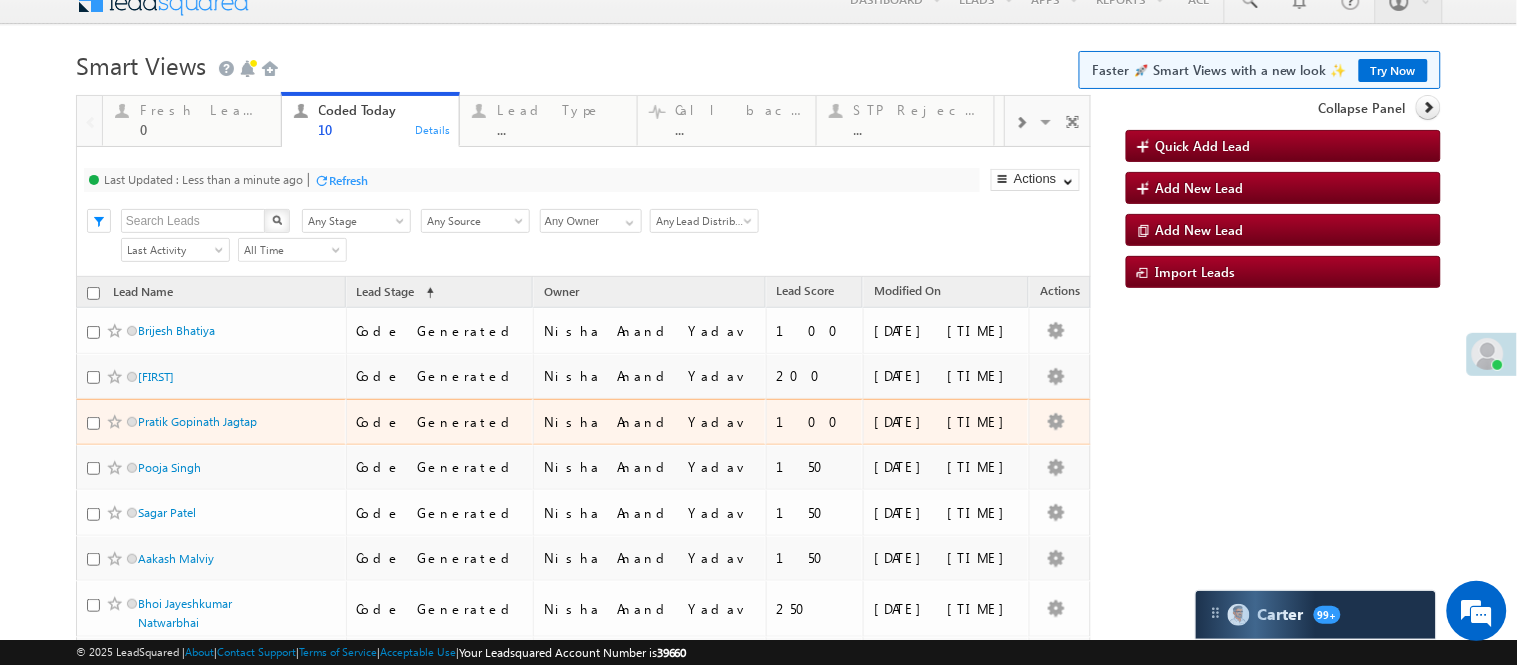 scroll, scrollTop: 0, scrollLeft: 0, axis: both 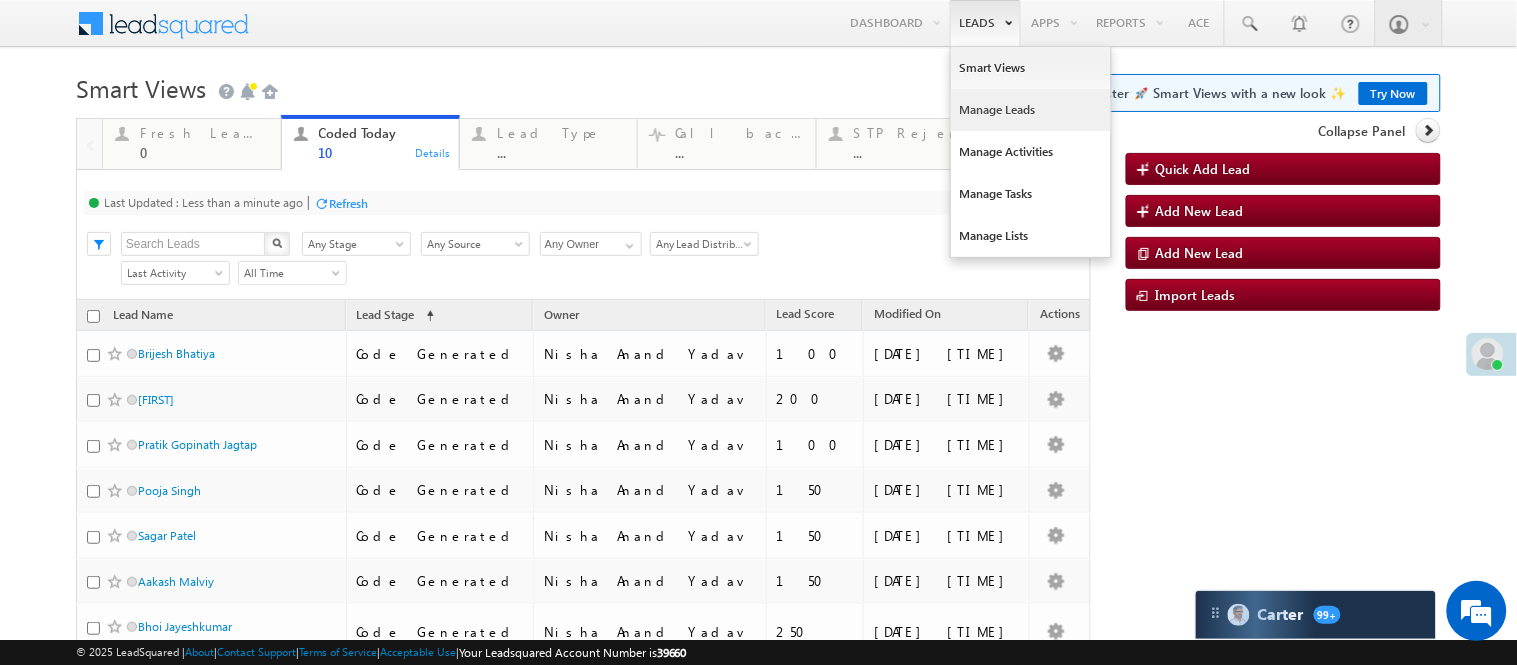 click on "Manage Leads" at bounding box center [1031, 110] 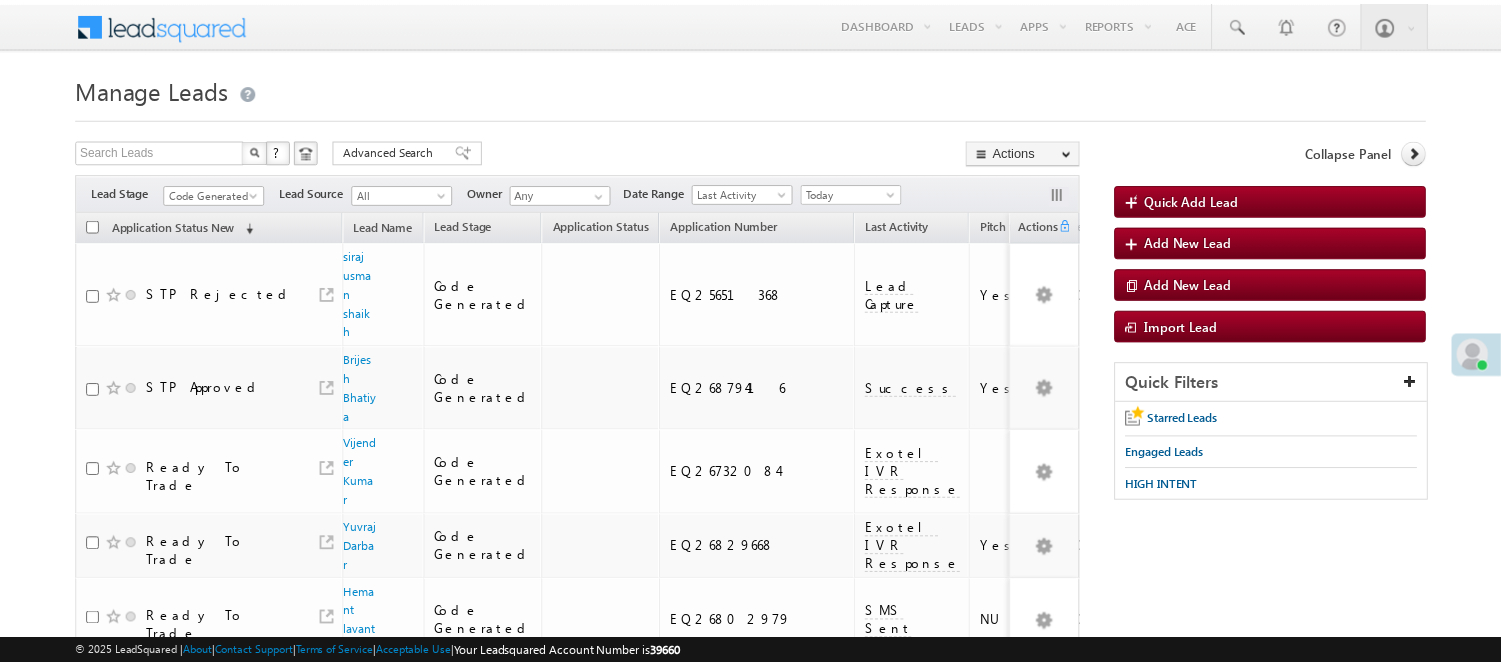 scroll, scrollTop: 0, scrollLeft: 0, axis: both 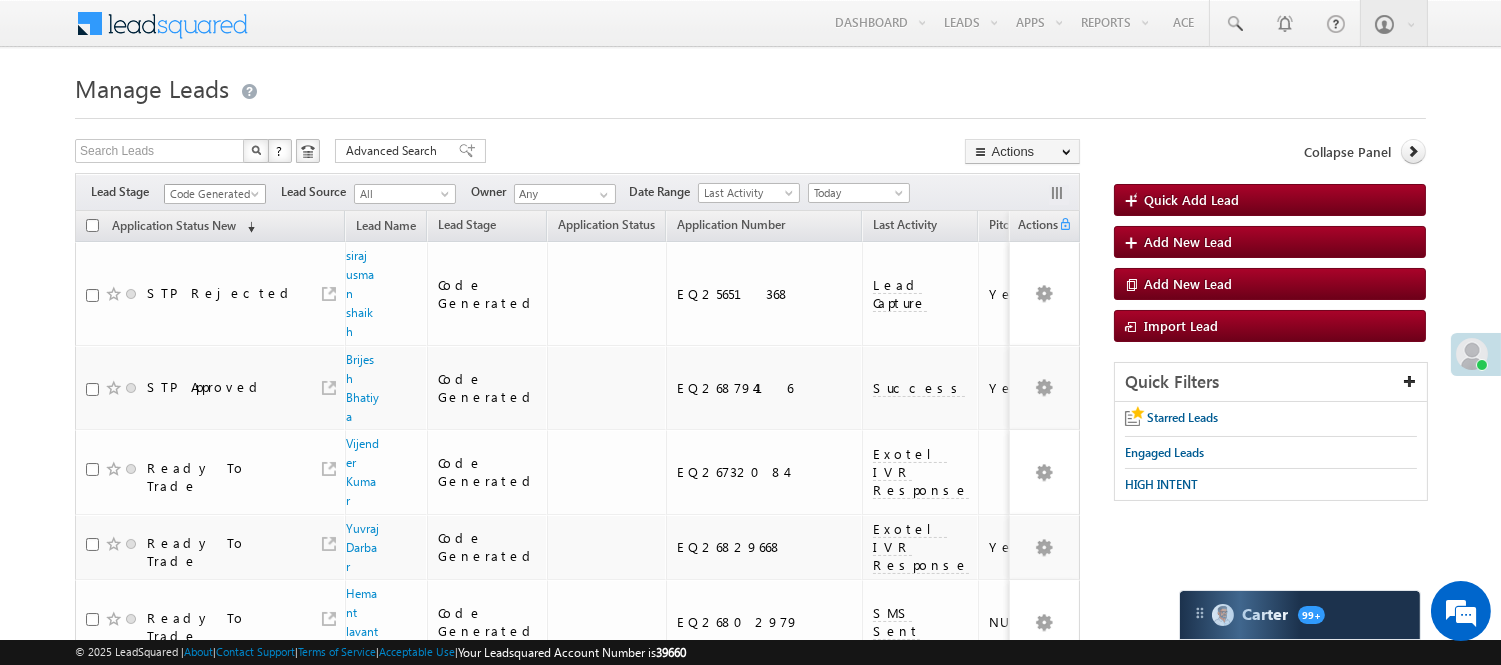 click on "Code Generated" at bounding box center [212, 194] 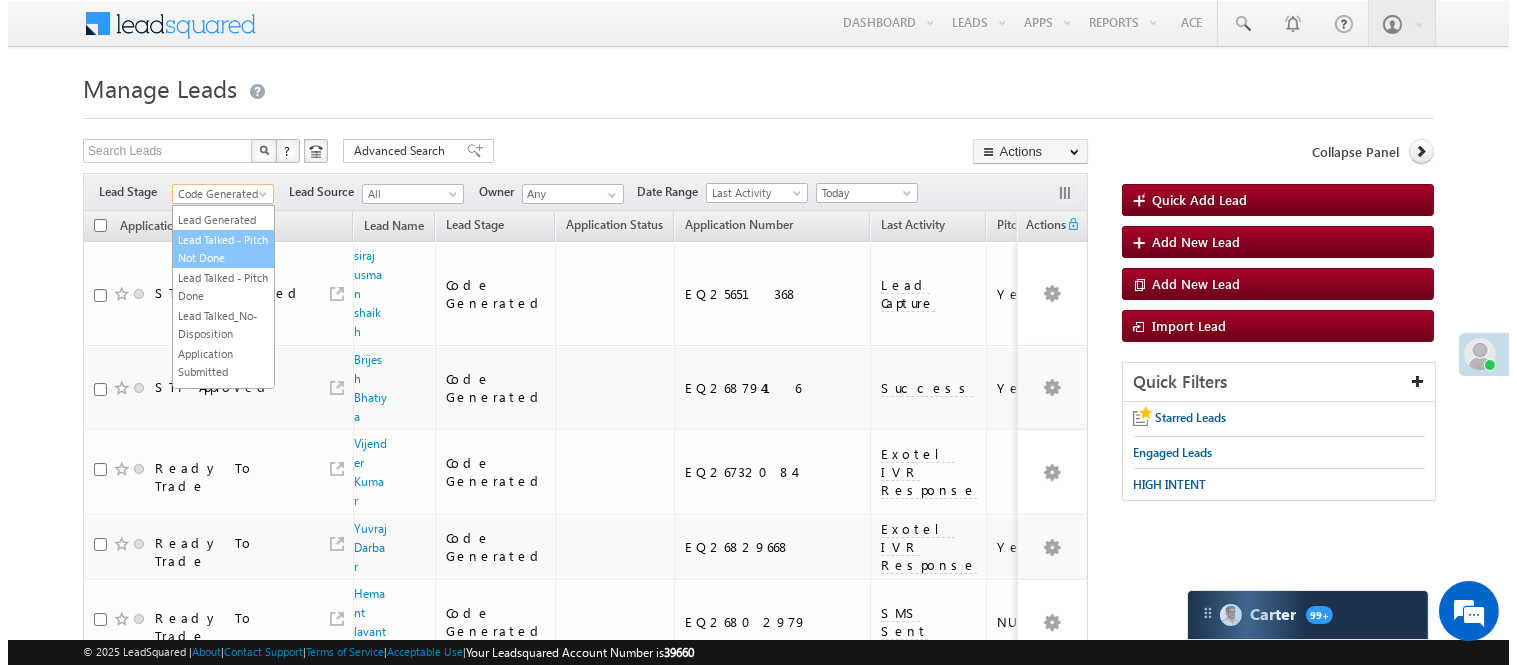 scroll, scrollTop: 0, scrollLeft: 0, axis: both 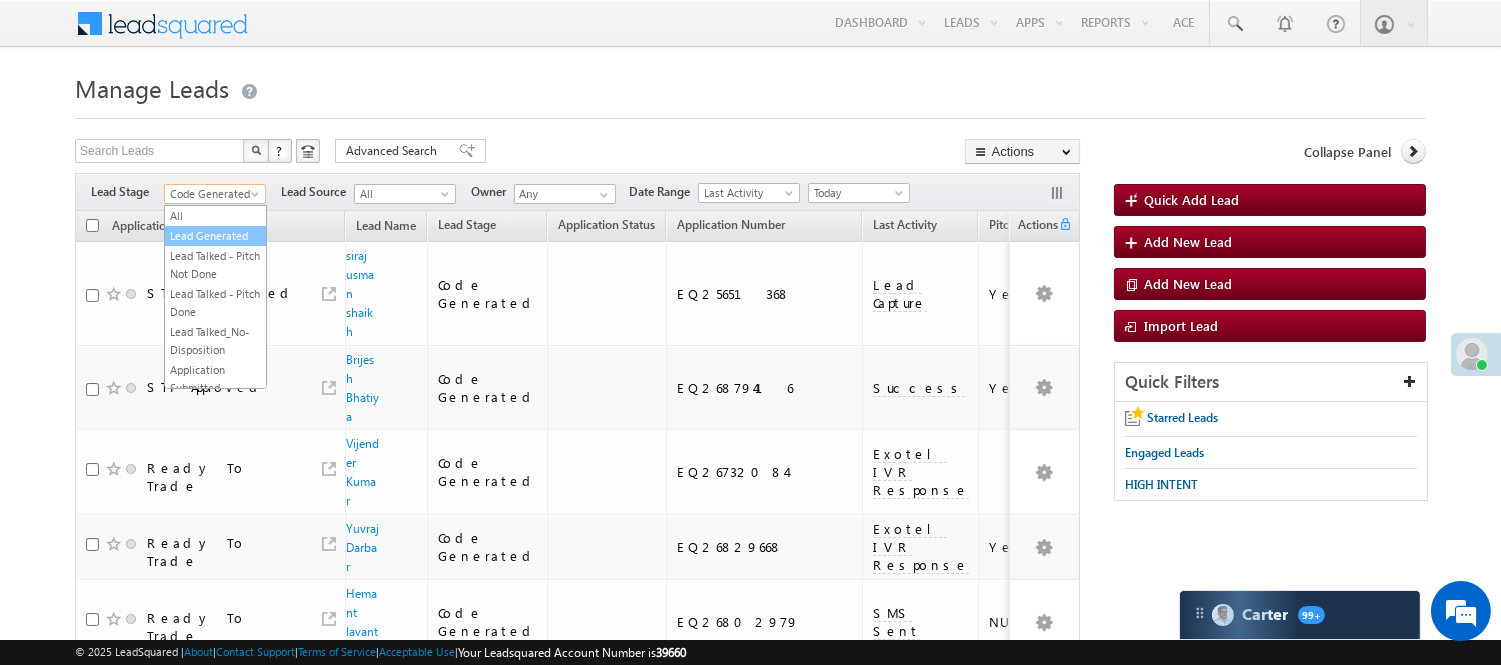 click on "Lead Generated" at bounding box center (215, 236) 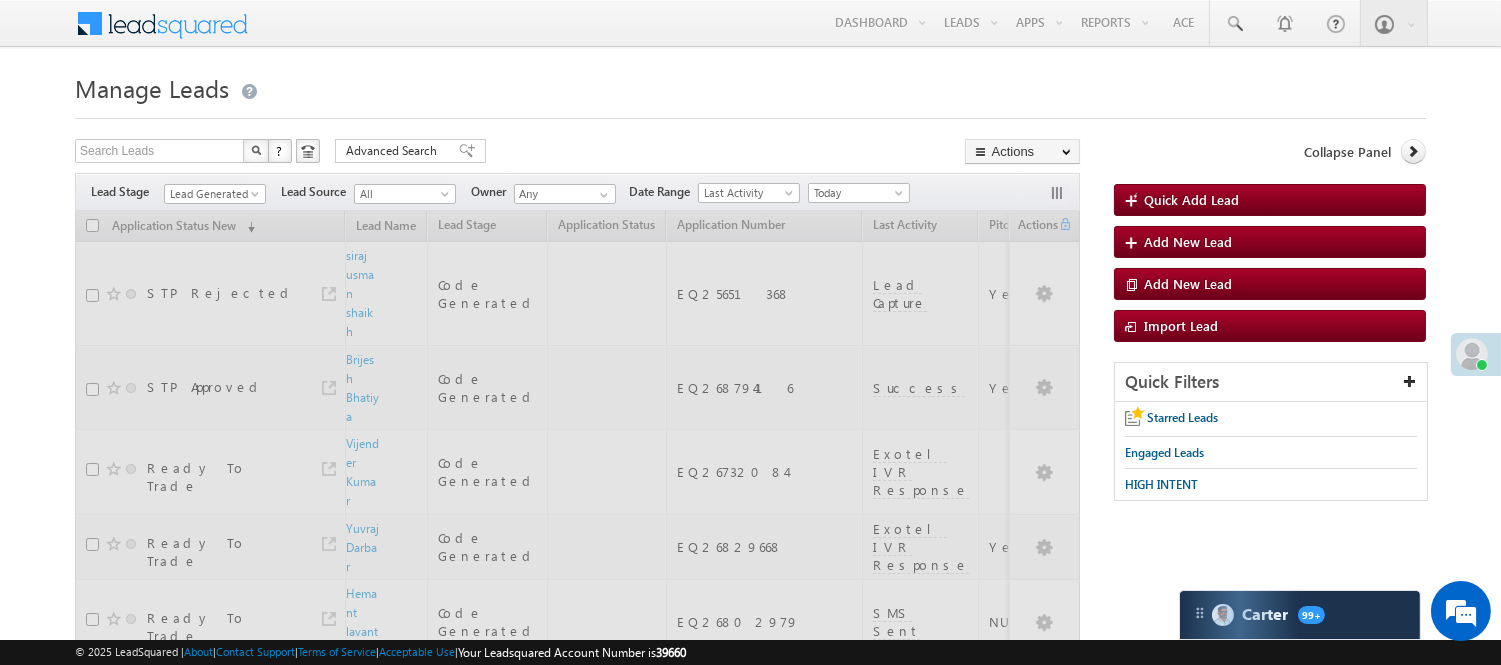 click on "Manage Leads" at bounding box center (750, 86) 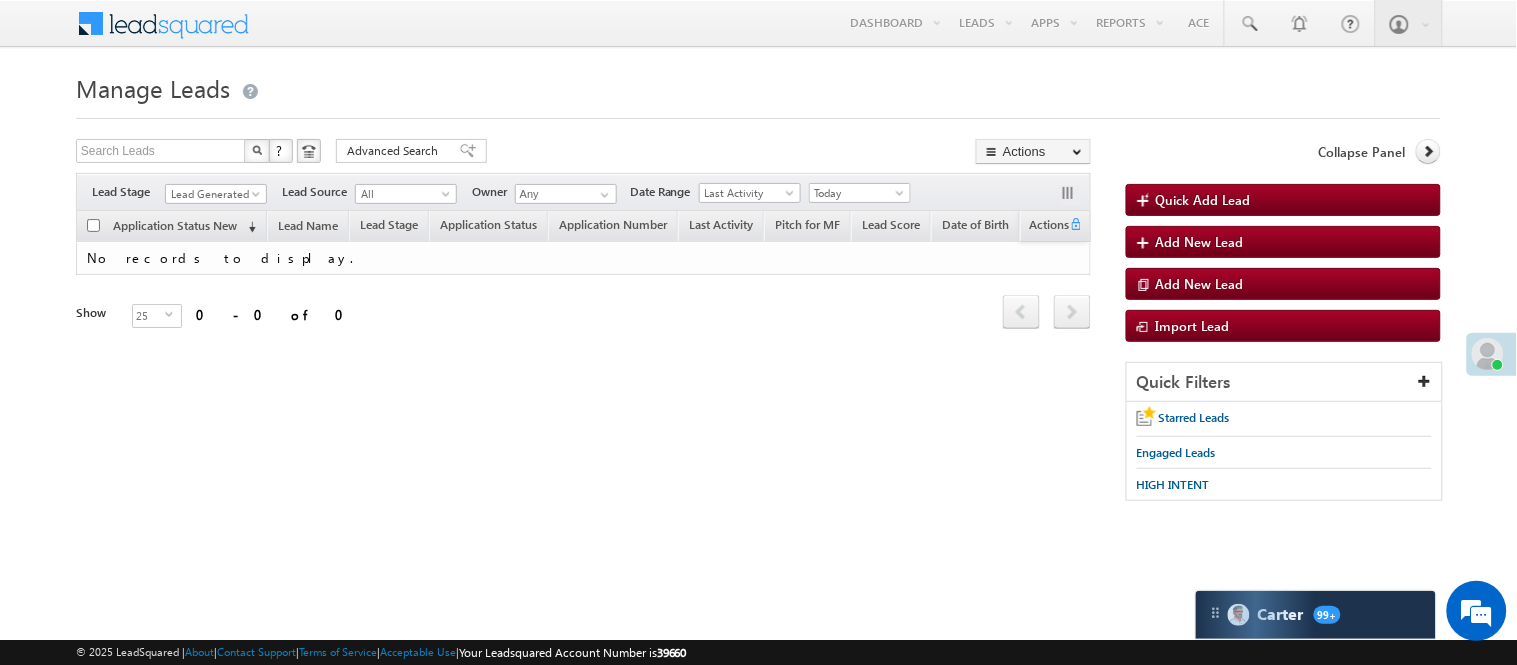 click on "Lead Generated" at bounding box center [213, 194] 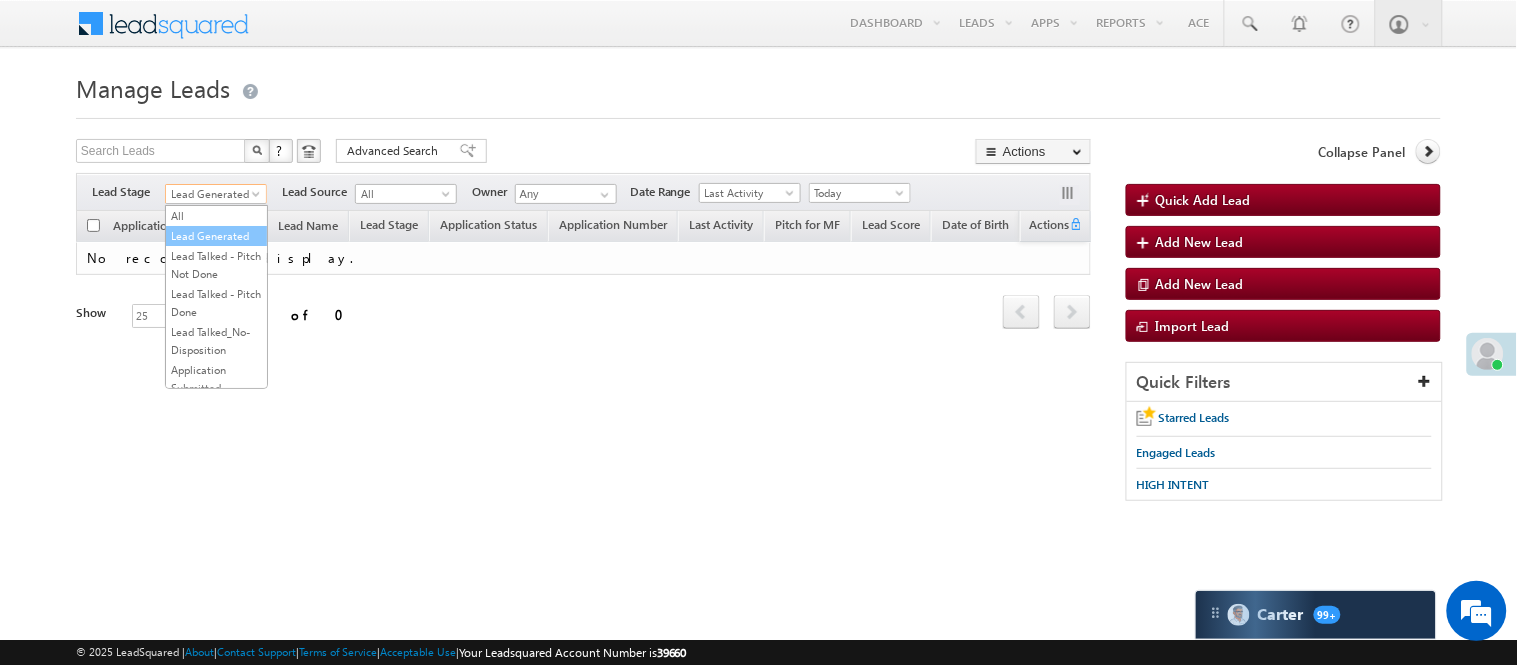 scroll, scrollTop: 0, scrollLeft: 0, axis: both 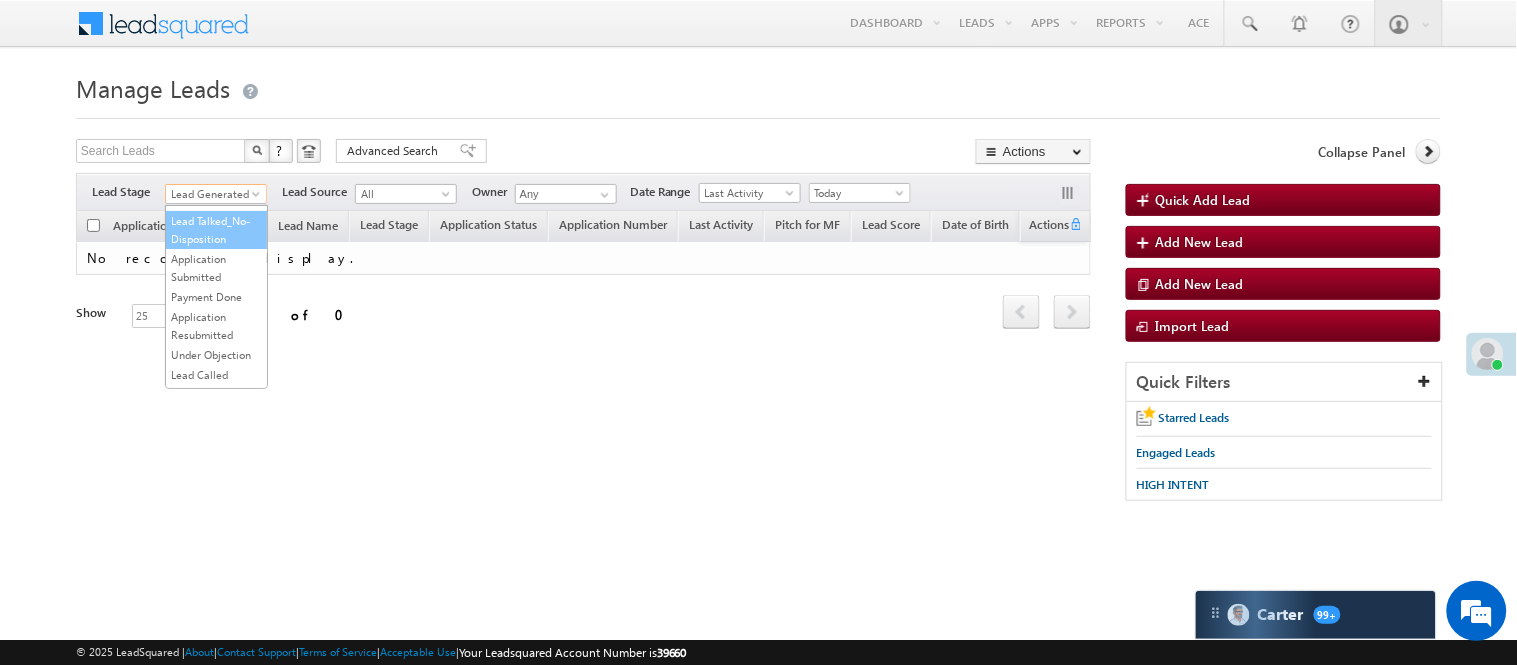 click on "Lead Talked_No-Disposition" at bounding box center (216, 230) 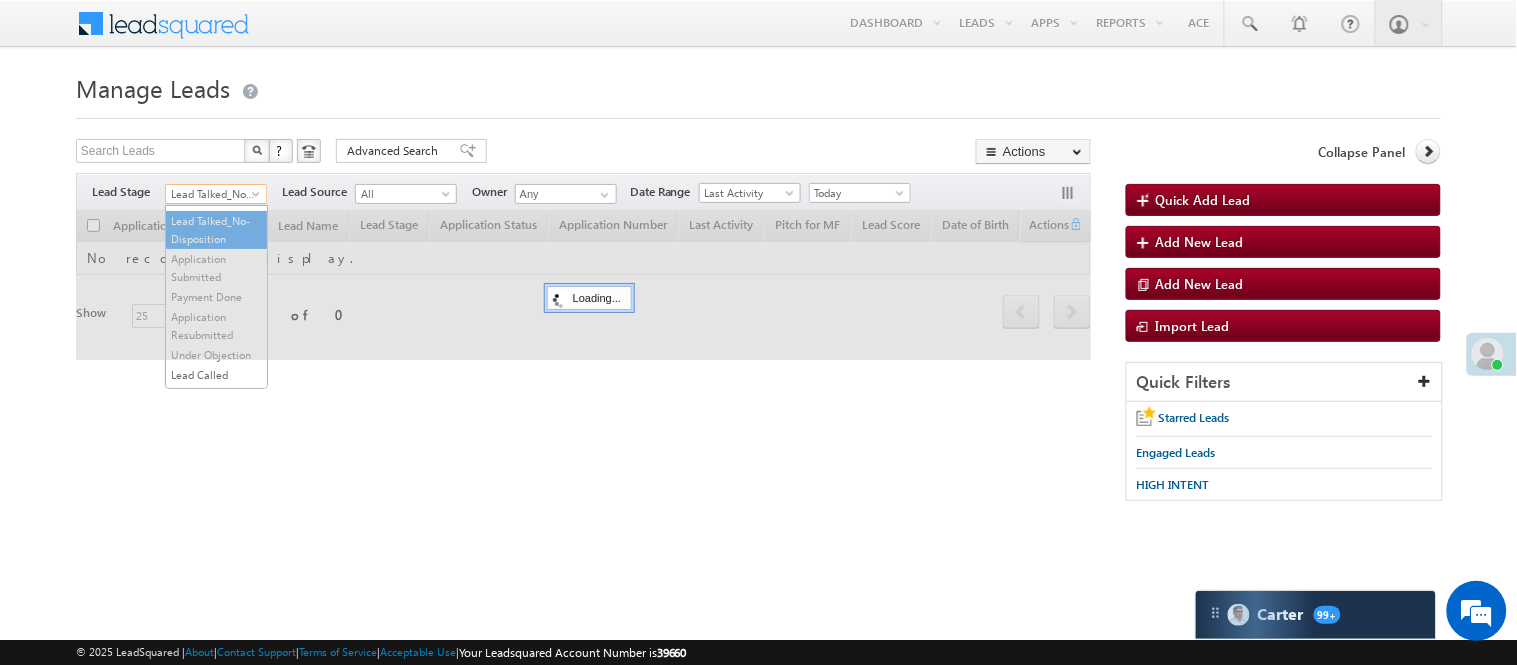 click on "Lead Talked_No-Disposition" at bounding box center (213, 194) 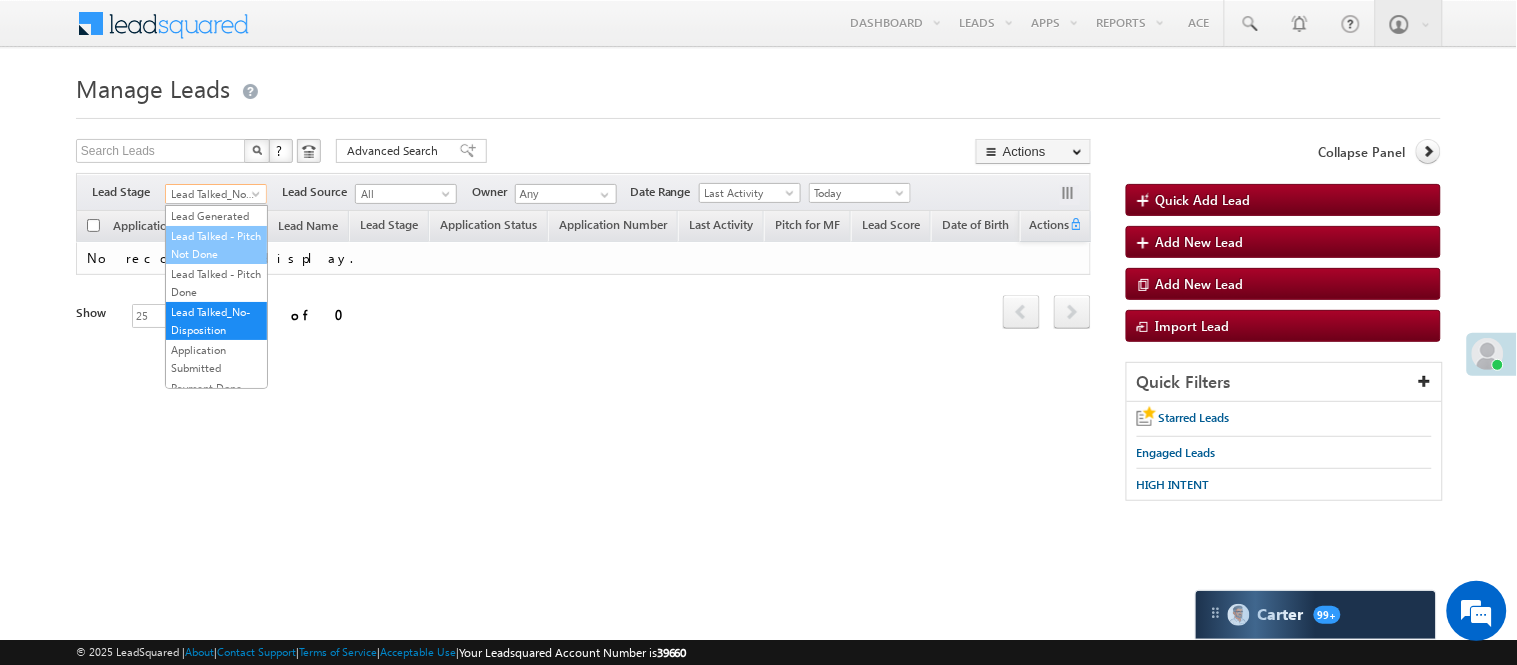 scroll, scrollTop: 0, scrollLeft: 0, axis: both 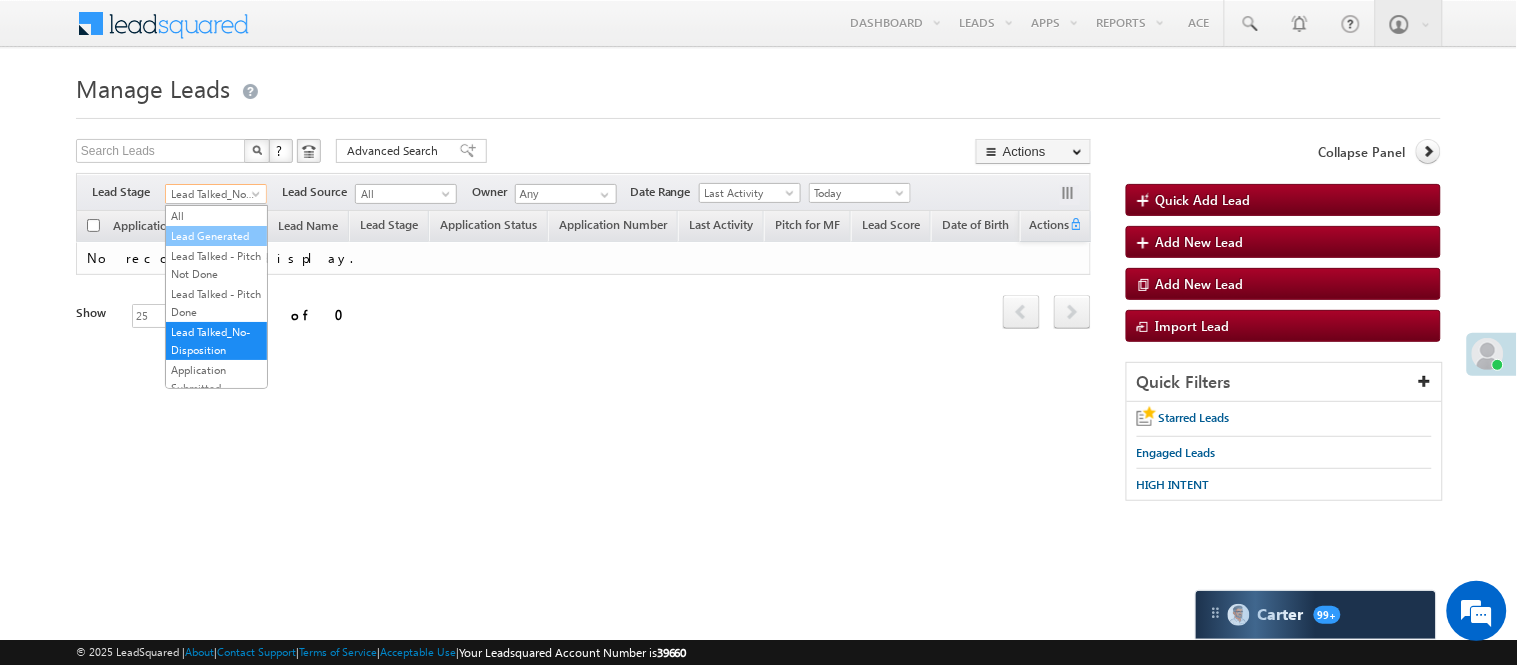 click on "Lead Generated" at bounding box center [216, 236] 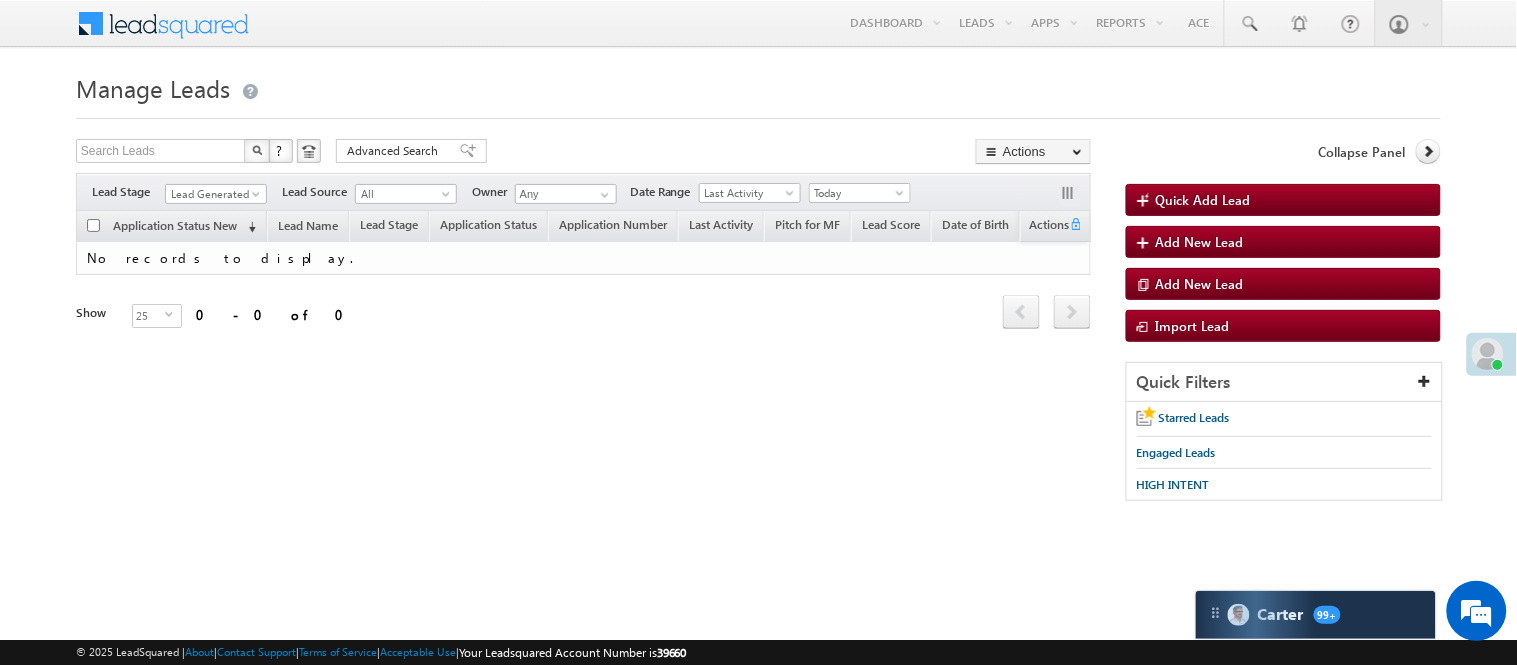 drag, startPoint x: 225, startPoint y: 177, endPoint x: 218, endPoint y: 193, distance: 17.464249 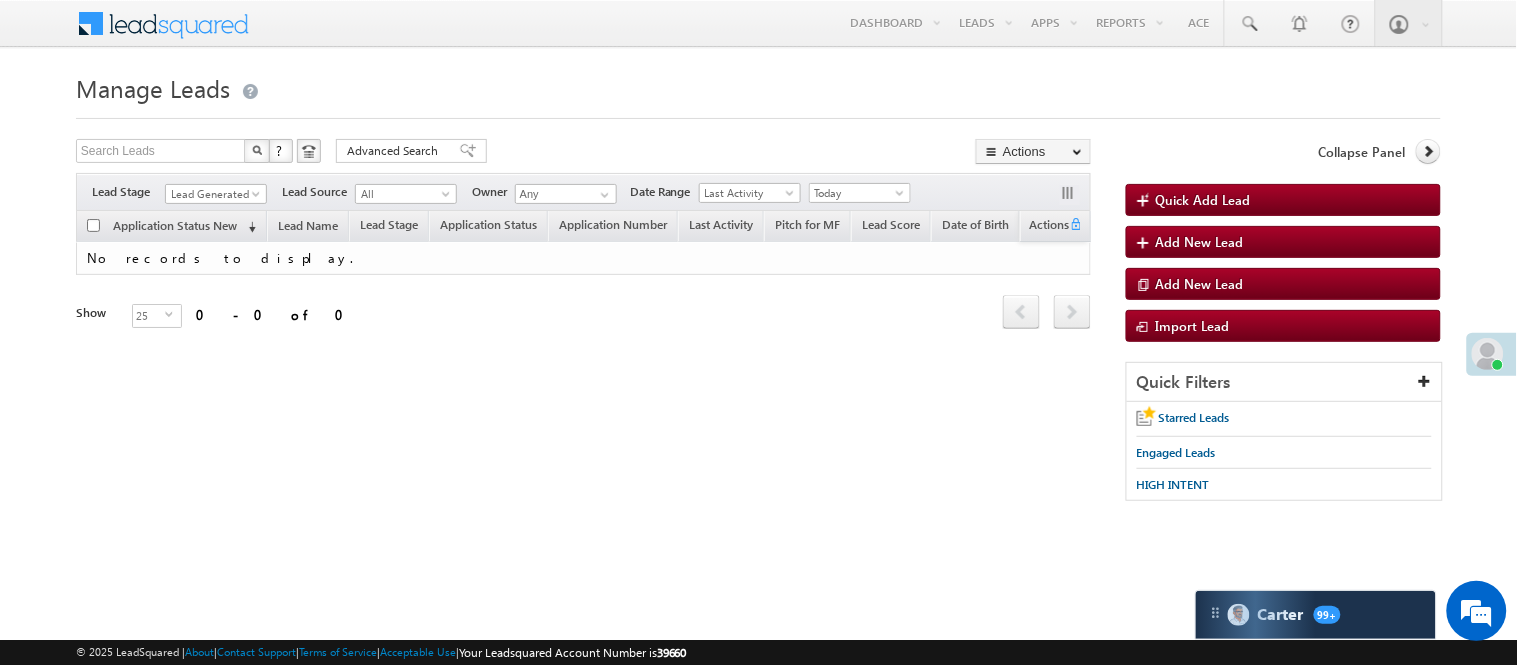 click on "Filters
Lead Stage
All Lead Generated Lead Talked - Pitch Not Done Lead Talked - Pitch Done Lead Talked_No-Disposition Application Submitted Payment Done Application Resubmitted Under Objection Lead Called Lead Talked Not Interested FnO Lead Called FnO Lead Talked FnO submitted FnO Not Interested FnO Approved FnO Rejected FnO Lead Generated Code Generated CG NI Lead Generated
Lead Source
All All
Owner Any Any" at bounding box center (583, 192) 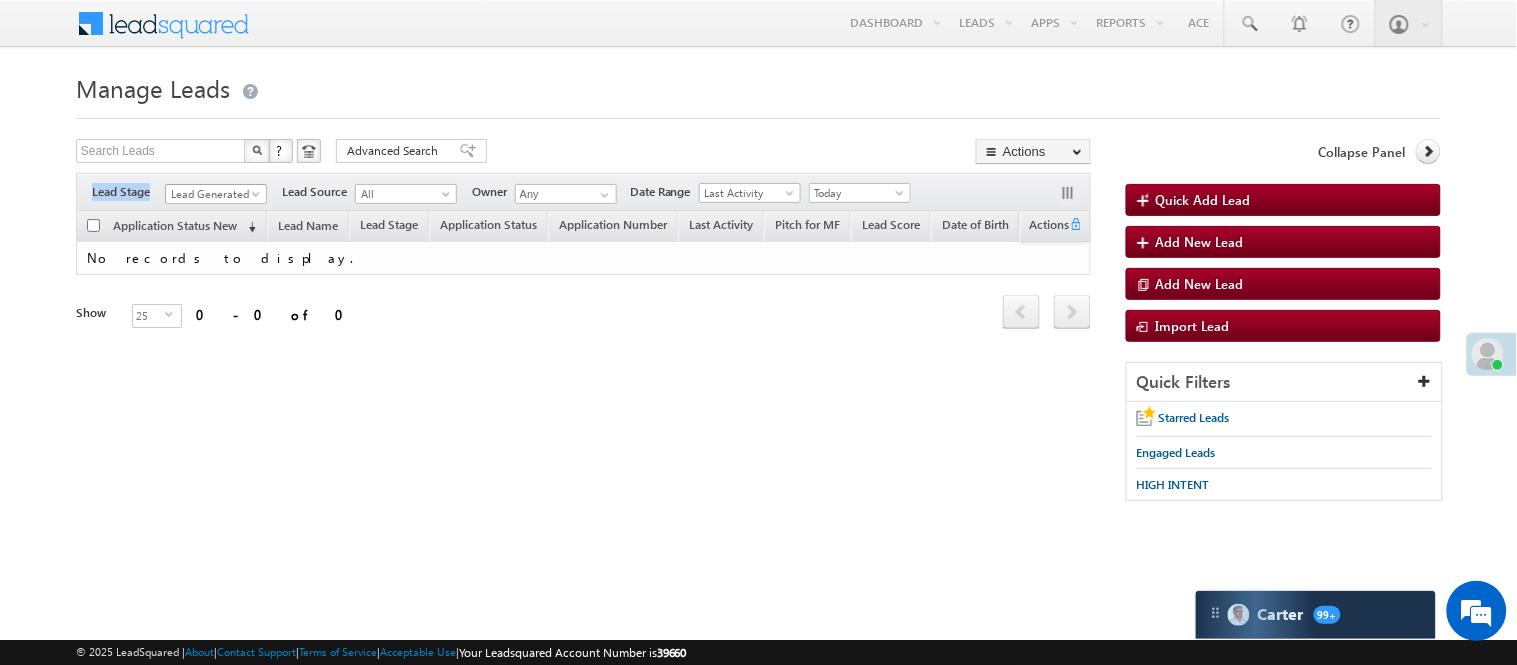 click on "Lead Generated" at bounding box center (213, 194) 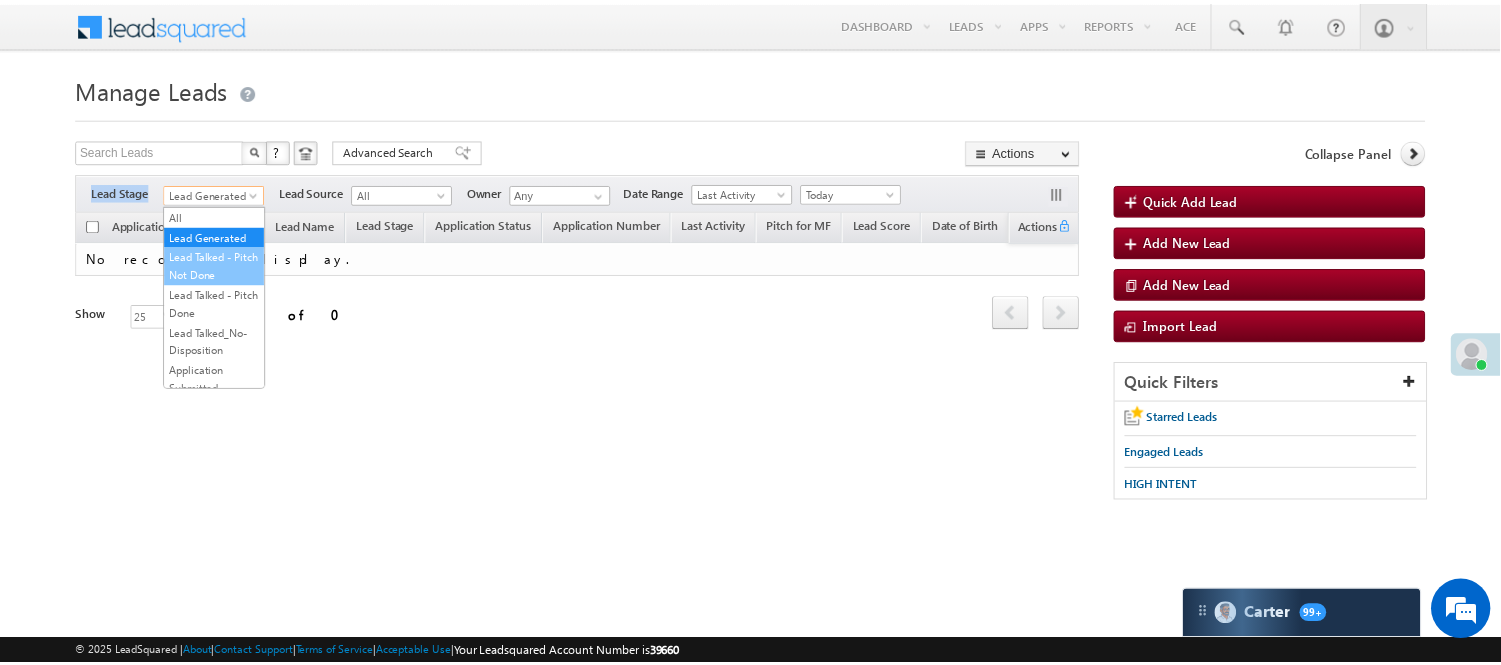 scroll, scrollTop: 496, scrollLeft: 0, axis: vertical 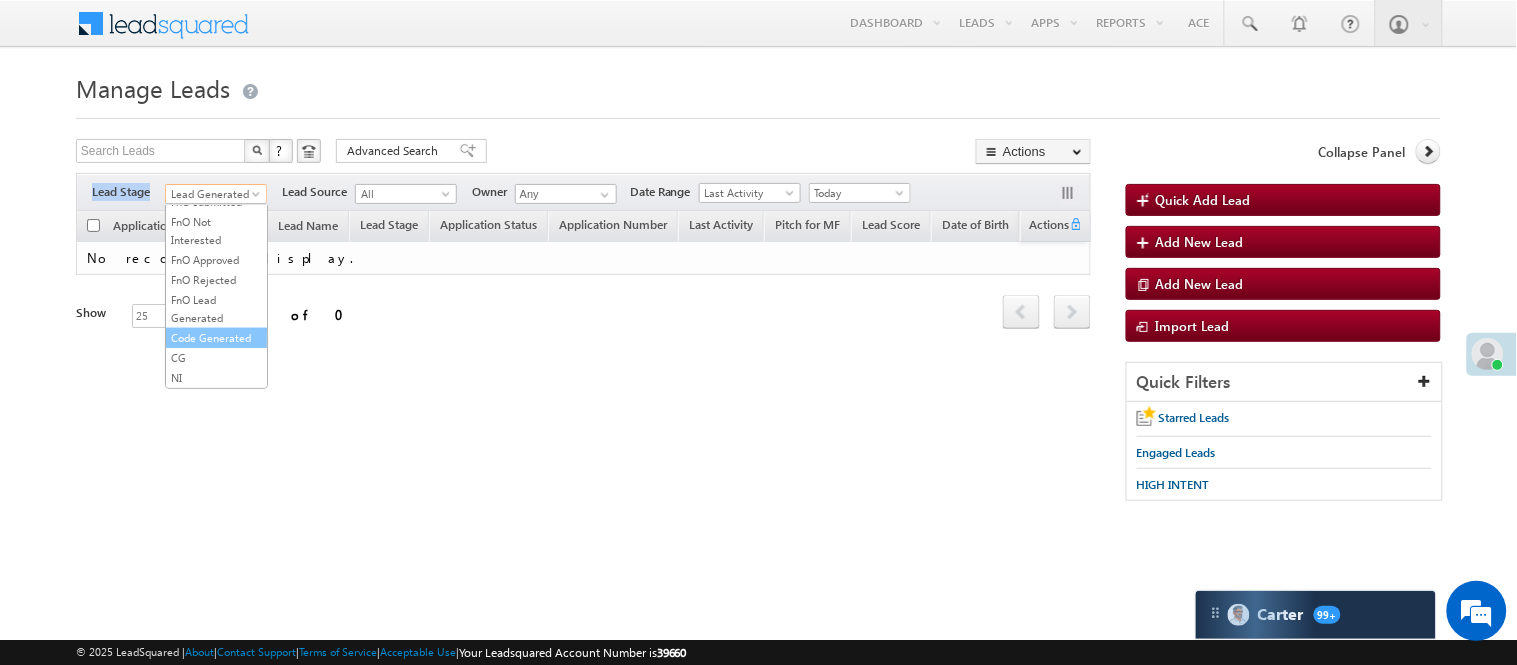 click on "Code Generated" at bounding box center (216, 338) 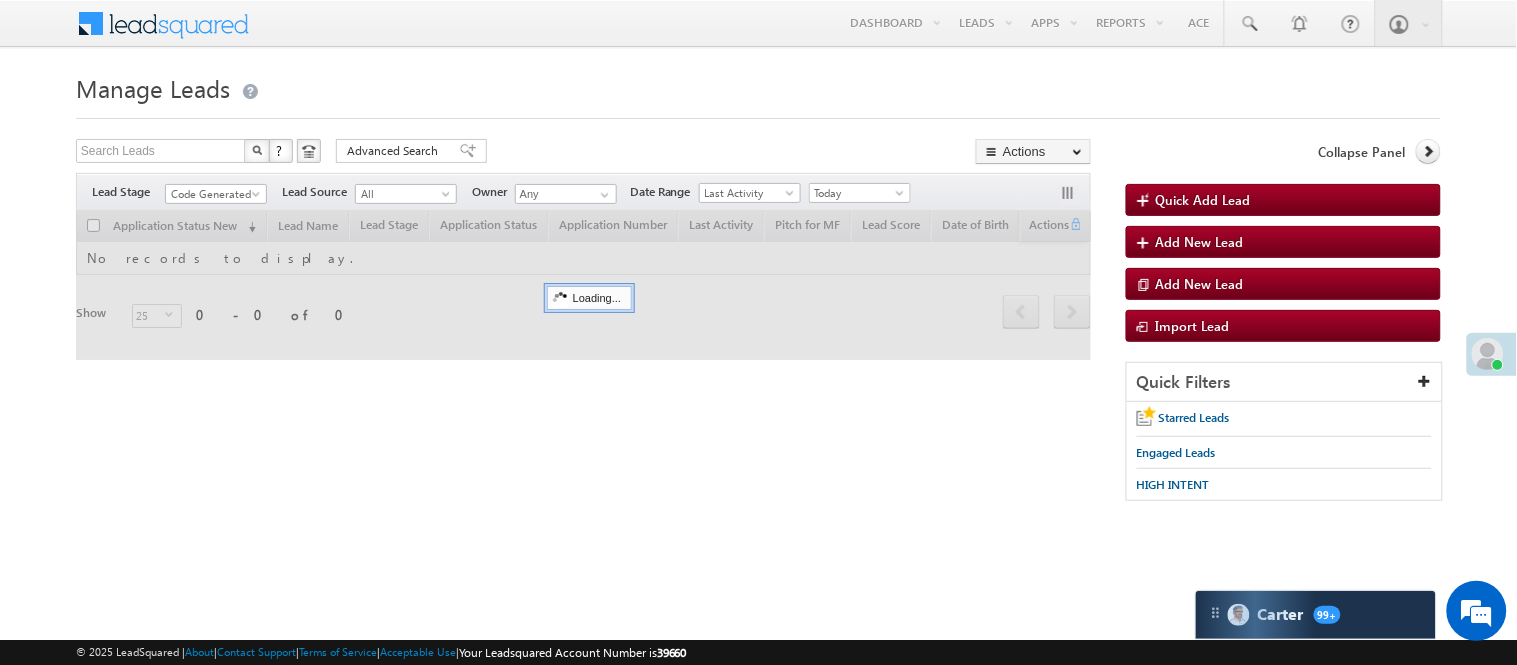 click on "Menu
[FIRST] [LAST] [LAST]
[FIRST] .[LAST] @[DOMAIN]" at bounding box center (758, 283) 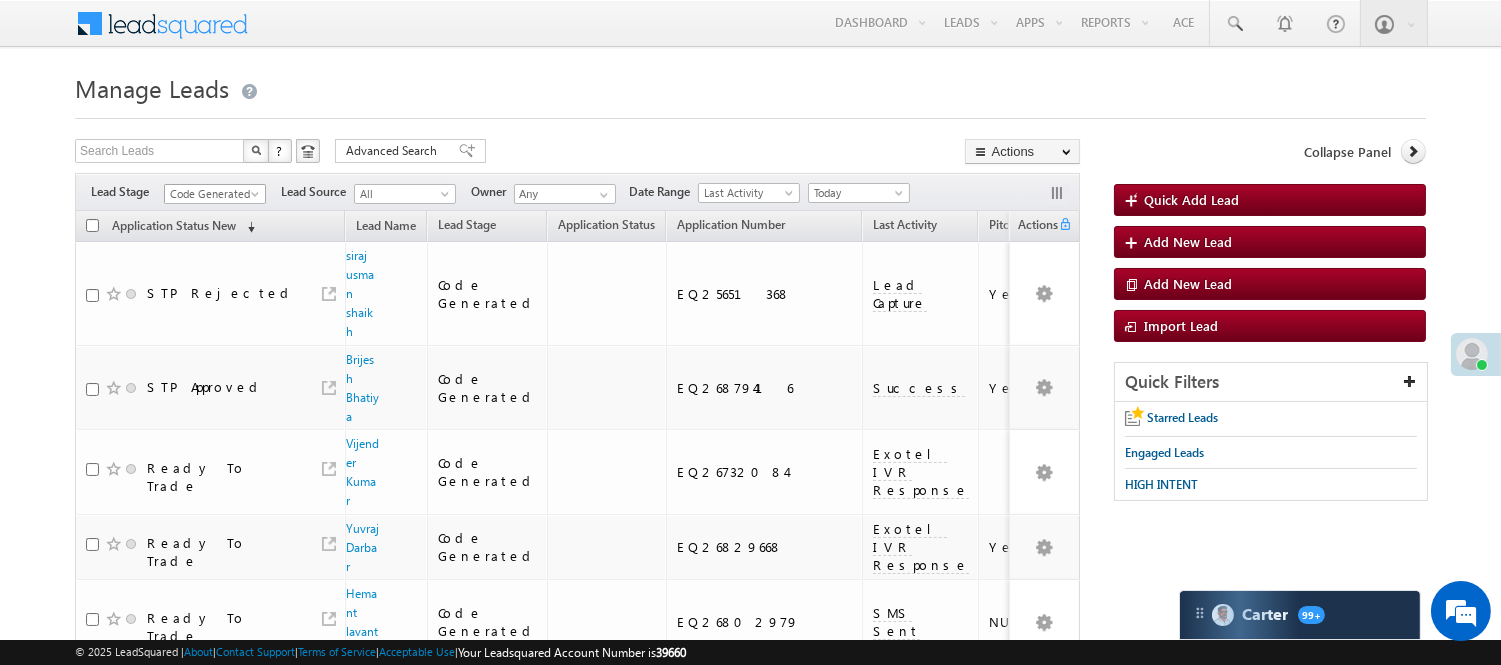 click on "Code Generated" at bounding box center (212, 194) 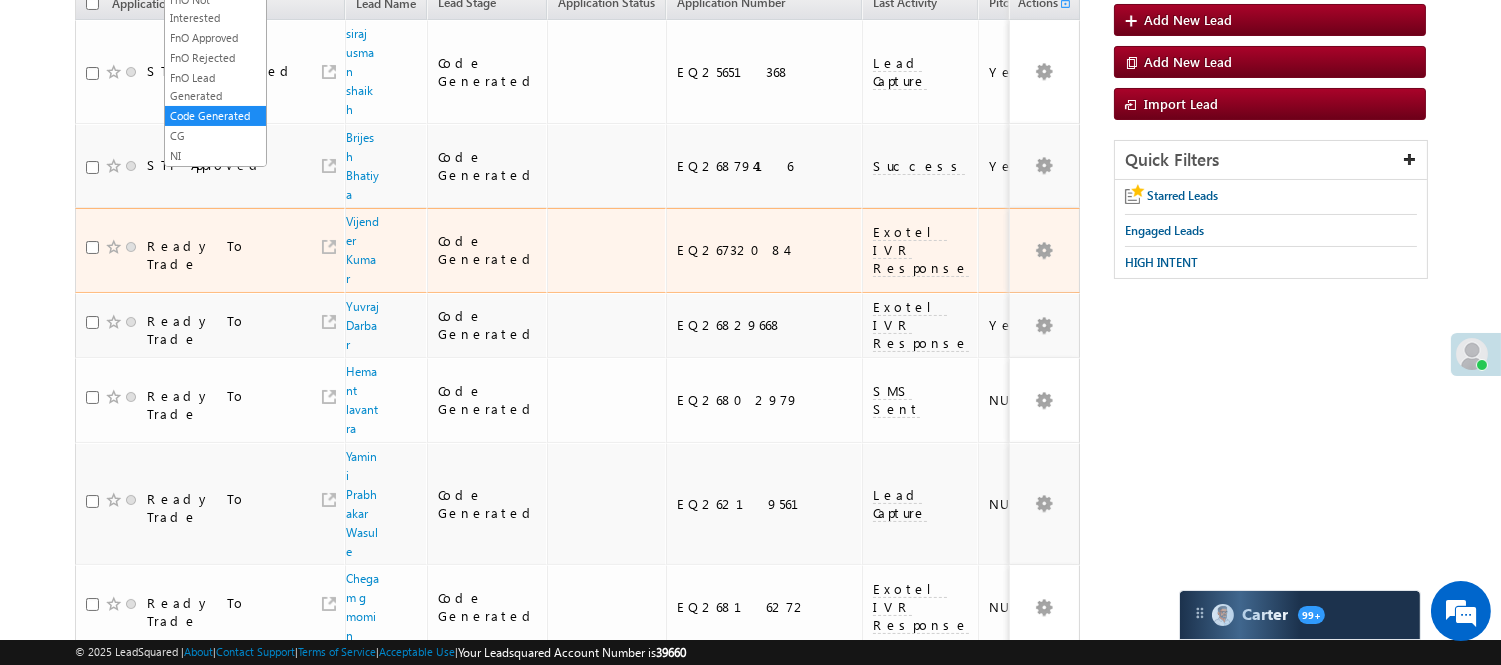 scroll, scrollTop: 0, scrollLeft: 0, axis: both 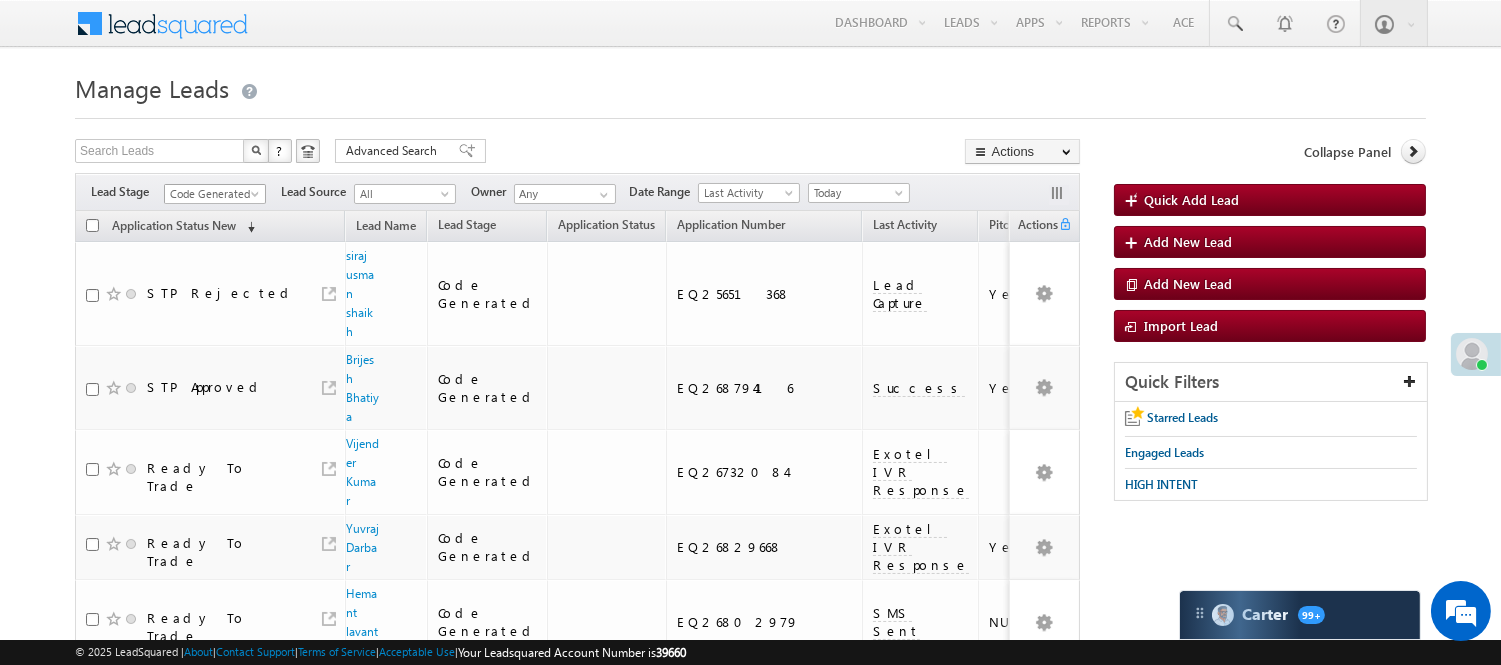 click on "Code Generated" at bounding box center [212, 194] 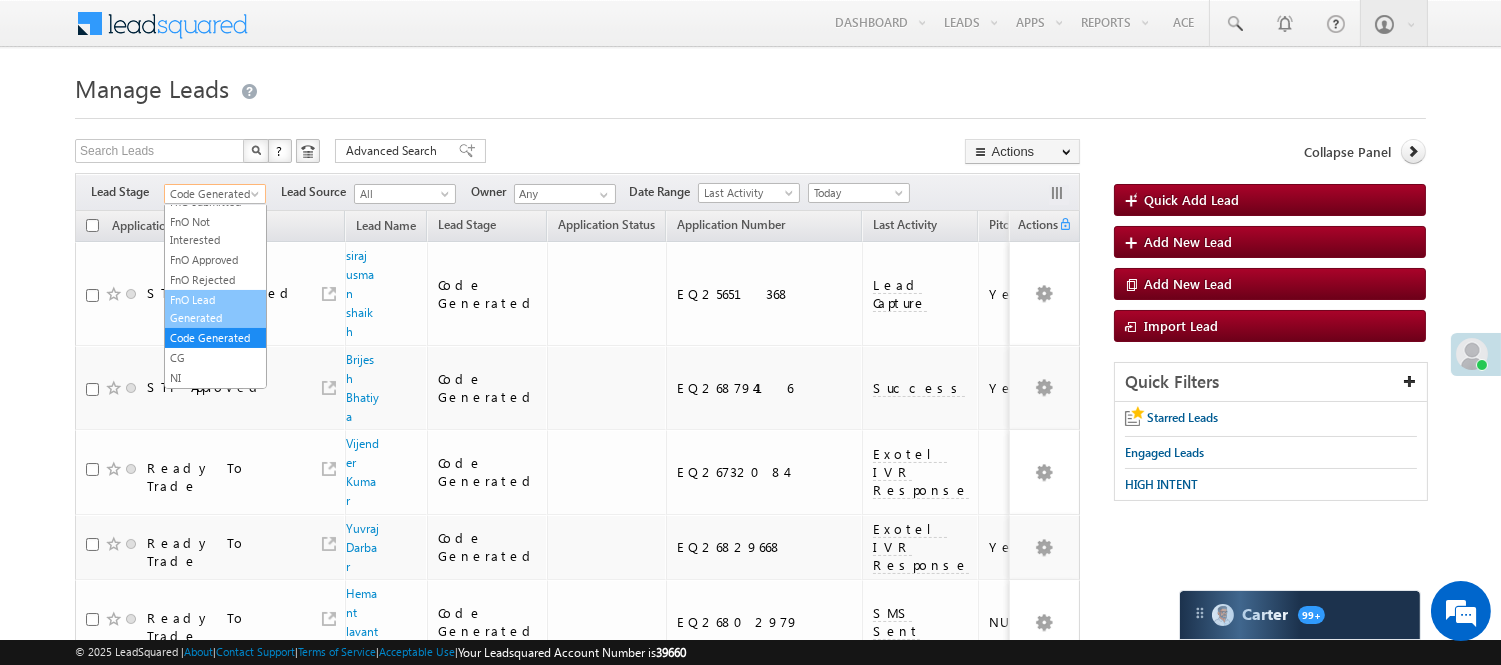 click on "FnO Lead Generated" at bounding box center (215, 309) 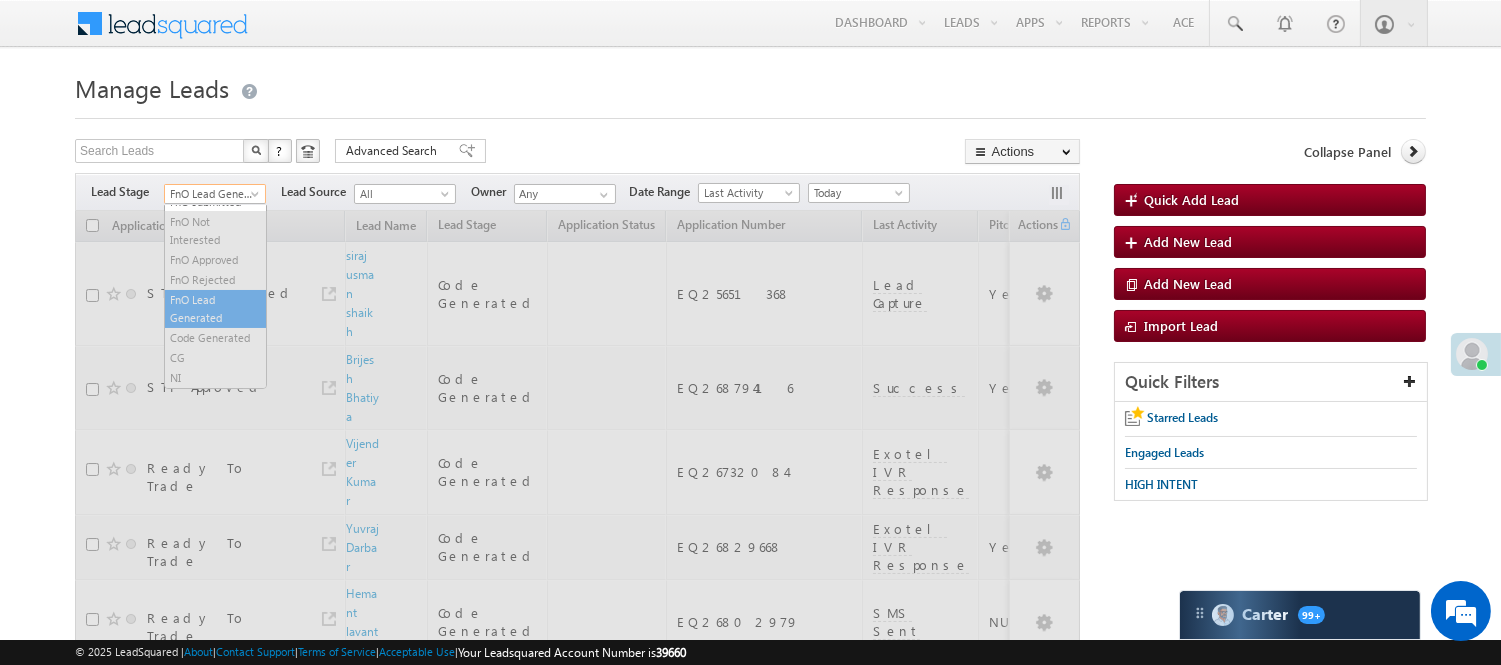 click on "FnO Lead Generated" at bounding box center [212, 194] 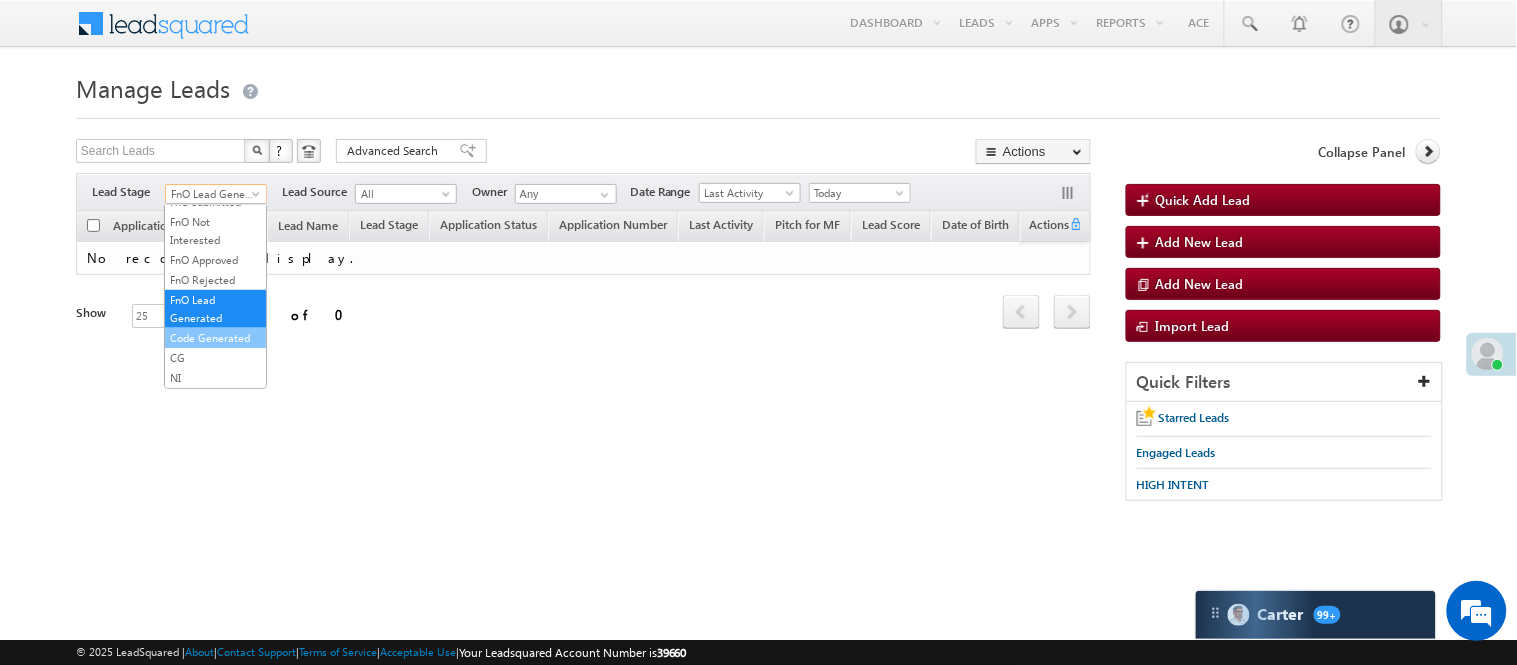 click on "Code Generated" at bounding box center (215, 338) 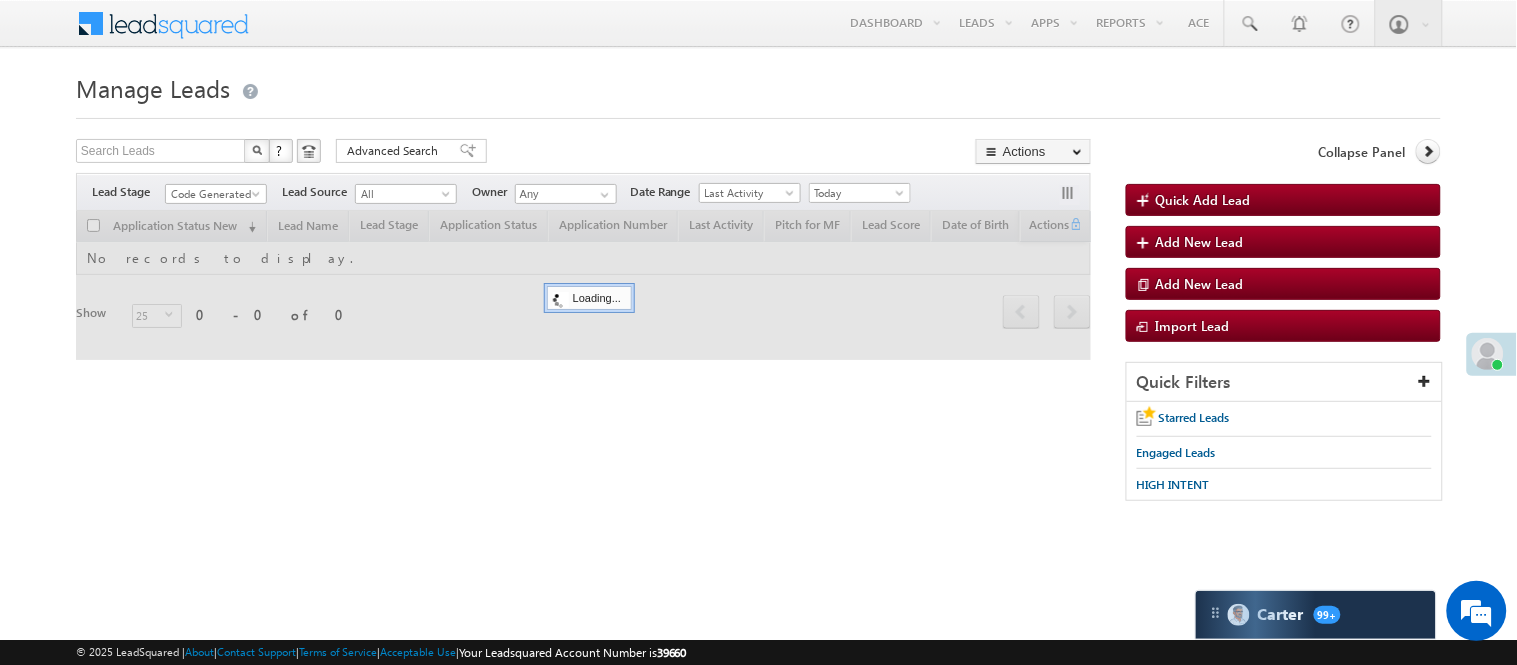 click at bounding box center (758, 112) 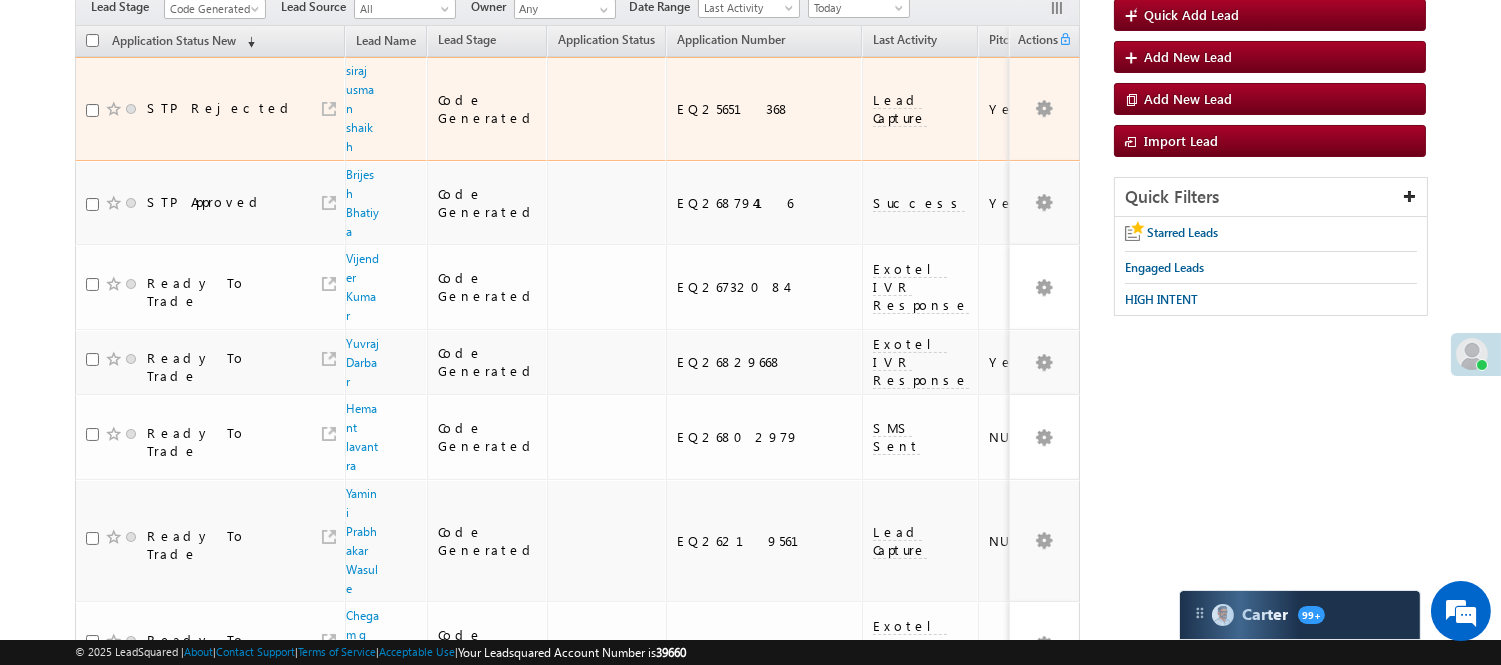 scroll, scrollTop: 92, scrollLeft: 0, axis: vertical 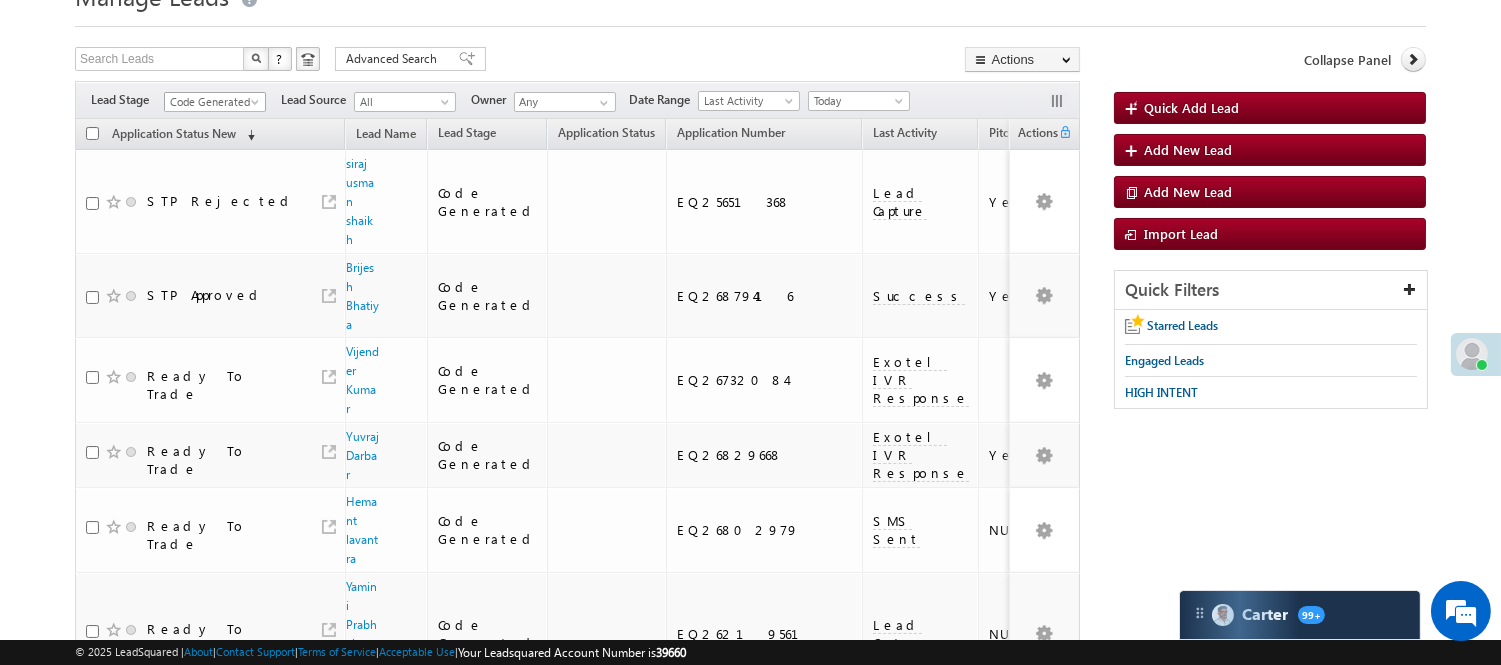 click on "Code Generated" at bounding box center [212, 102] 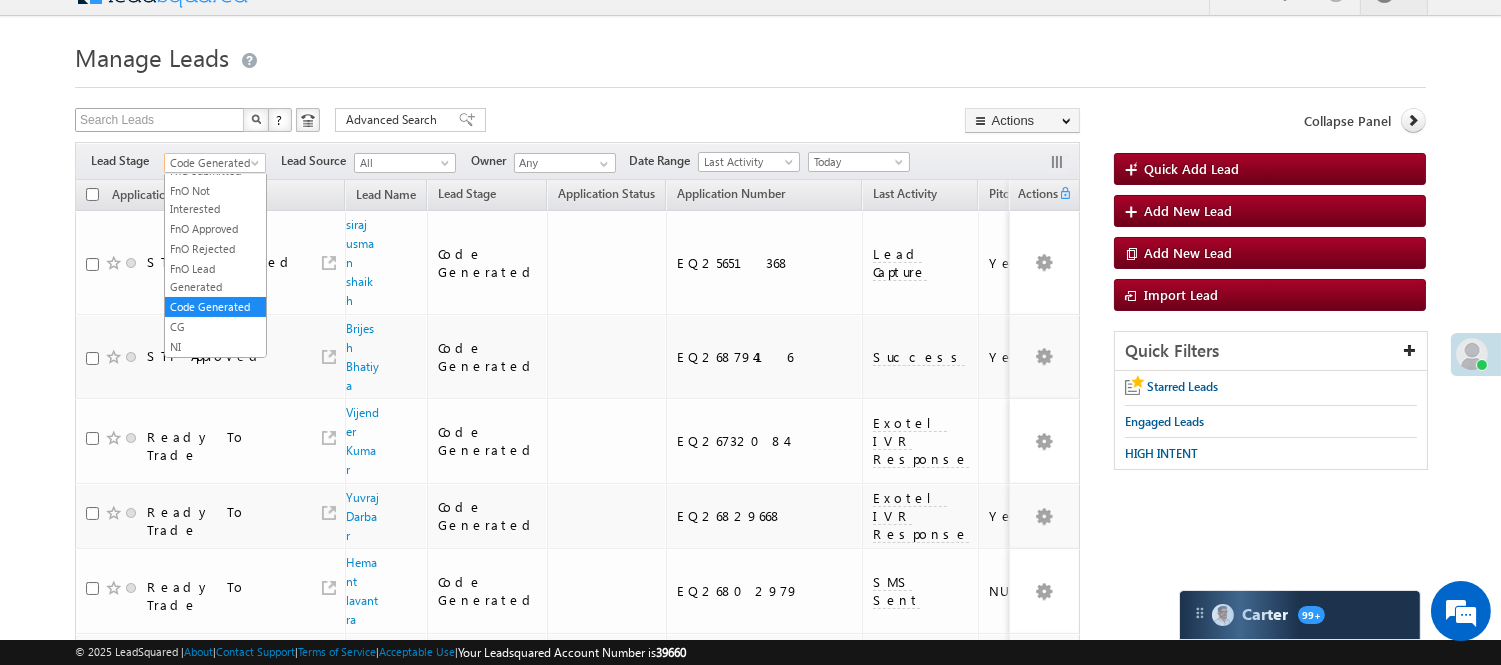 scroll, scrollTop: 0, scrollLeft: 0, axis: both 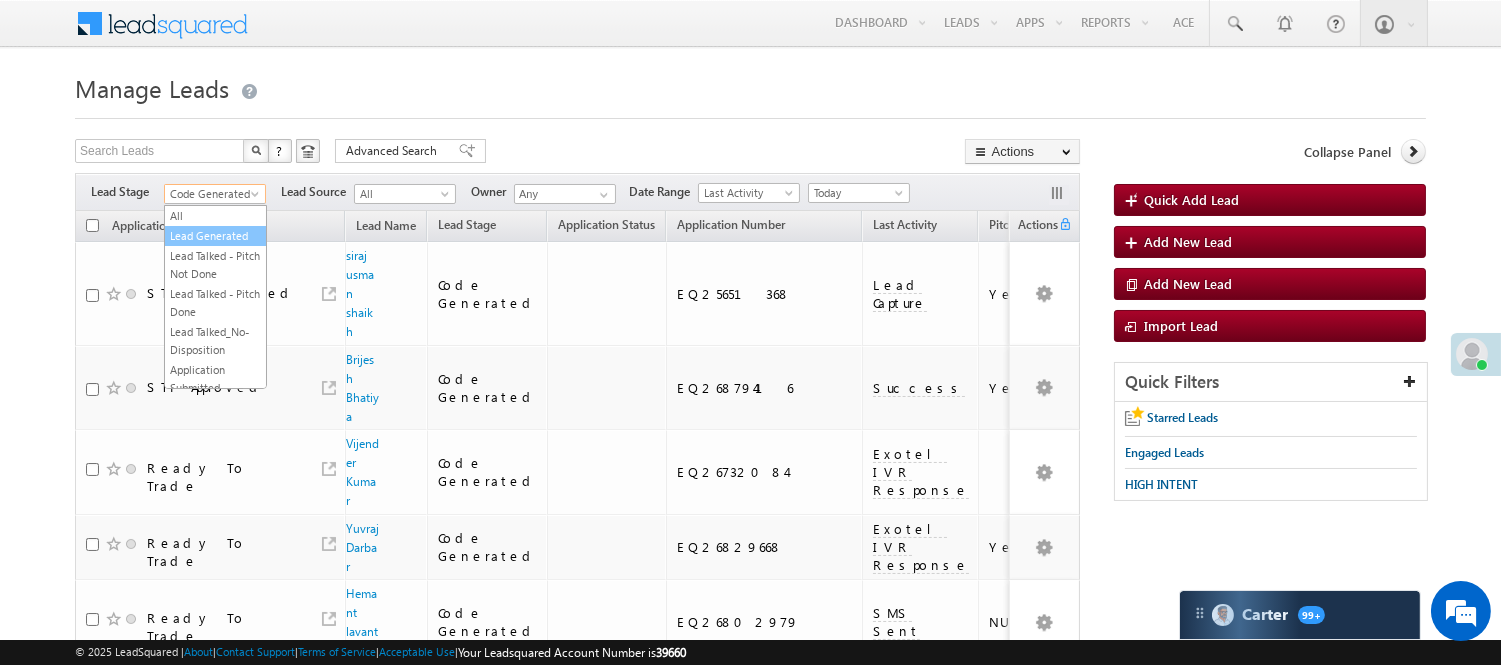 click on "Lead Generated" at bounding box center (215, 236) 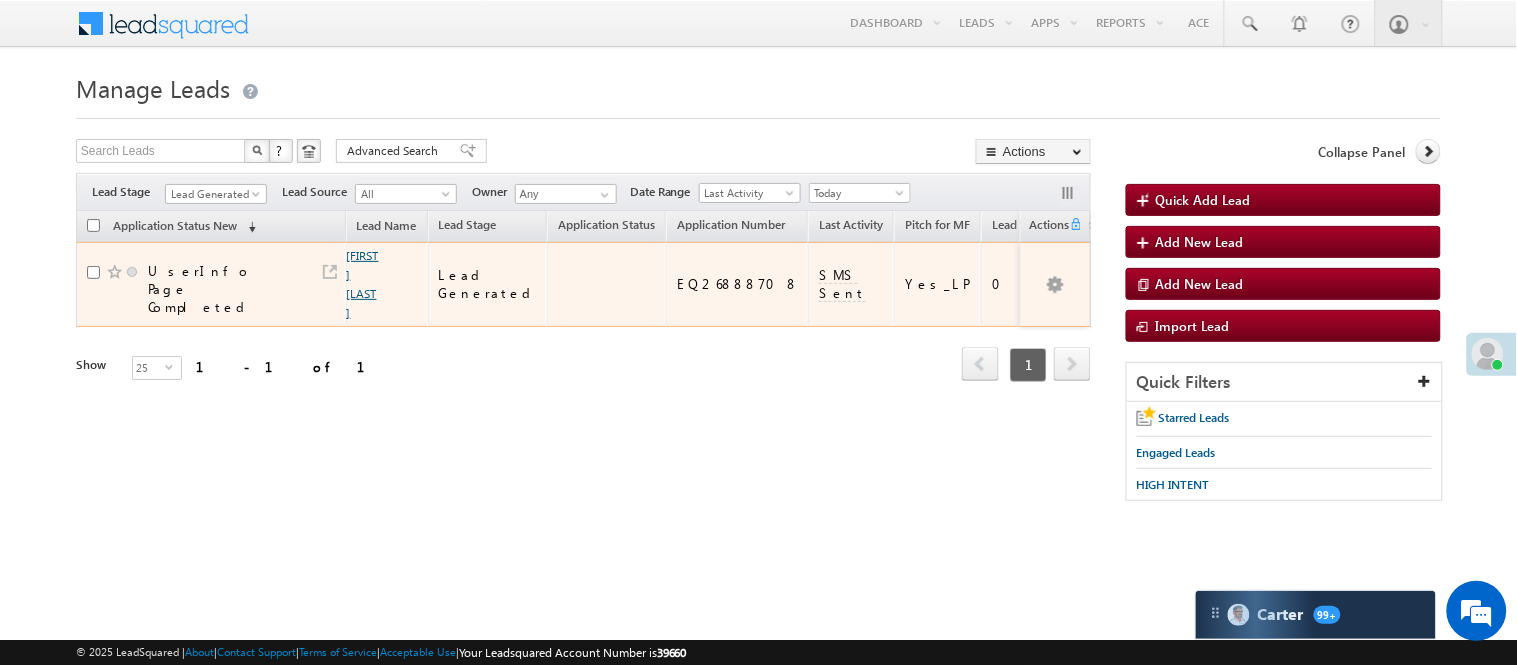 click on "[FIRST] [LAST]" at bounding box center (363, 284) 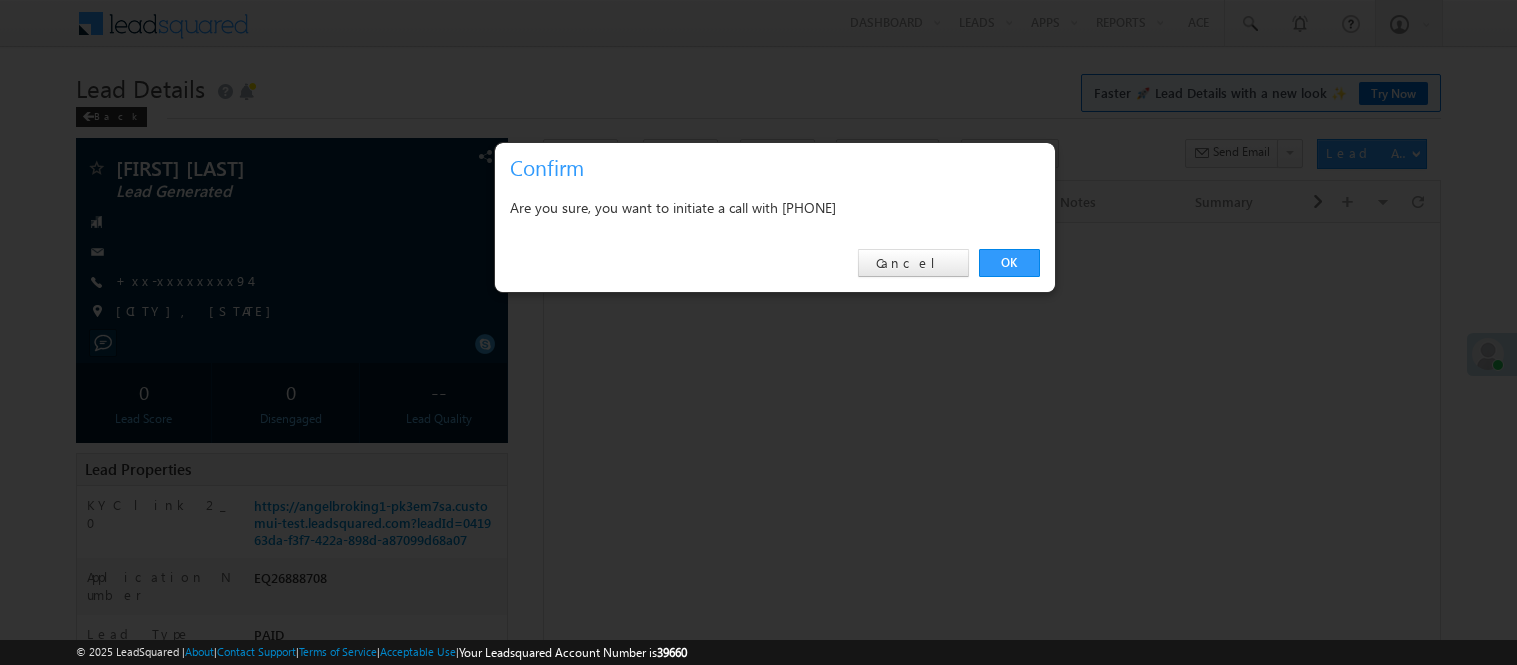 click on "OK" at bounding box center (1009, 263) 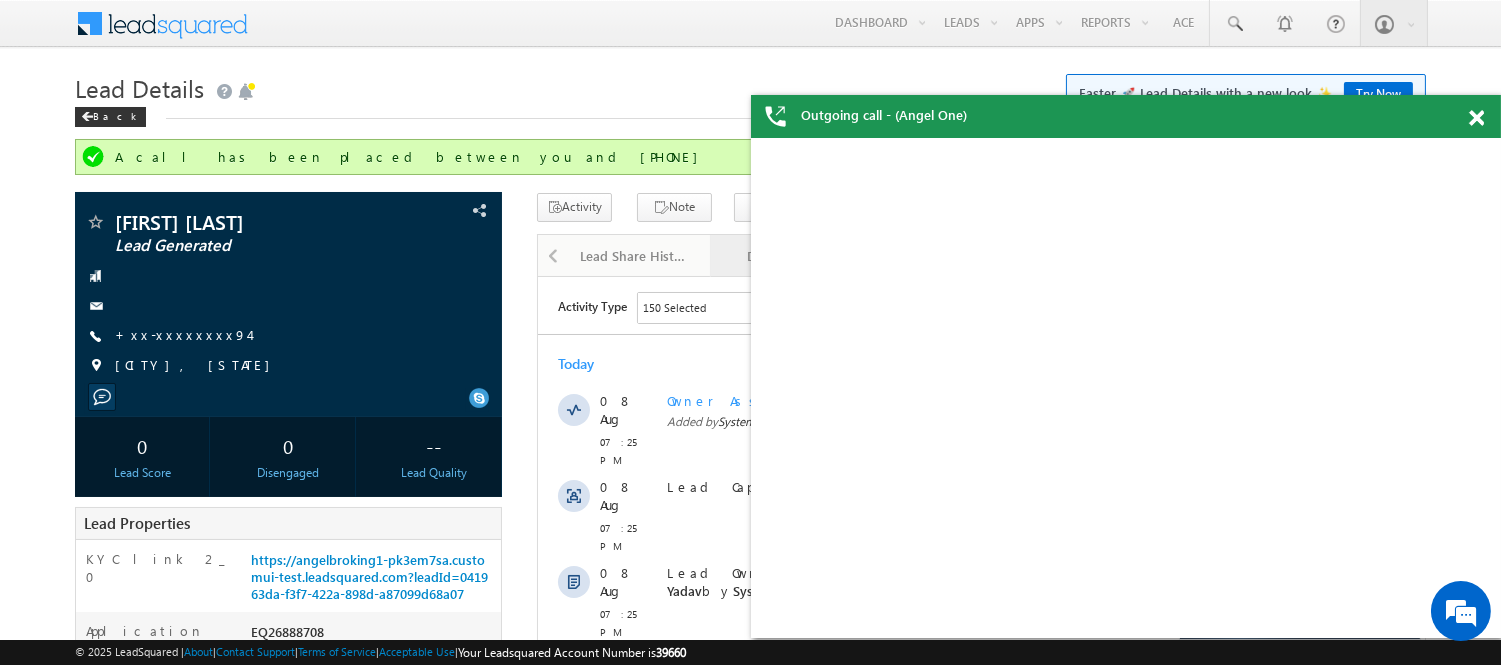 scroll, scrollTop: 0, scrollLeft: 0, axis: both 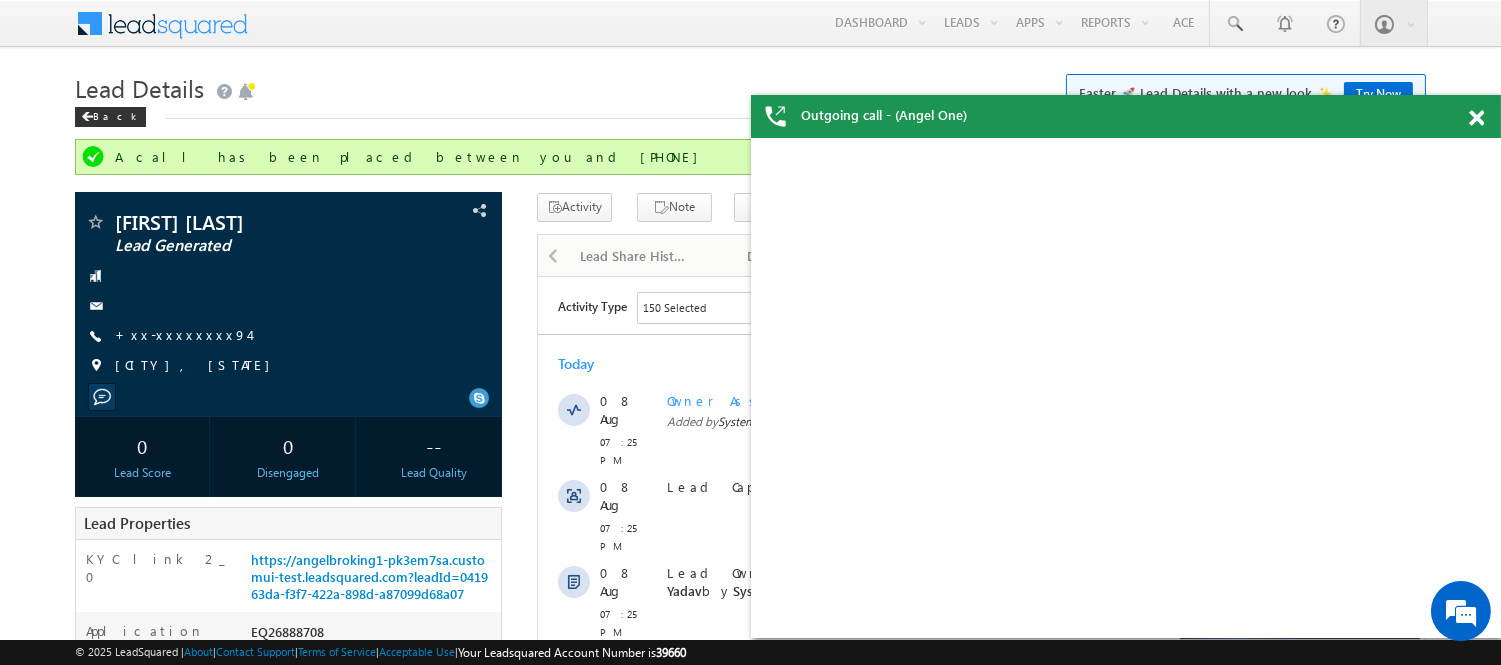 click at bounding box center (1487, 114) 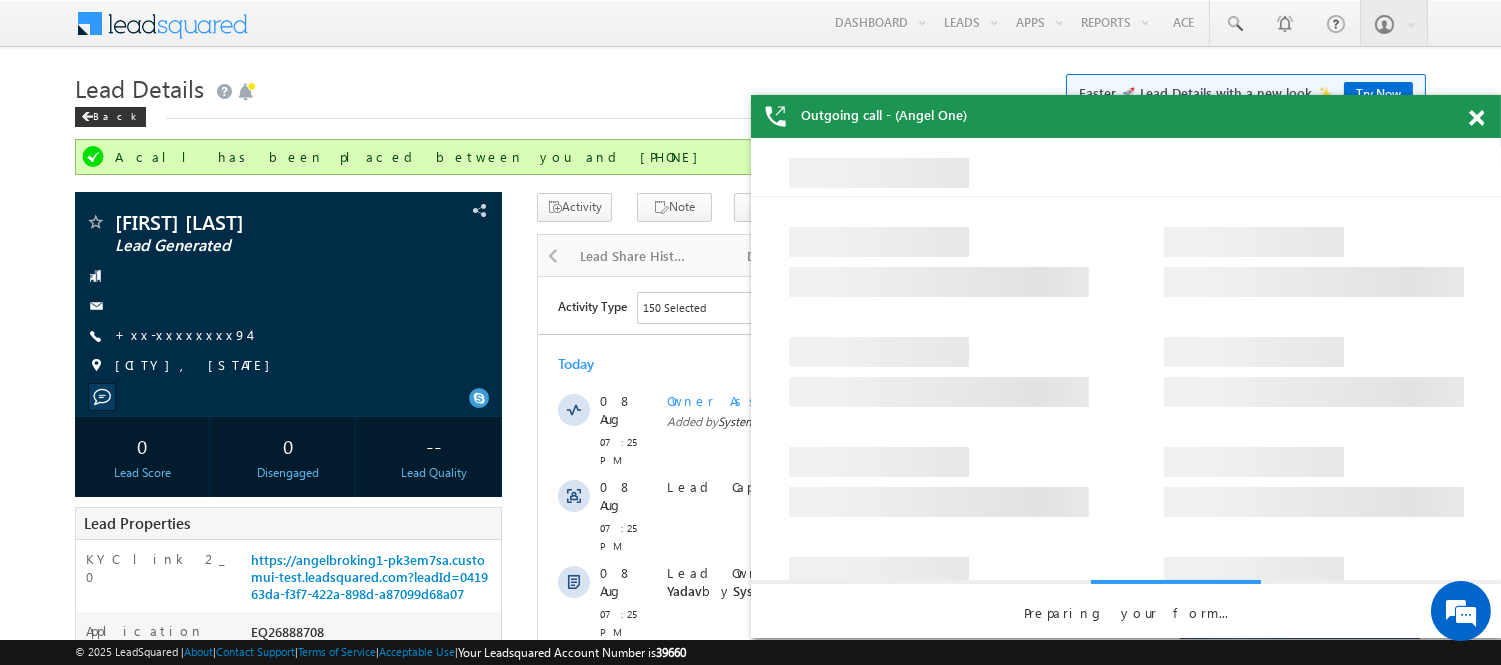 click at bounding box center (1487, 114) 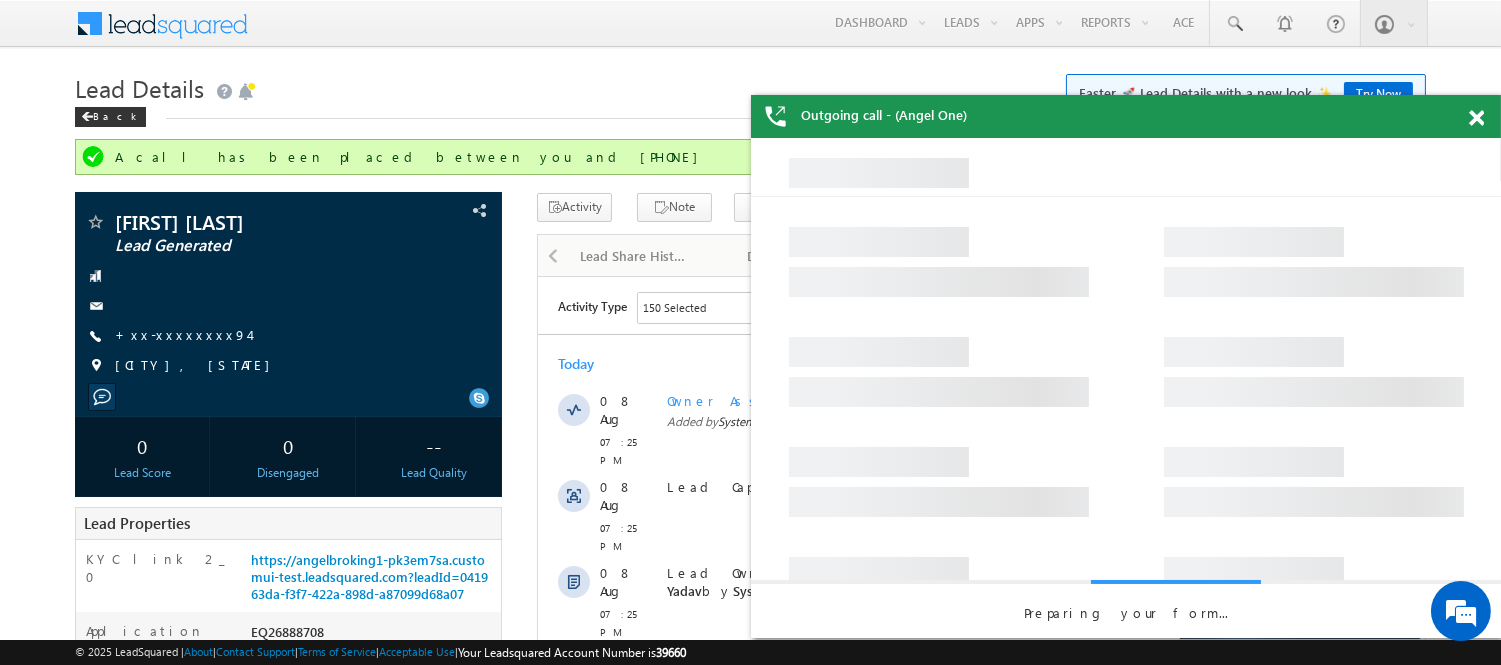 click at bounding box center [1476, 118] 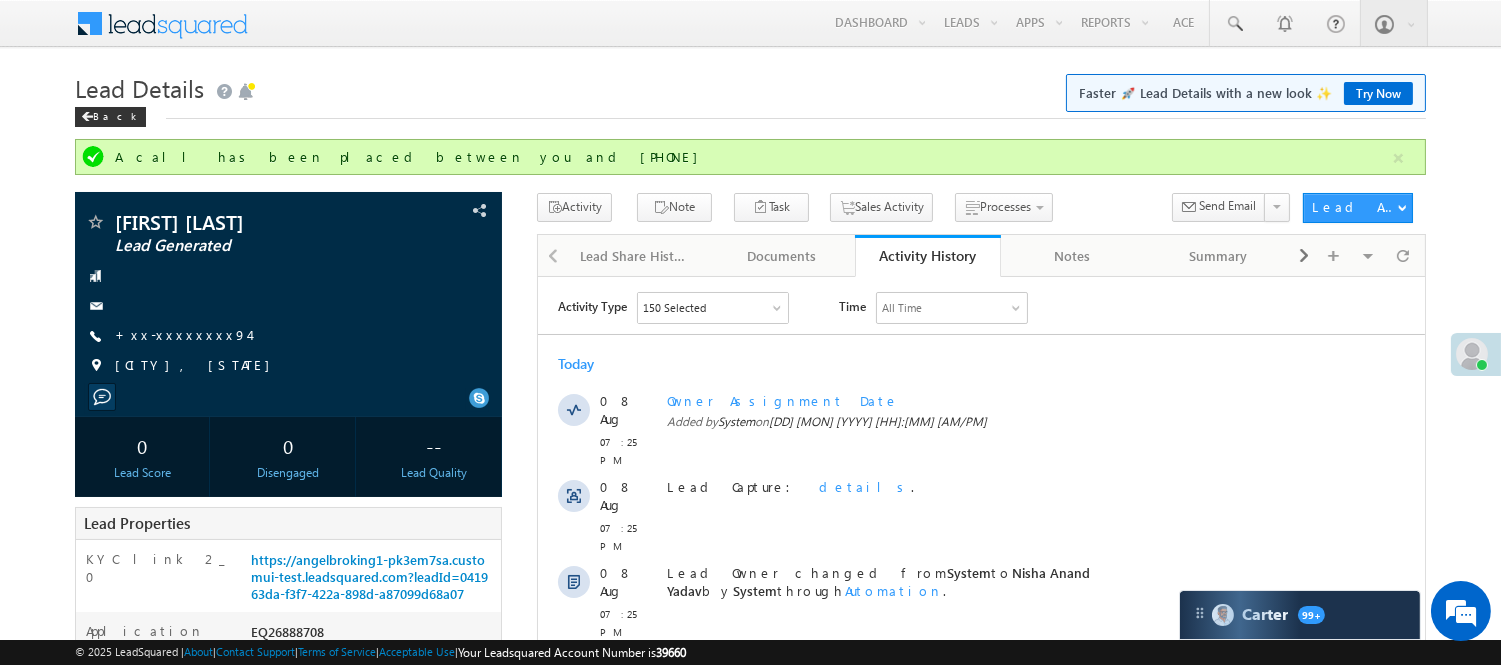 click on "Menu
[FIRST] [LAST] [LAST]
[FIRST] .[LAST] @[DOMAIN]" at bounding box center (750, 845) 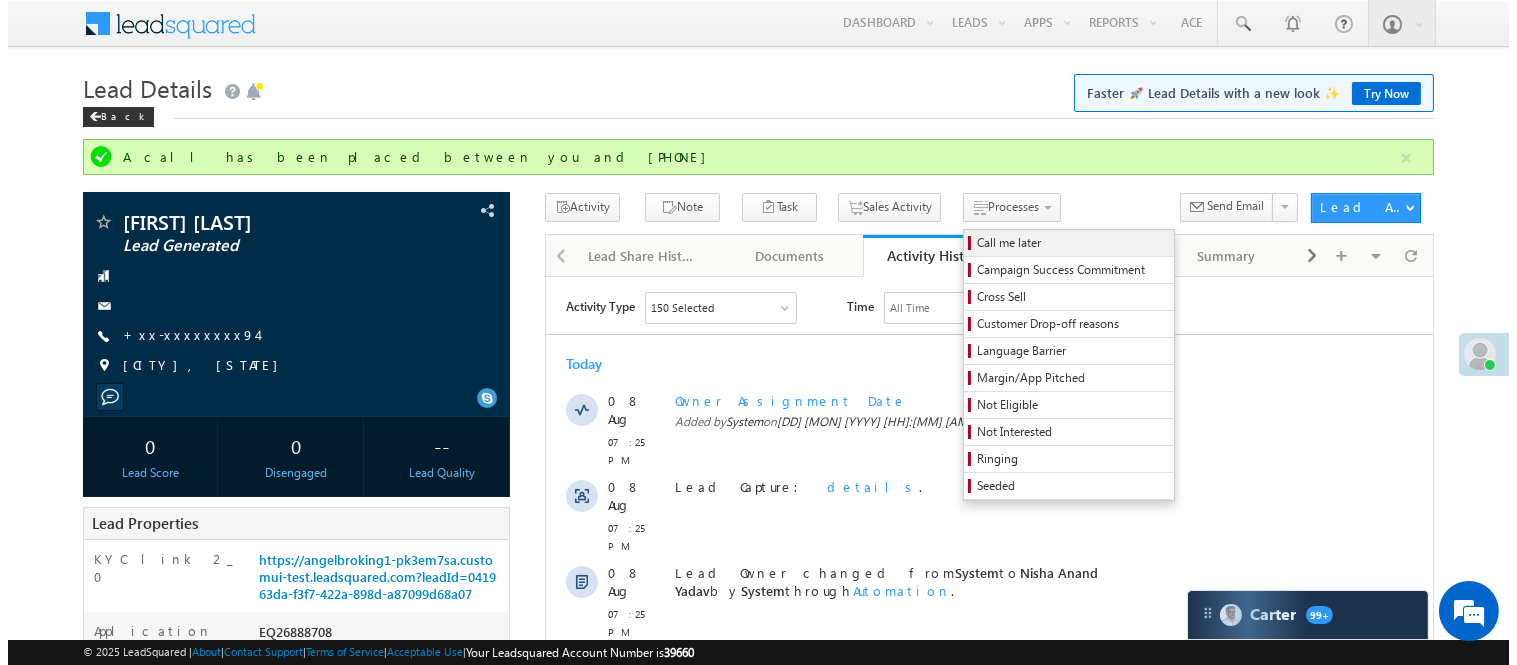 scroll, scrollTop: 0, scrollLeft: 0, axis: both 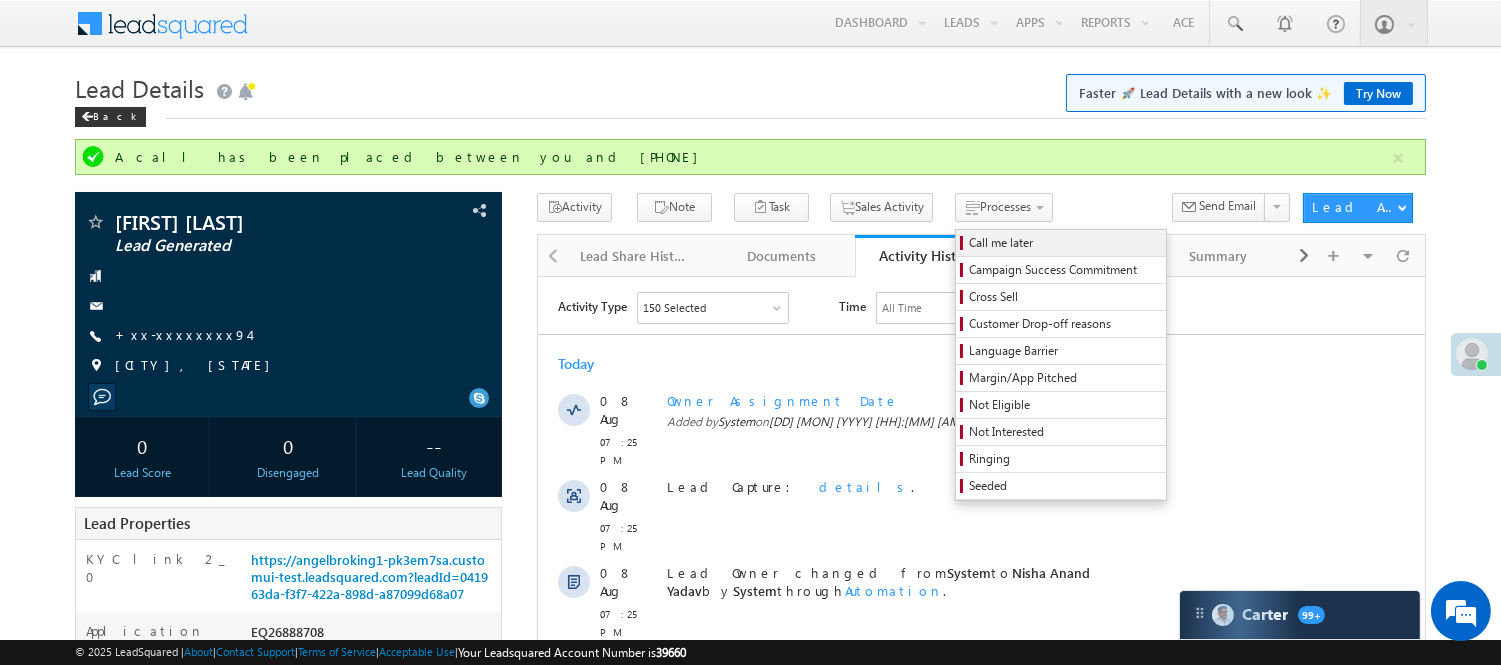click on "Call me later" at bounding box center [1064, 243] 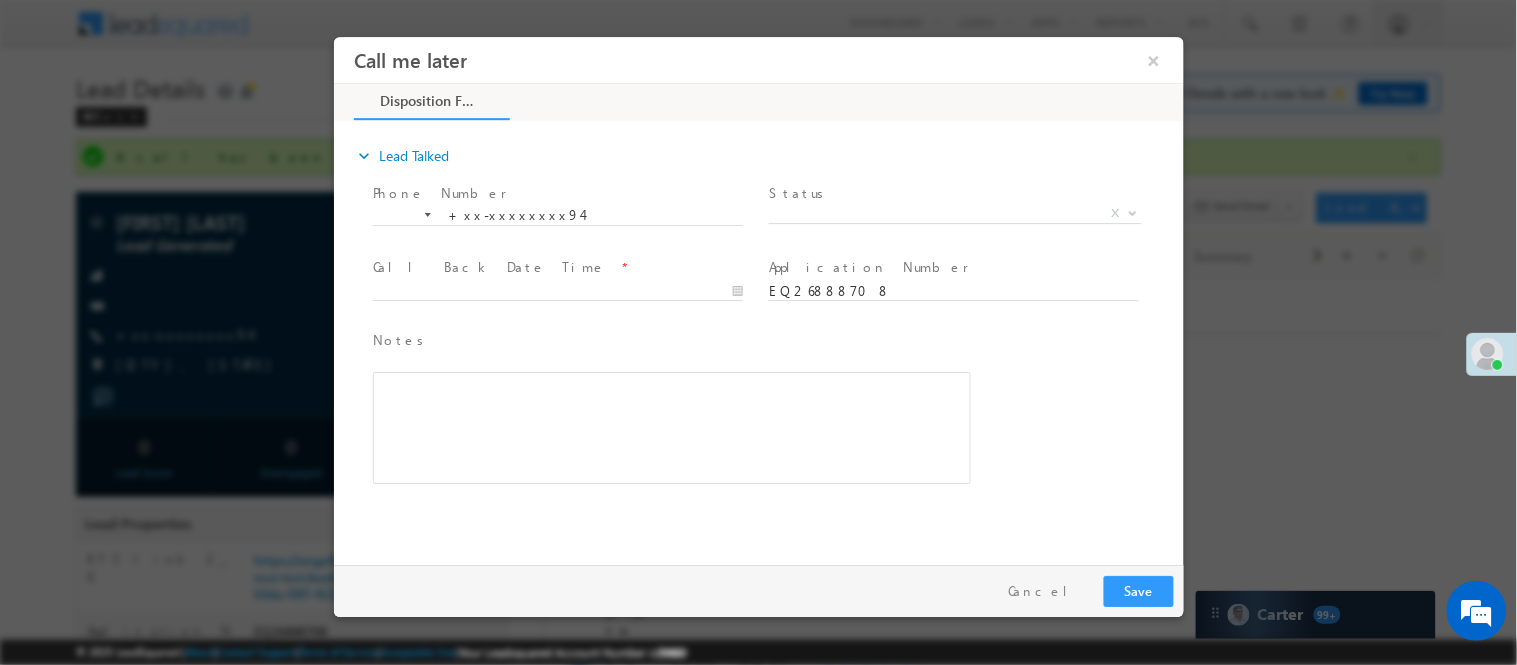 scroll, scrollTop: 0, scrollLeft: 0, axis: both 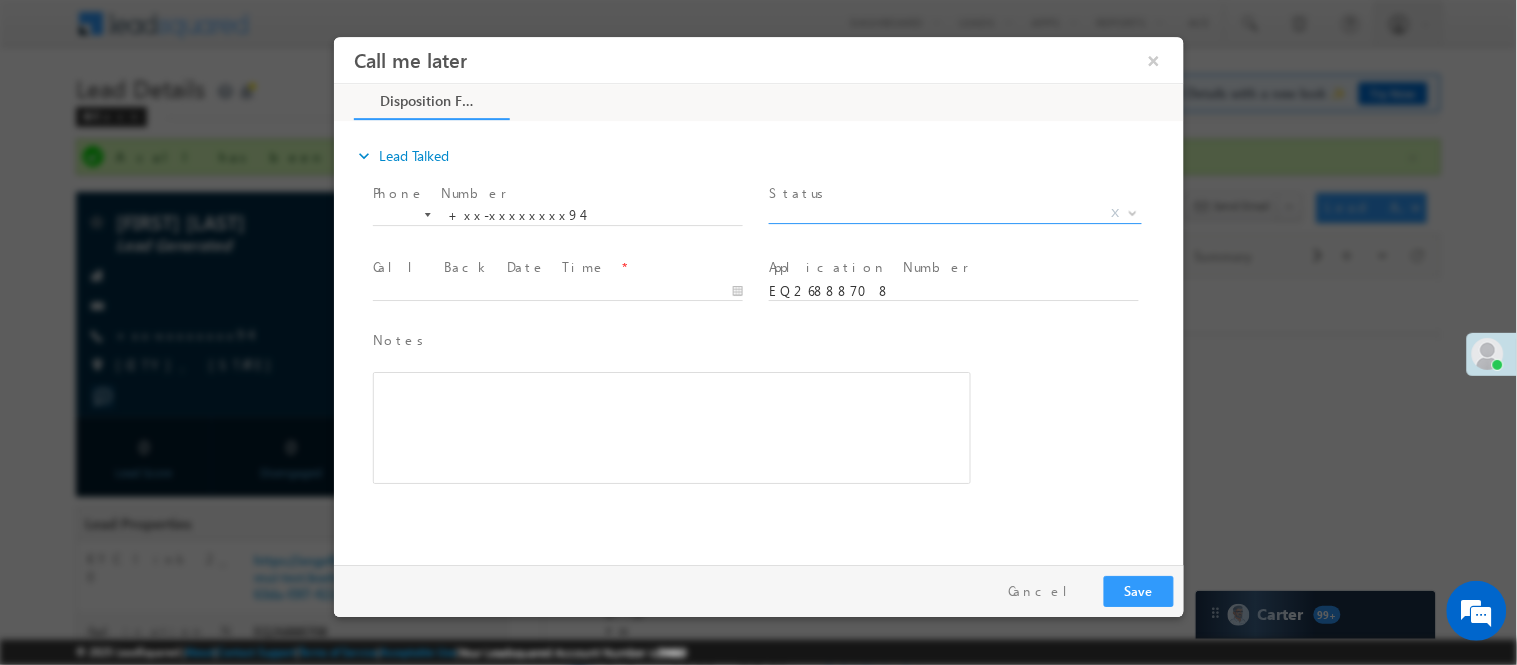 click on "Call me later
×" at bounding box center [758, 295] 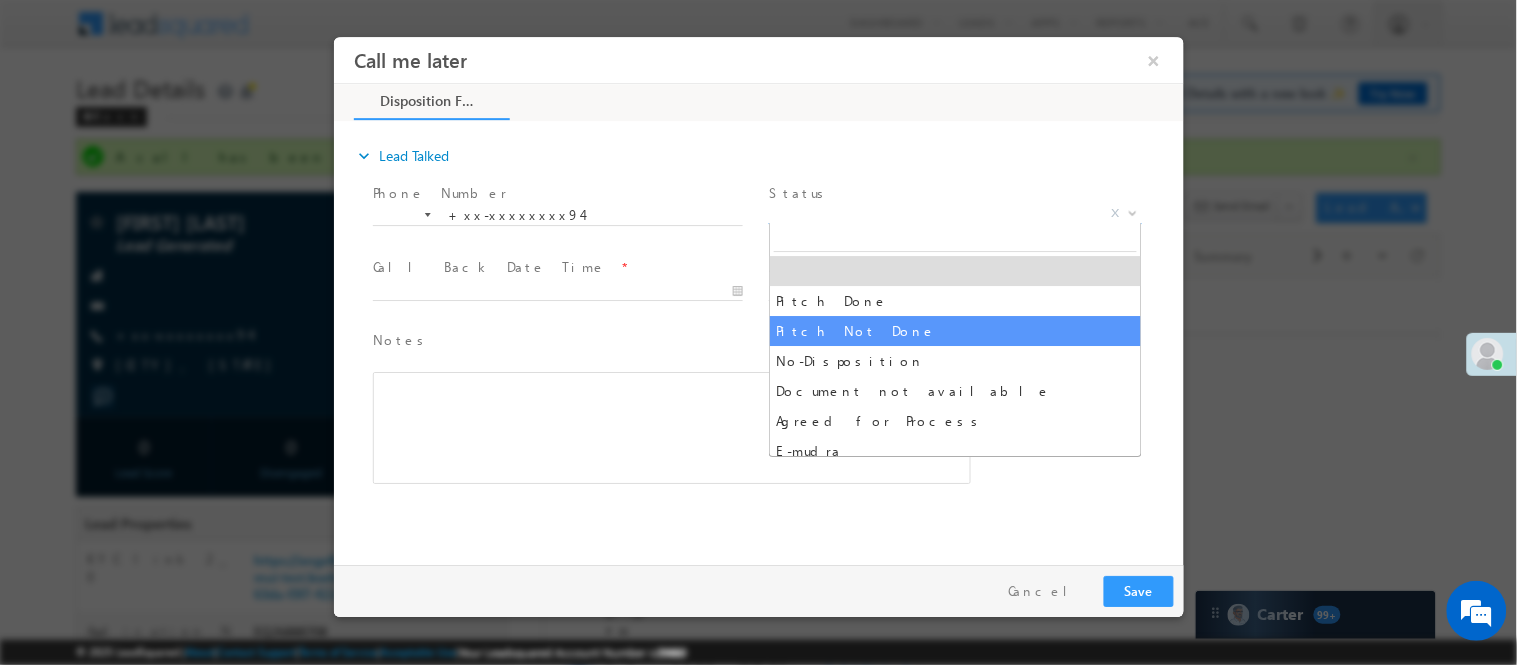 select on "Pitch Not Done" 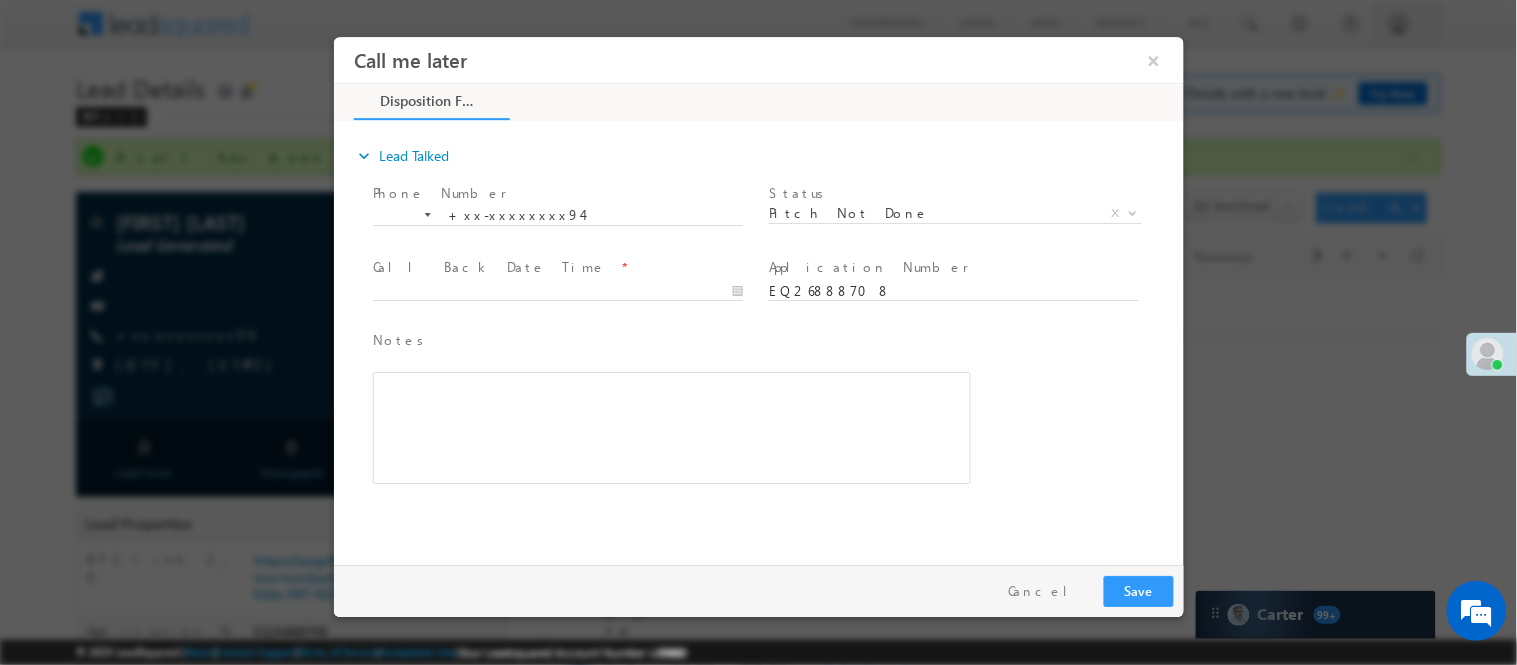 click on "Call Back Date Time
*" at bounding box center (556, 267) 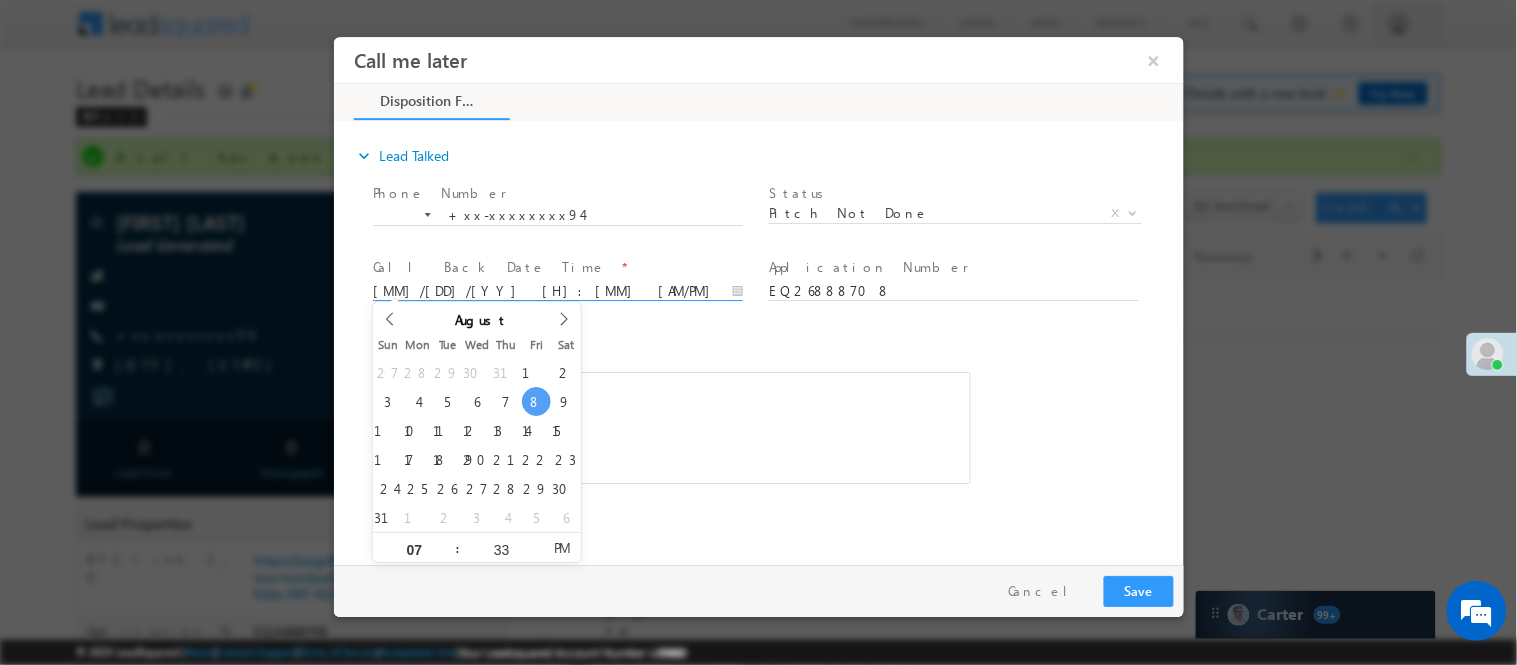 click on "[MM]/[DD]/[YY] [H]:[MM] [AM/PM]" at bounding box center [557, 291] 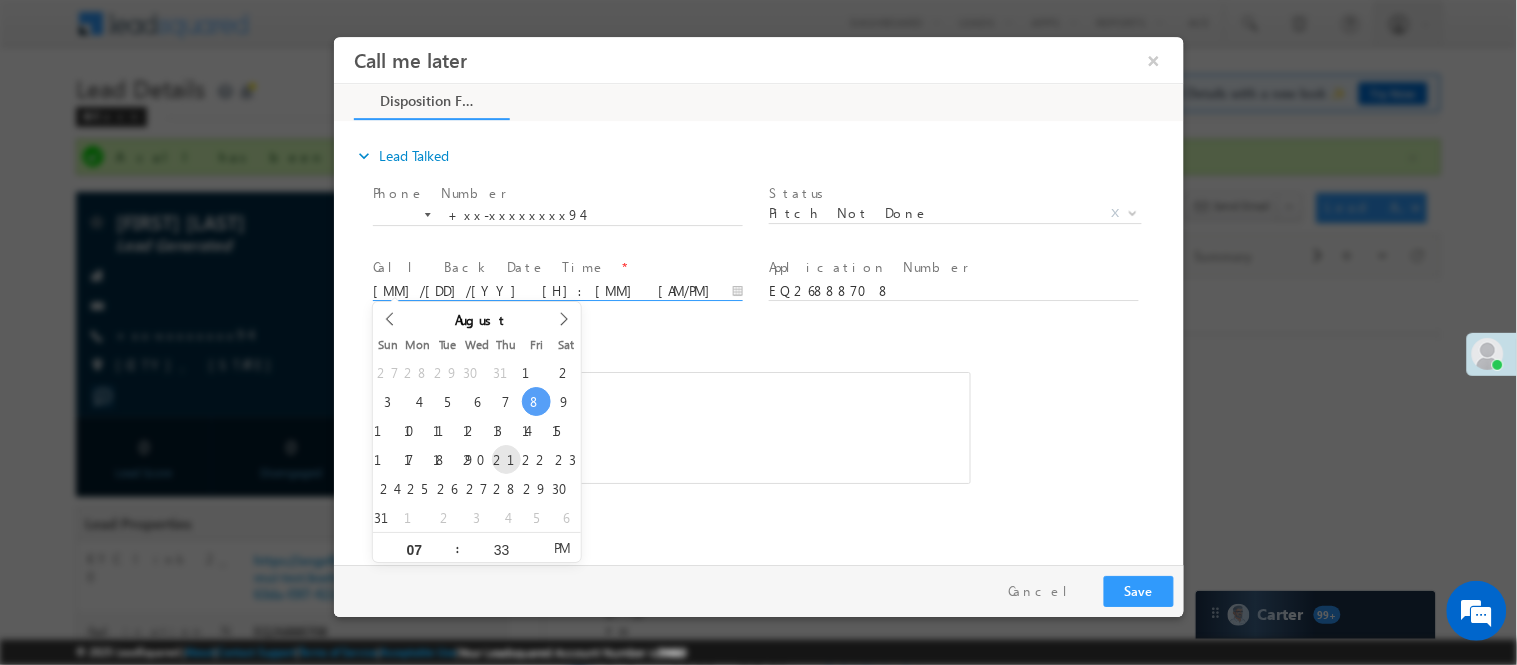 type on "[MM]/[DD]/[YY] [H]:[MM] [AM/PM]" 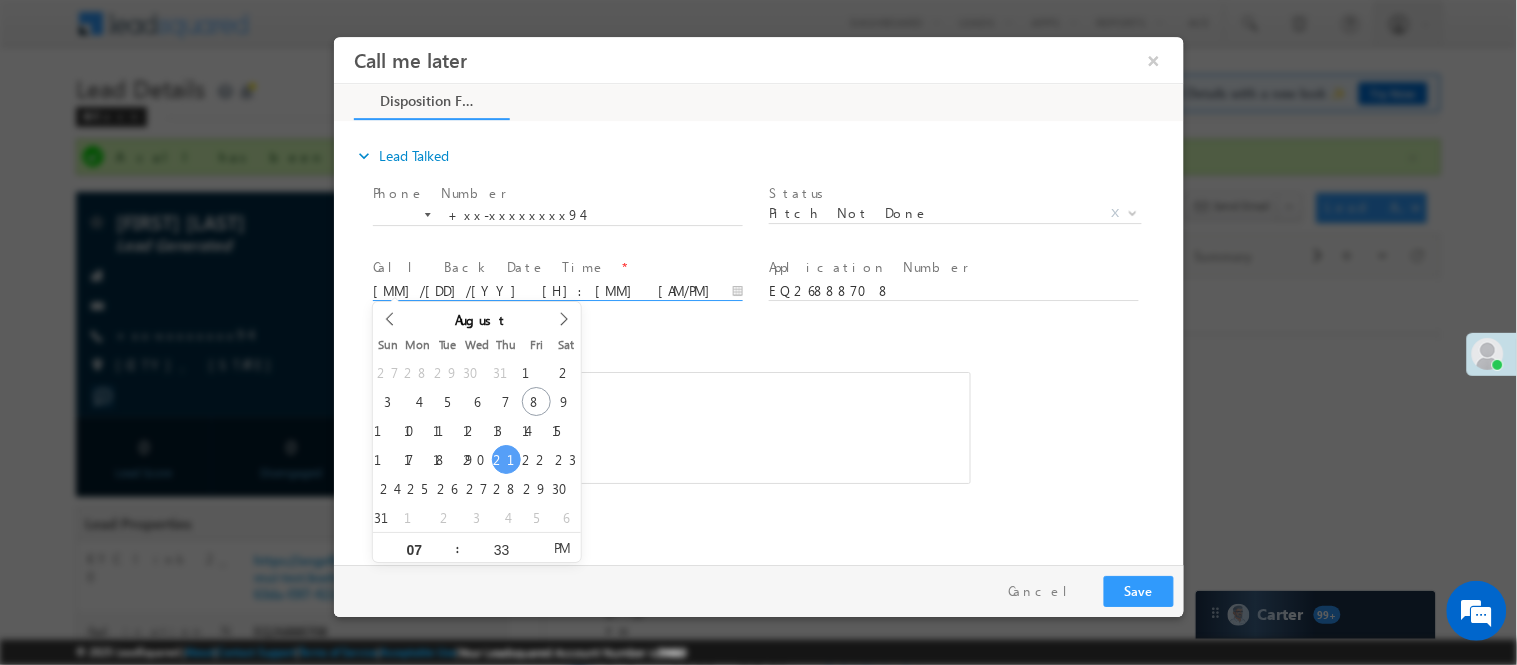 click at bounding box center (671, 427) 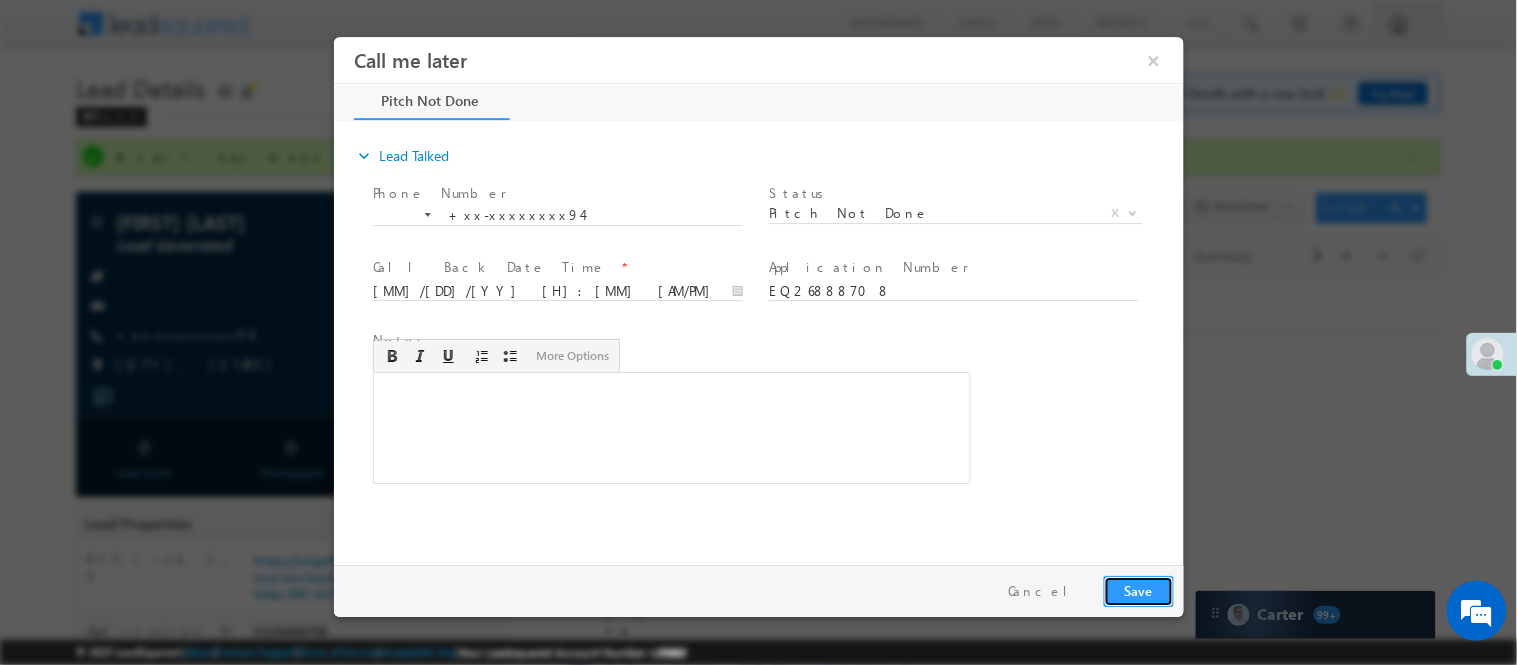 click on "Save" at bounding box center (1138, 590) 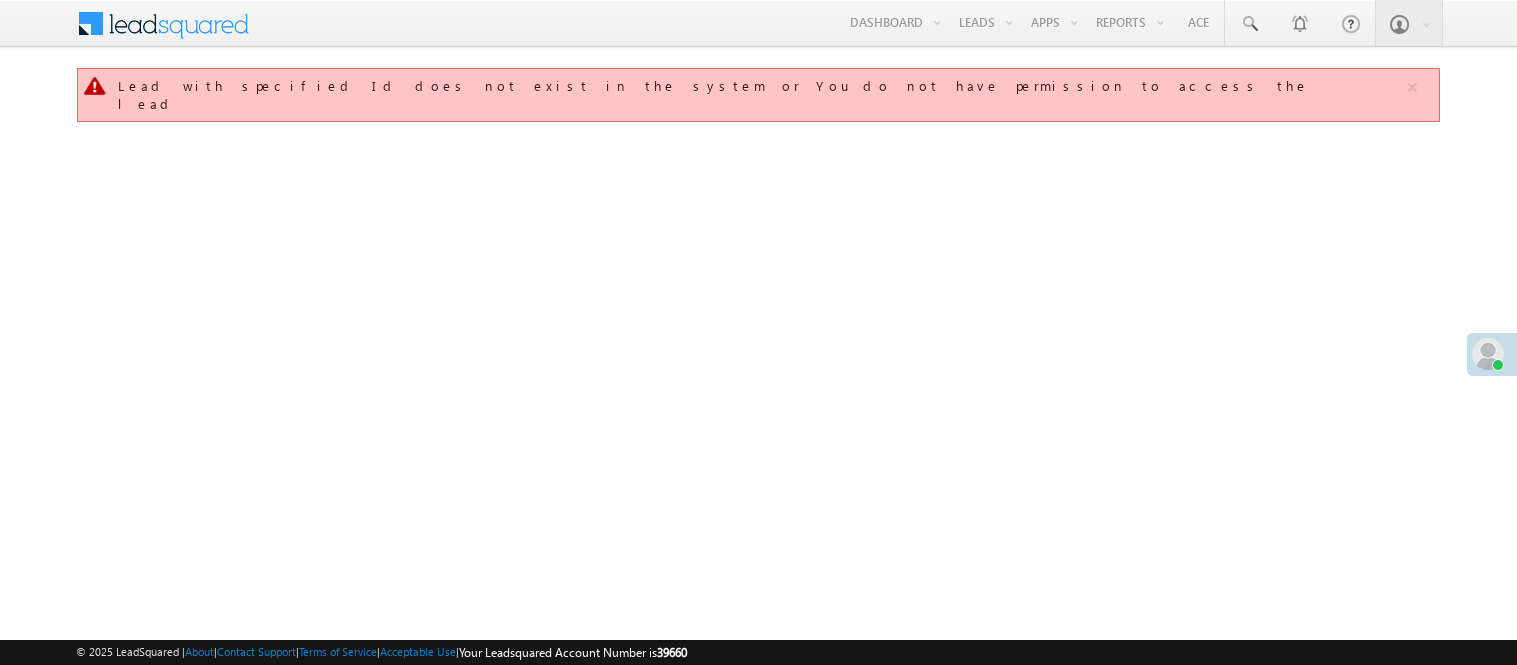 scroll, scrollTop: 0, scrollLeft: 0, axis: both 